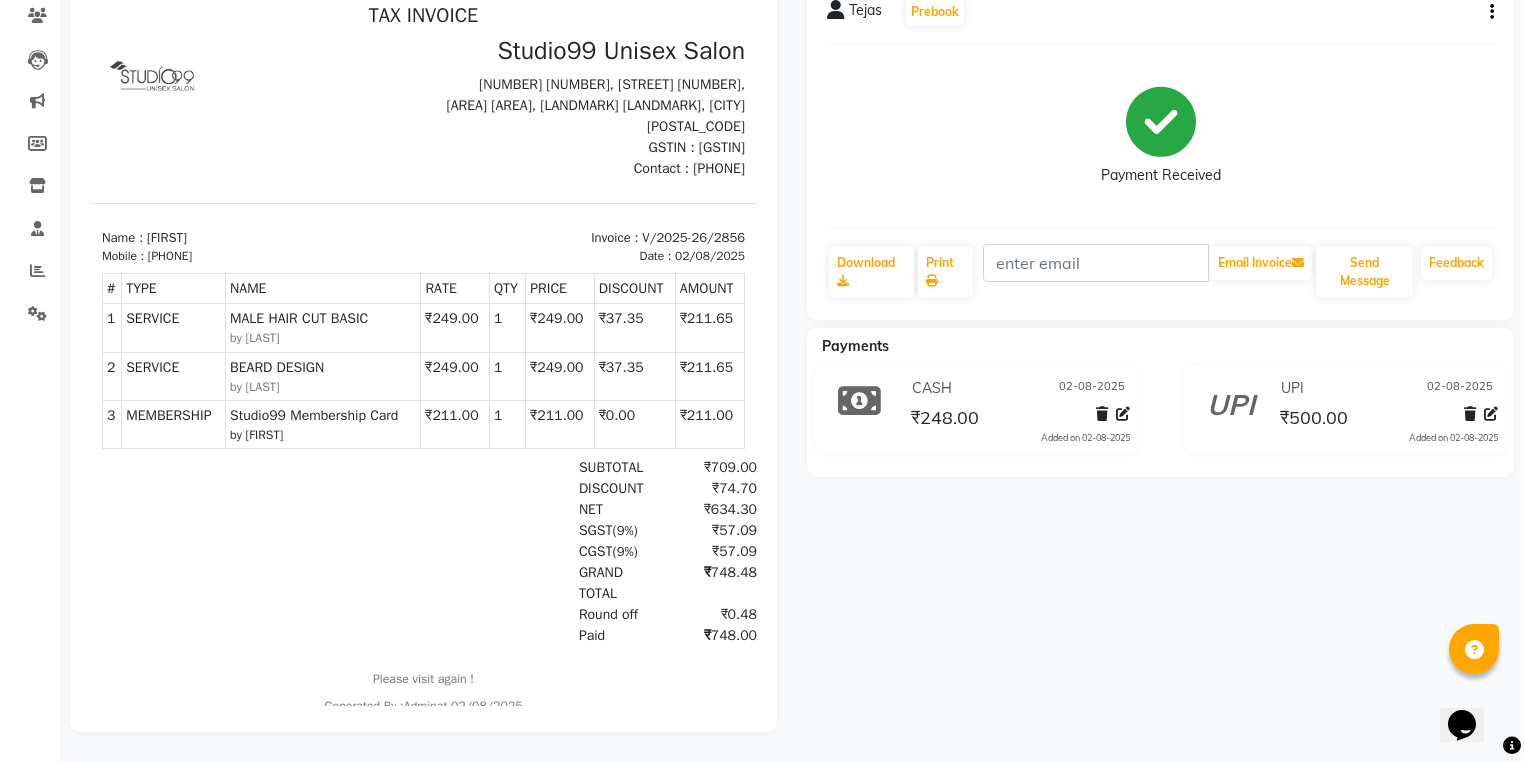 scroll, scrollTop: 15, scrollLeft: 0, axis: vertical 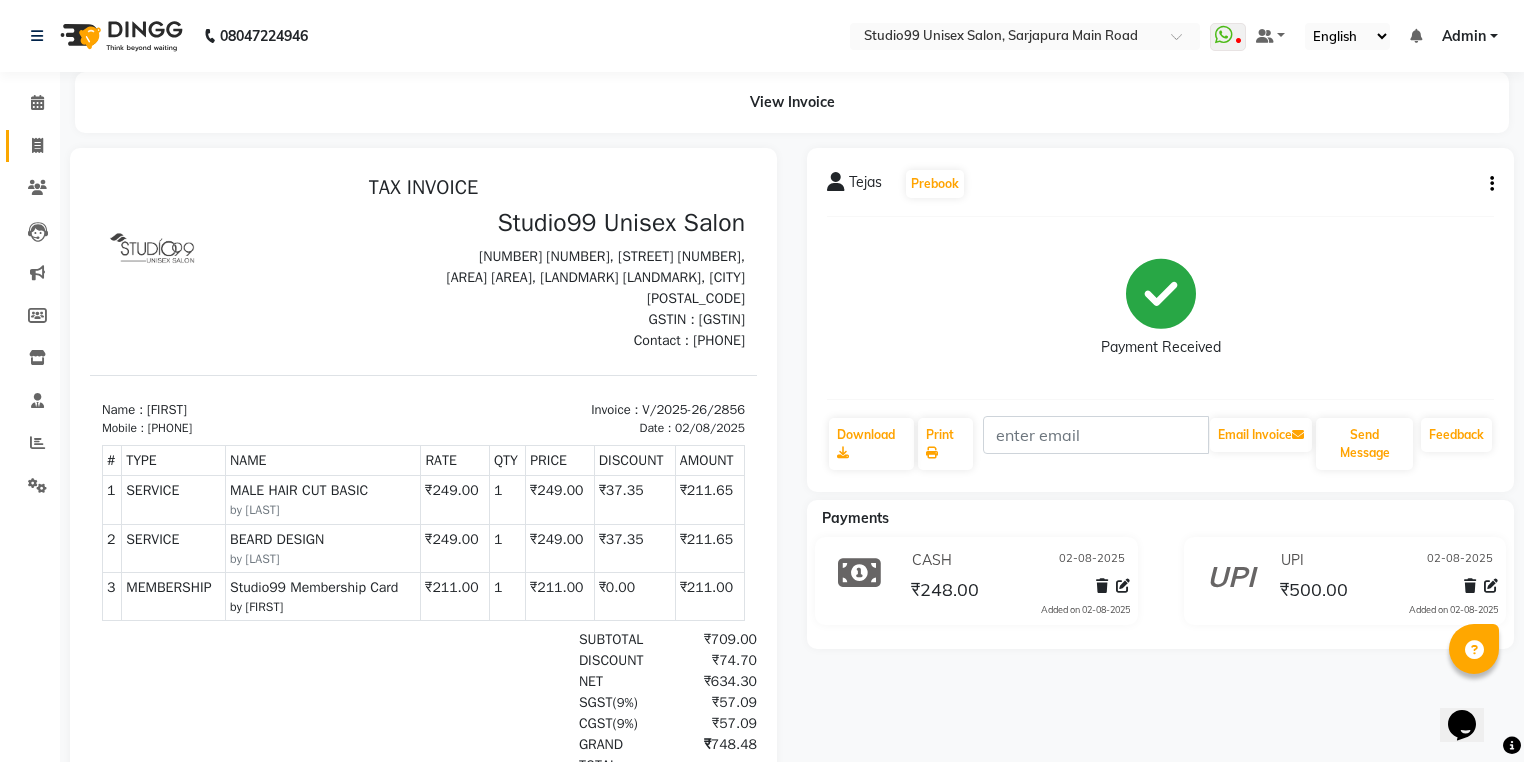 click 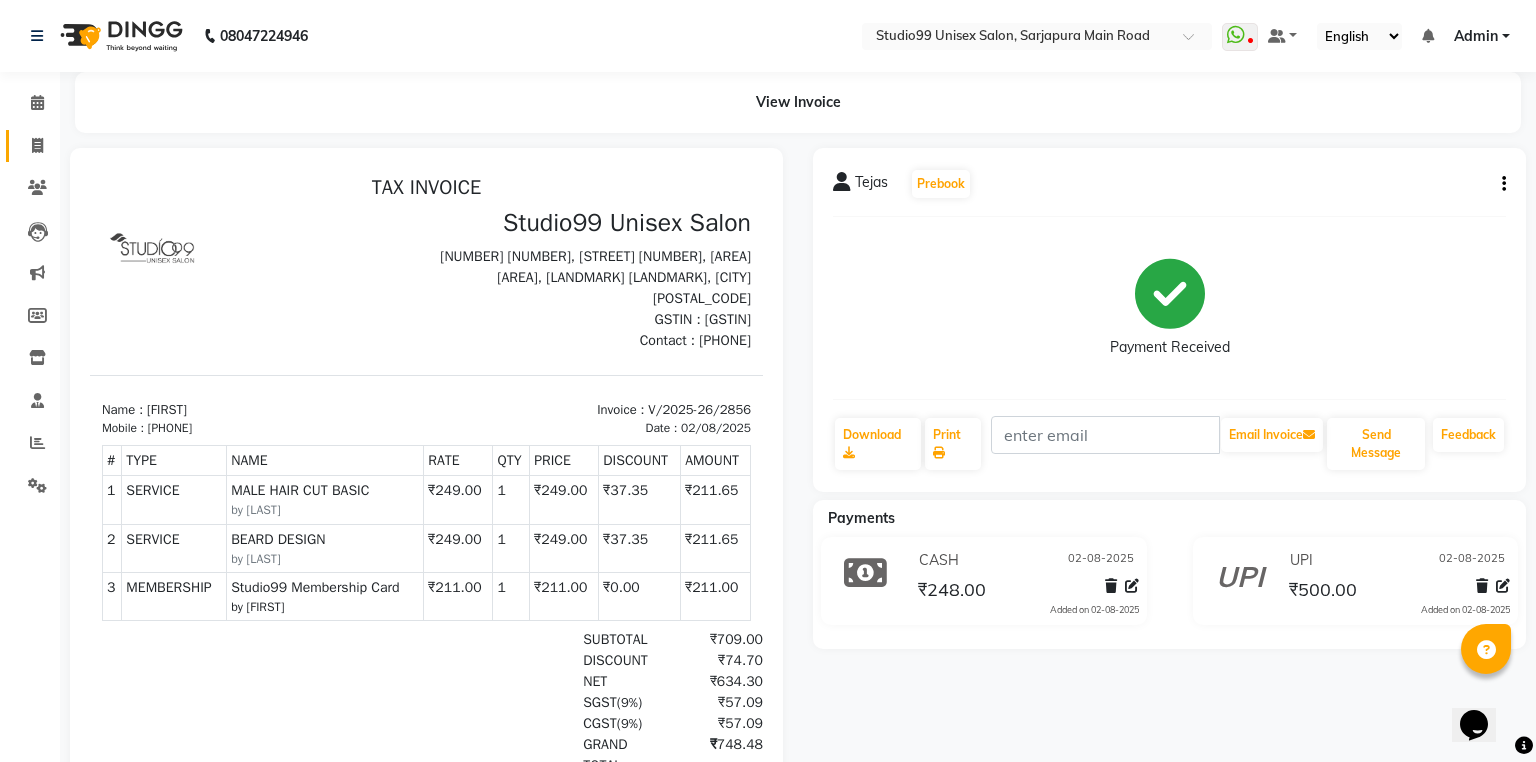 select on "6042" 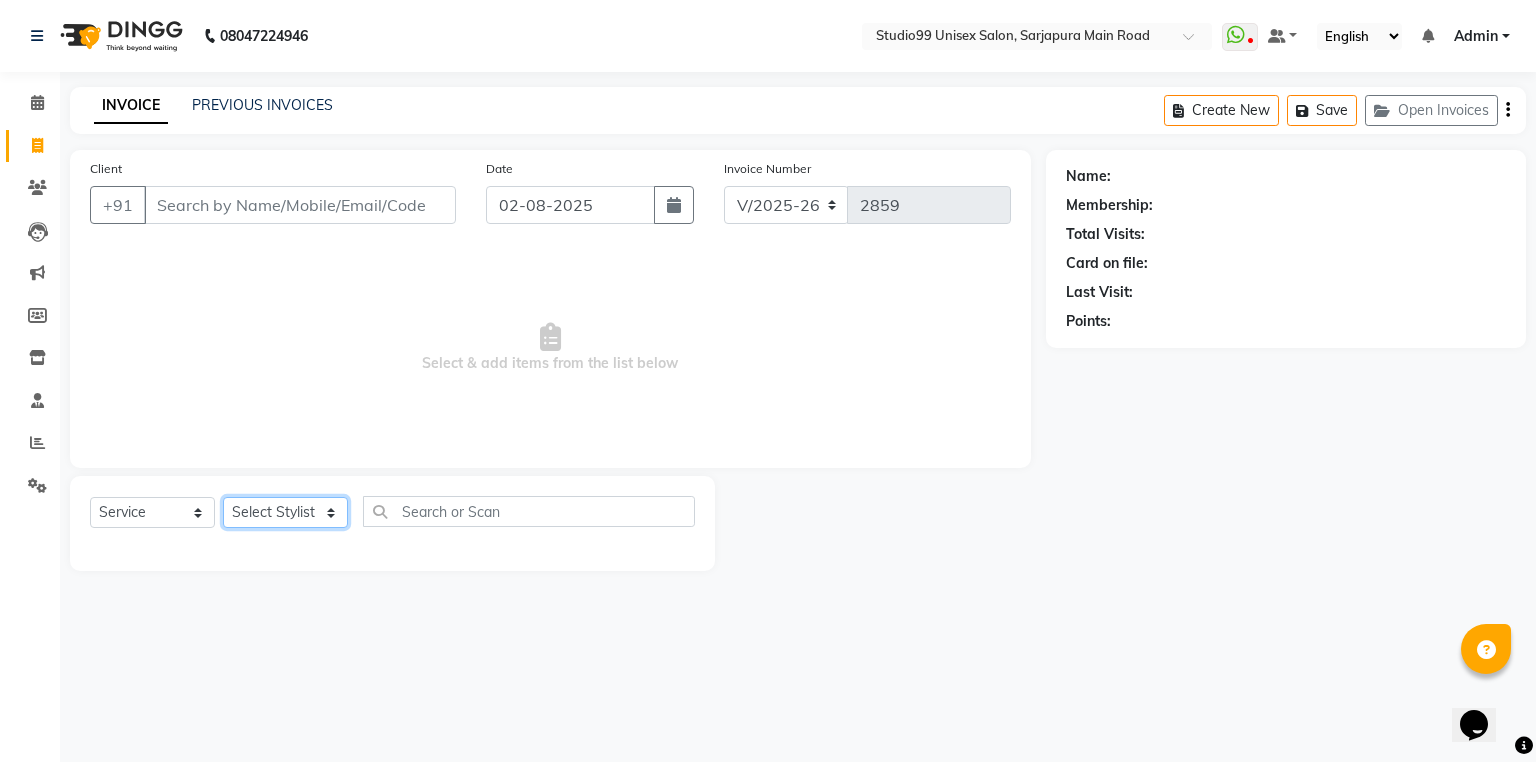 click on "Select Stylist" 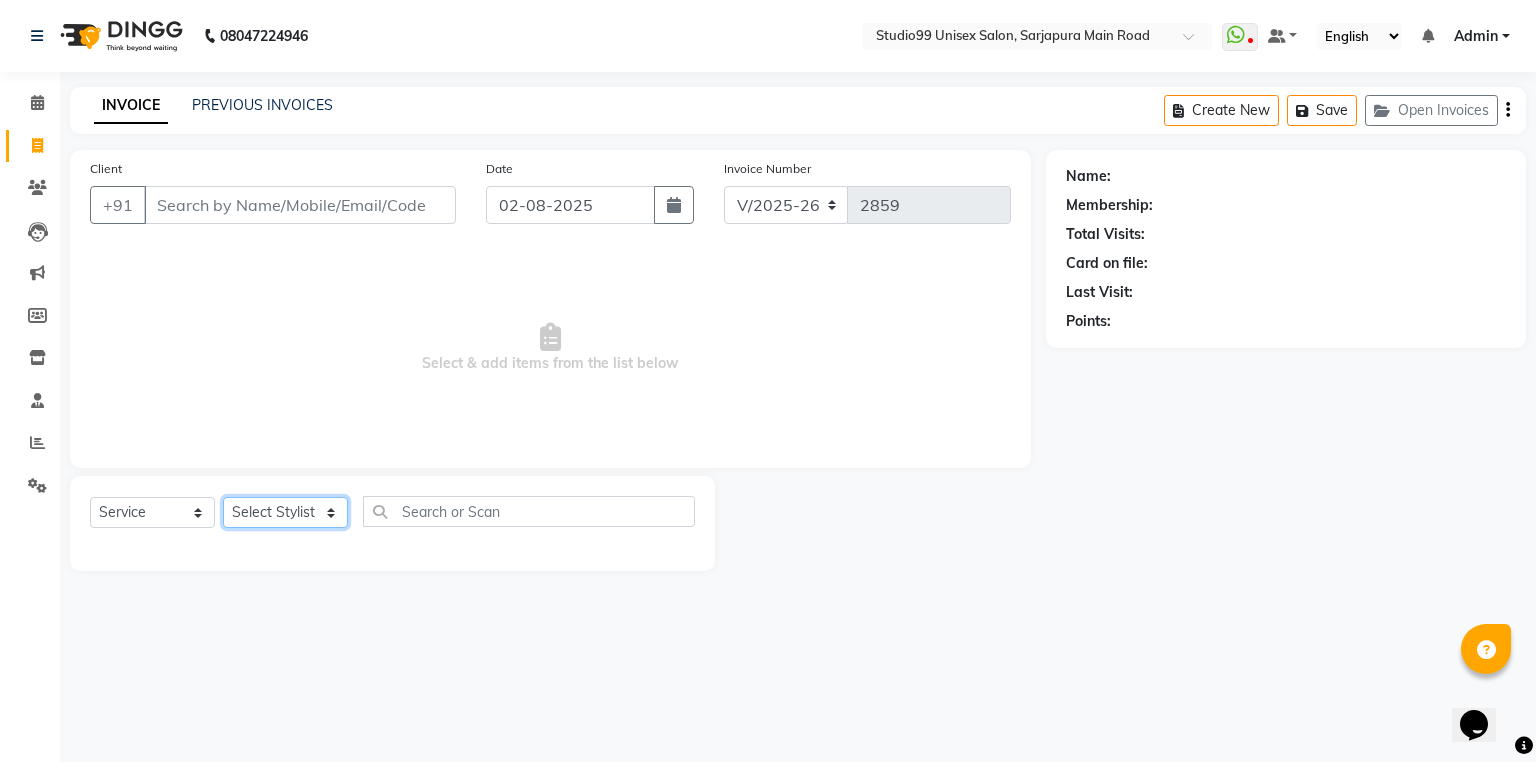 select on "43530" 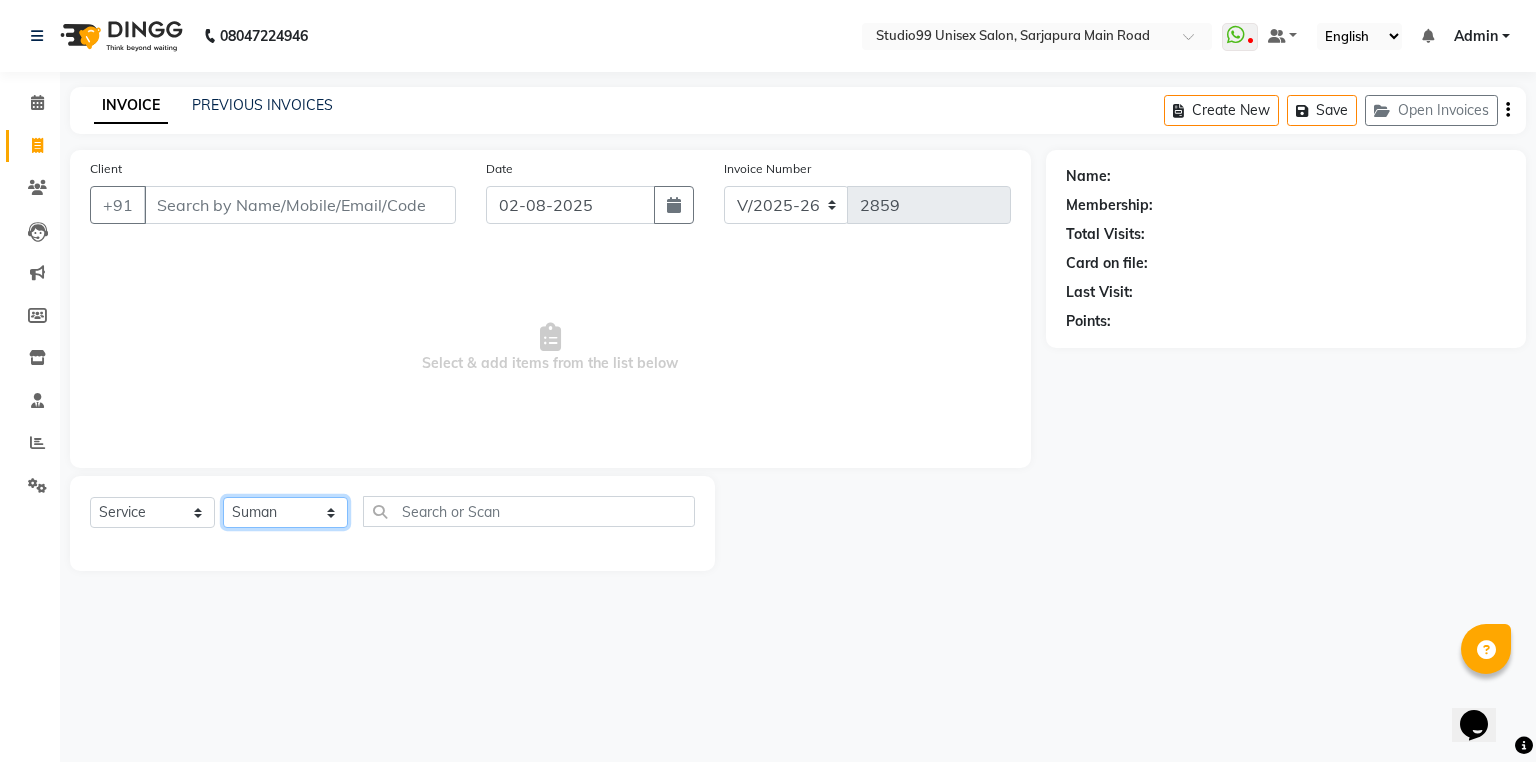 click on "Select Stylist Admin [NAME] [NAME] [NAME] Avaz Dina GEORGE Gulshan mahi MUNMUN Nobil Hasan Rafeeq Raj Rima Dey Rima Dey Shallu Simran Suman Suman VIKRAM" 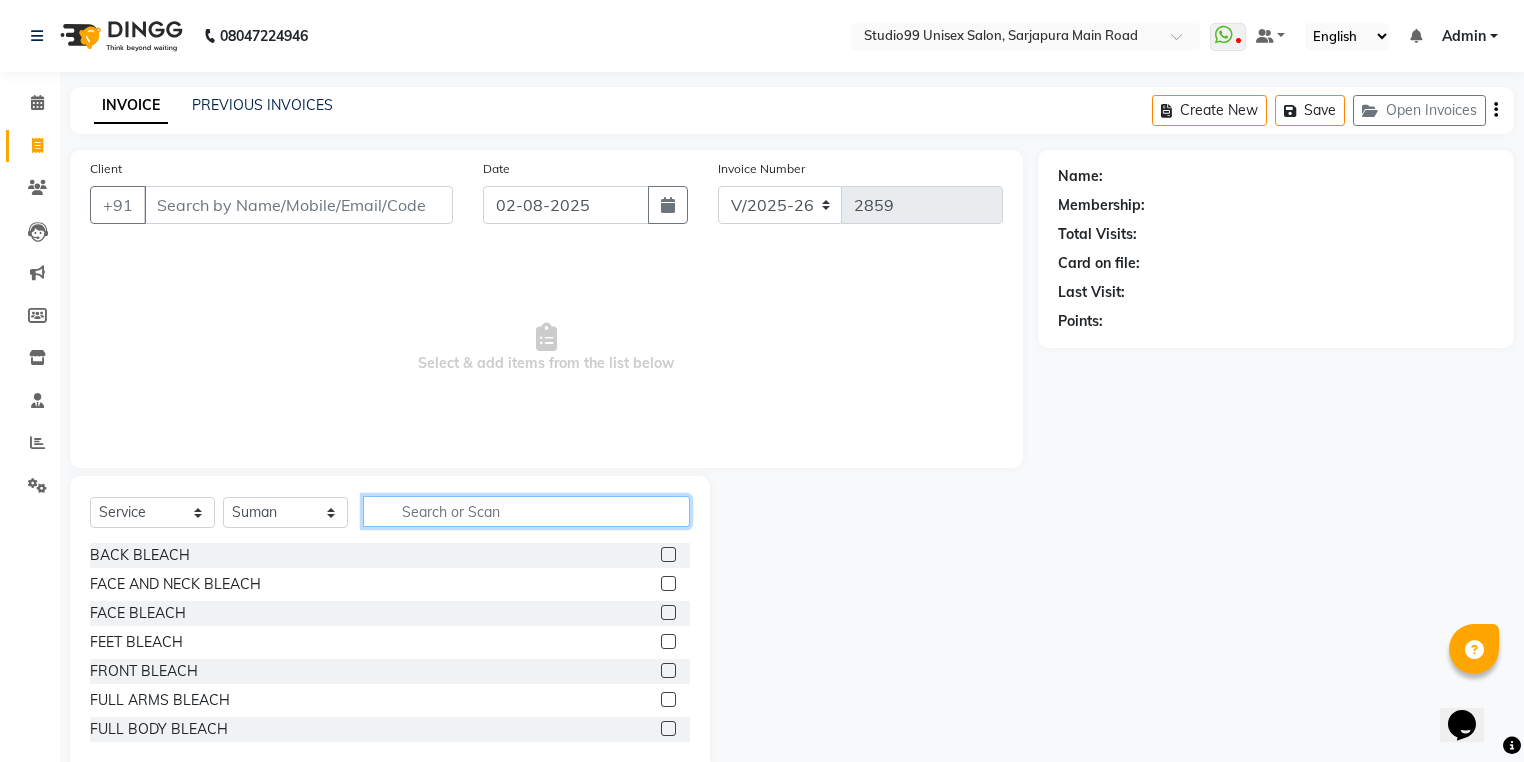 click 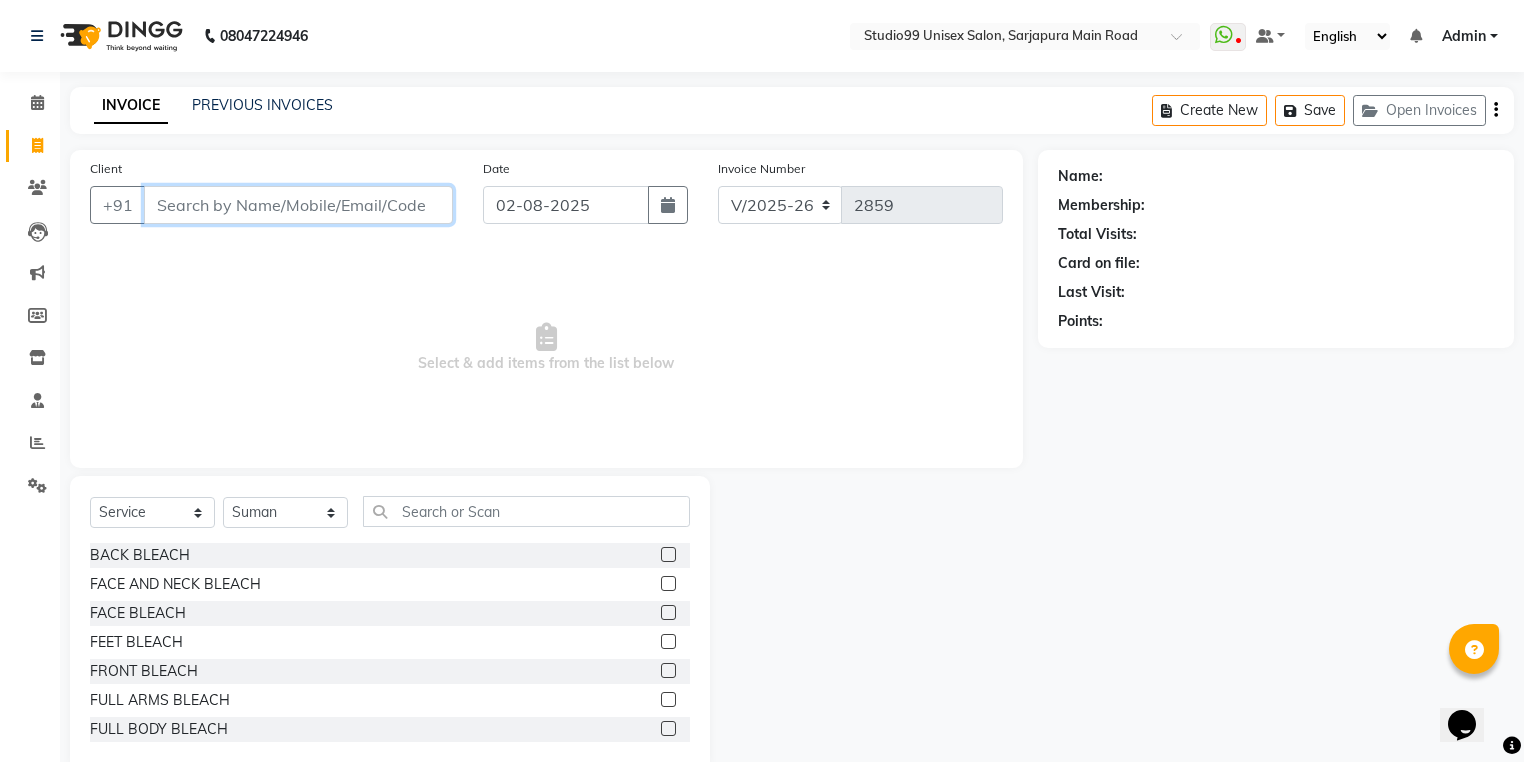 click on "Client" at bounding box center (298, 205) 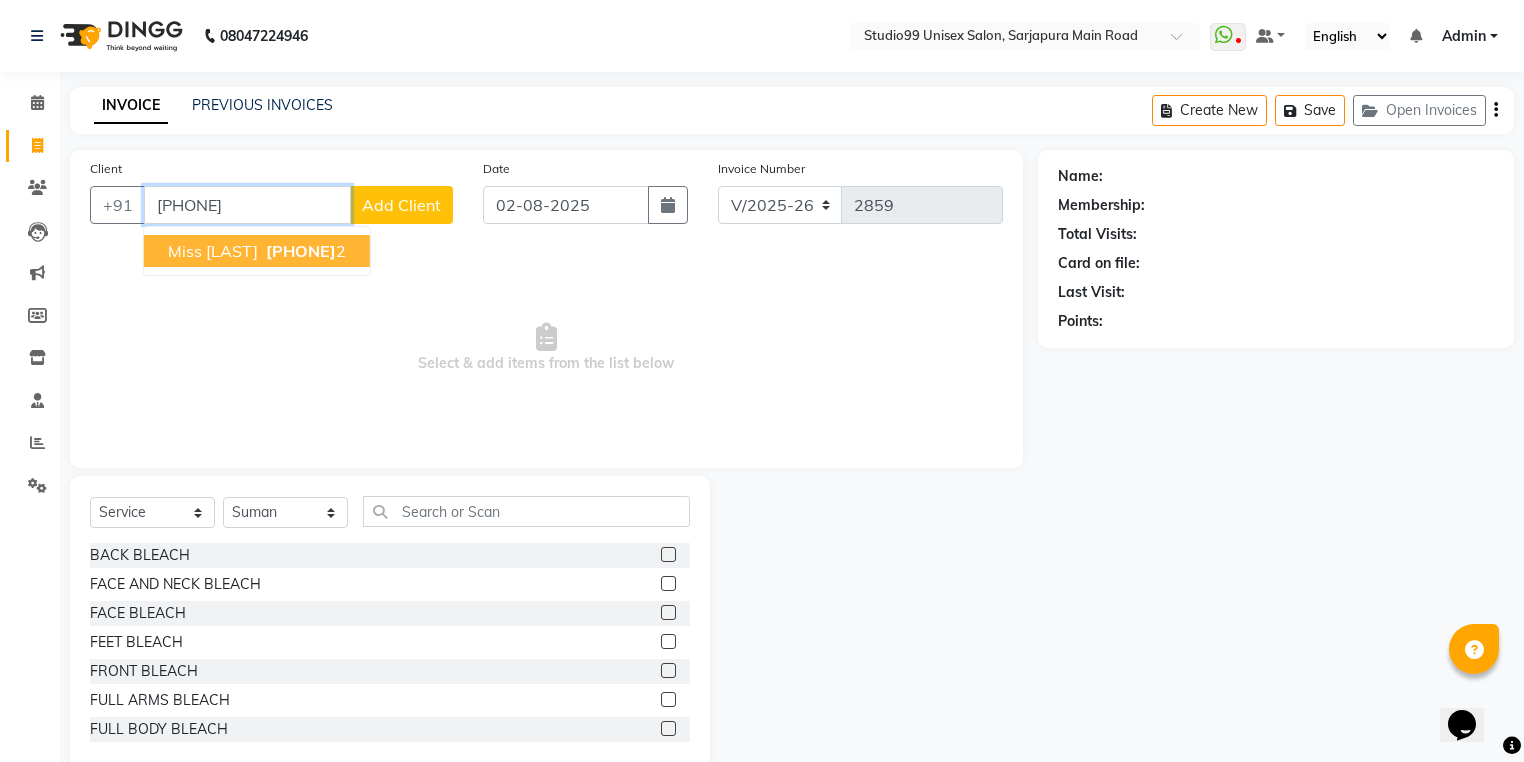 click on "Miss [LAST]" at bounding box center [213, 251] 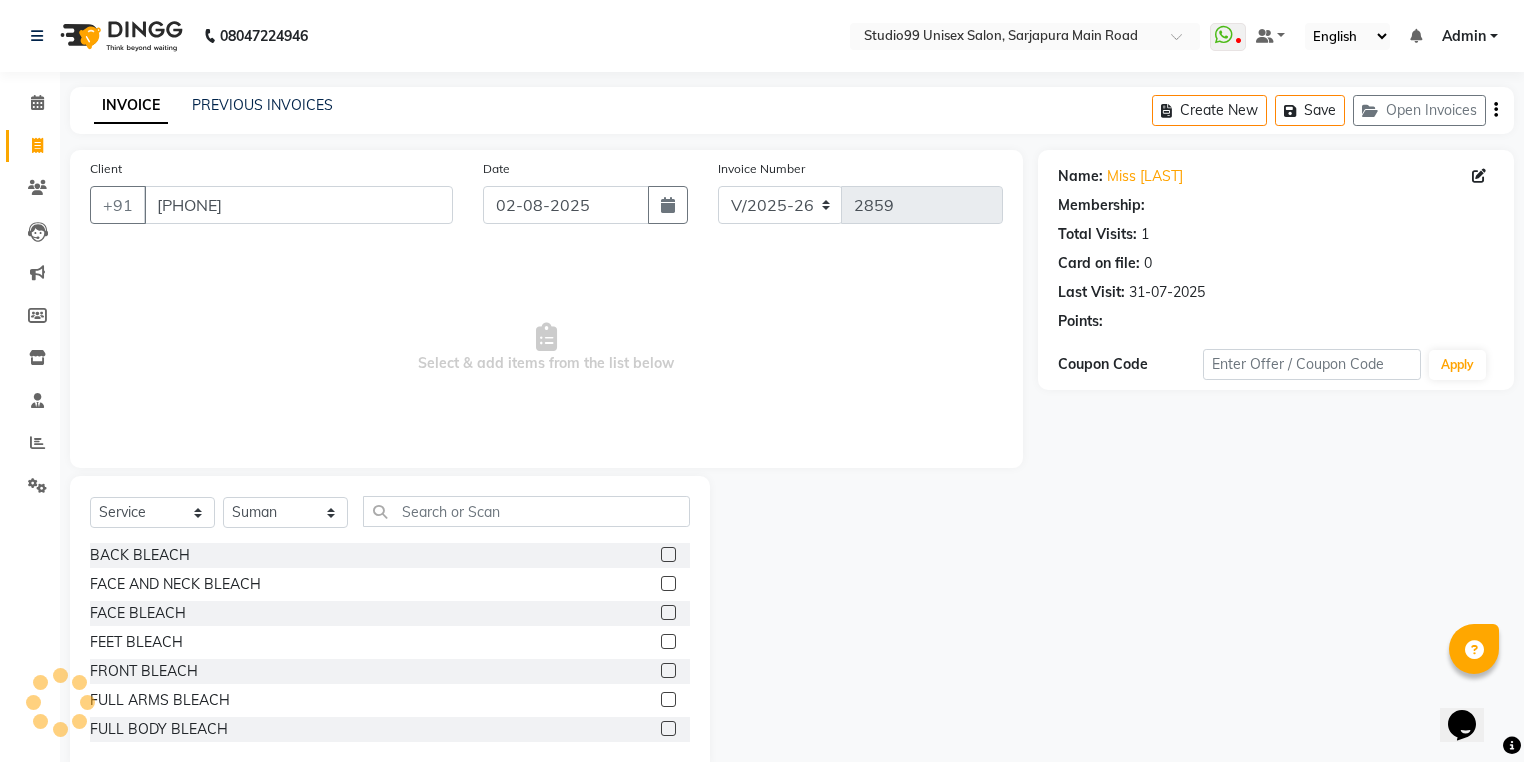 select on "2: Object" 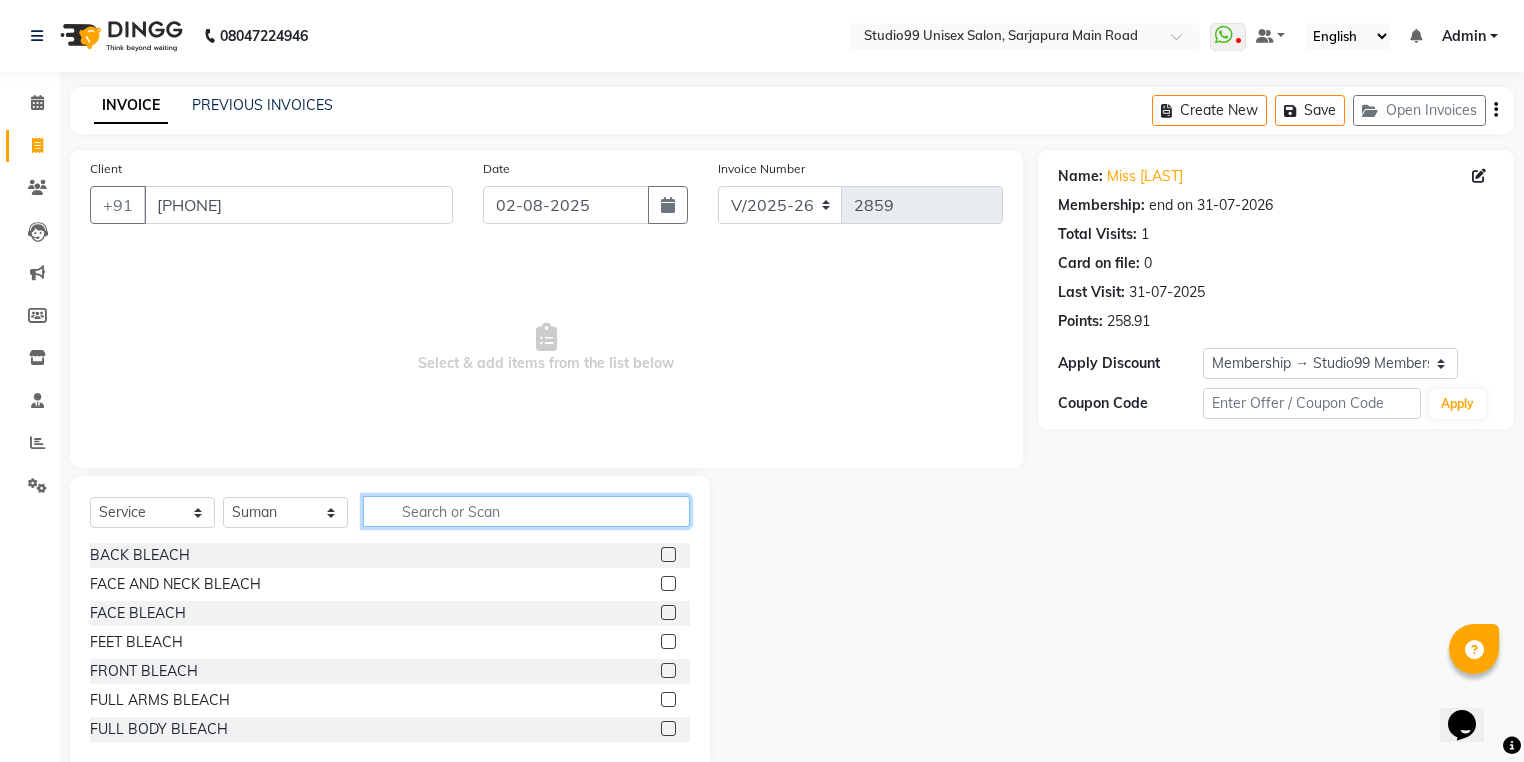 click 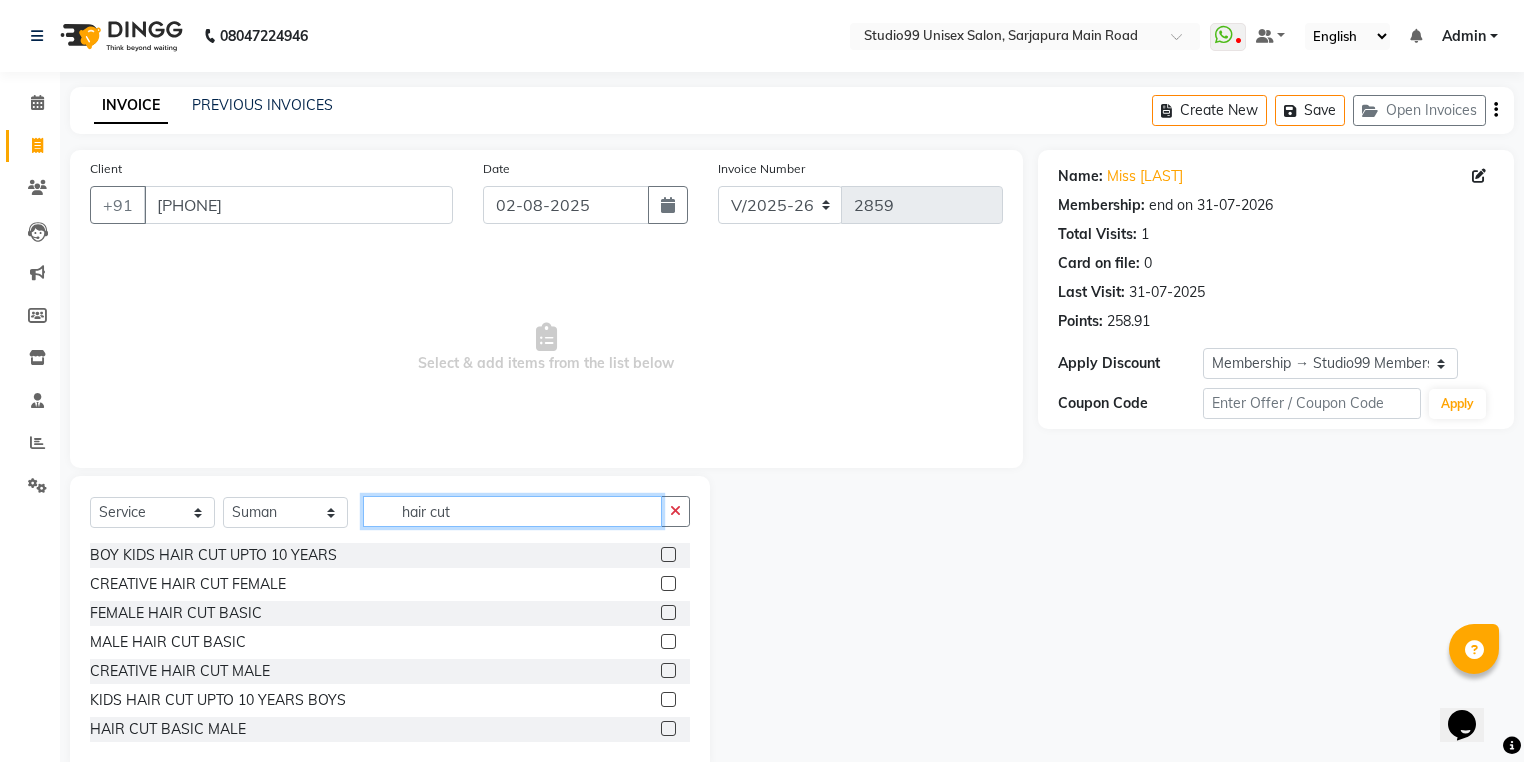 scroll, scrollTop: 60, scrollLeft: 0, axis: vertical 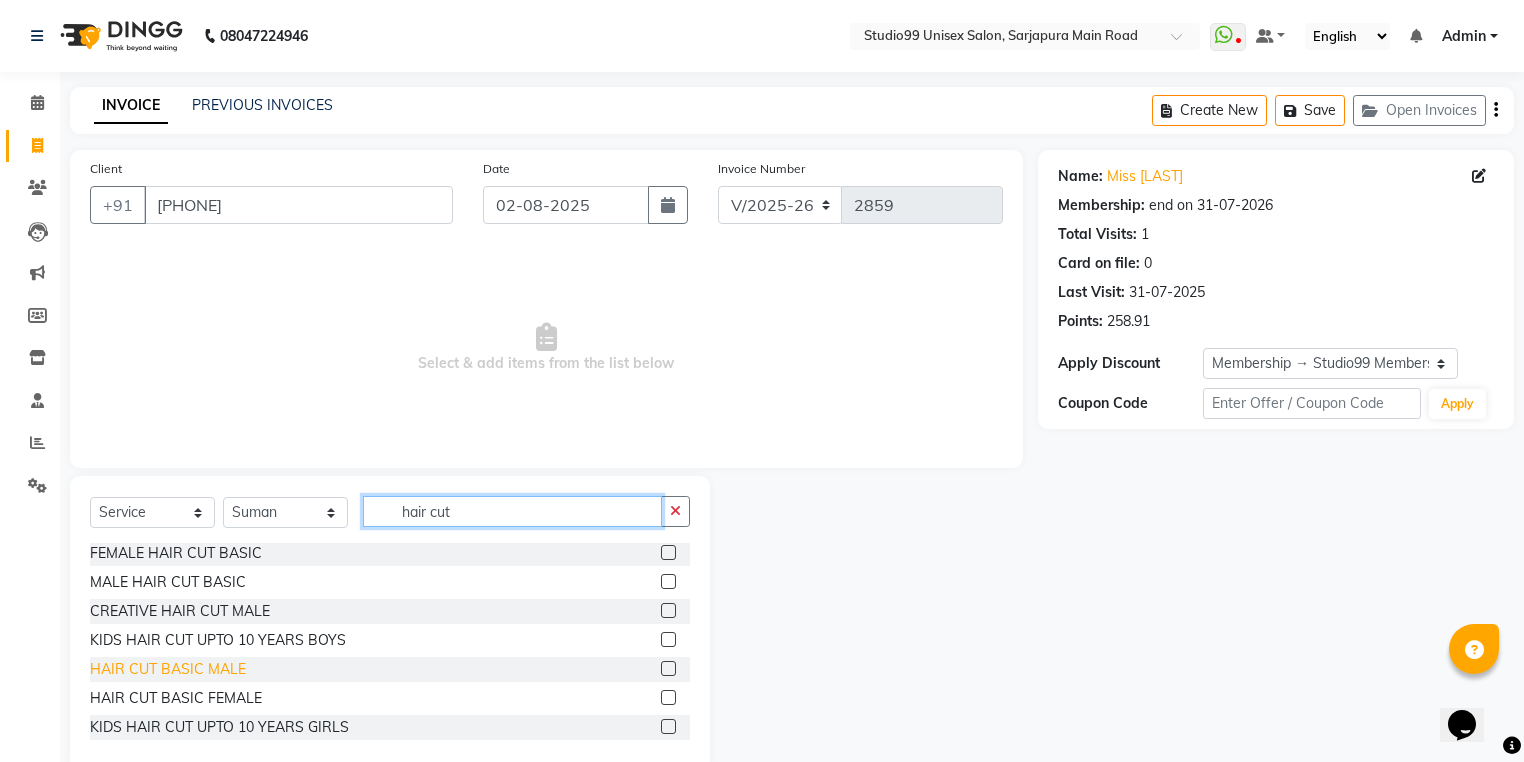 type on "hair cut" 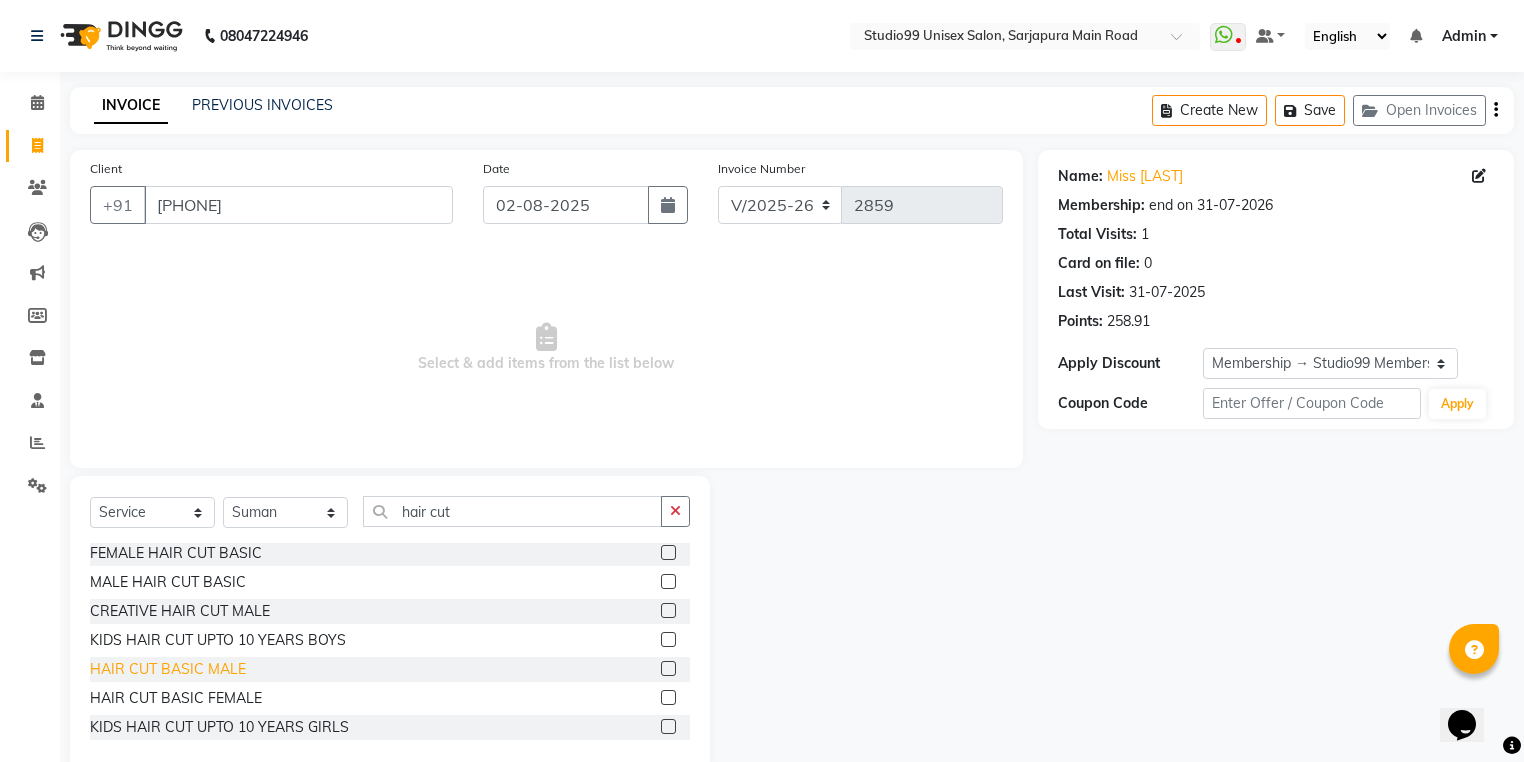 click on "HAIR CUT BASIC MALE" 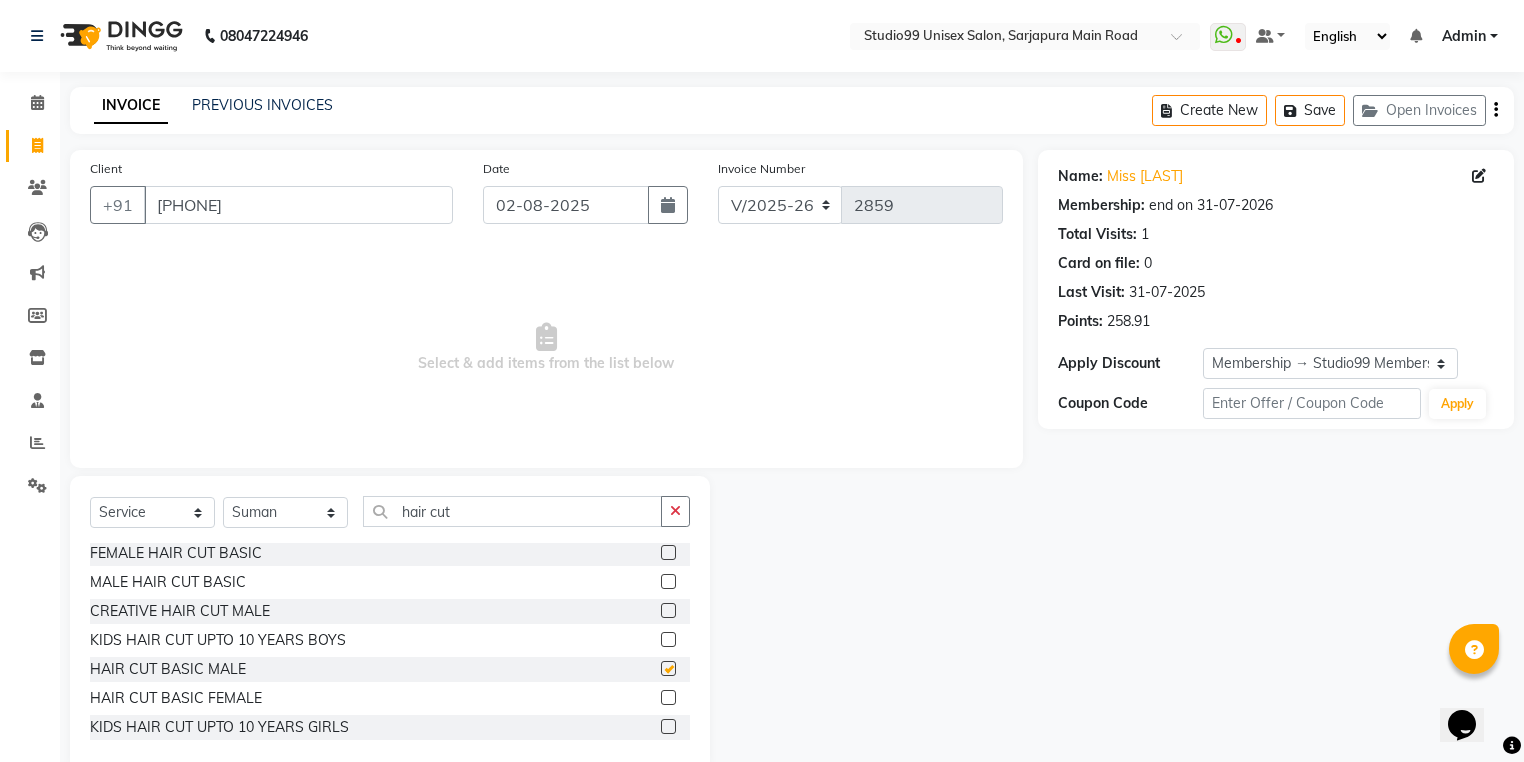 checkbox on "false" 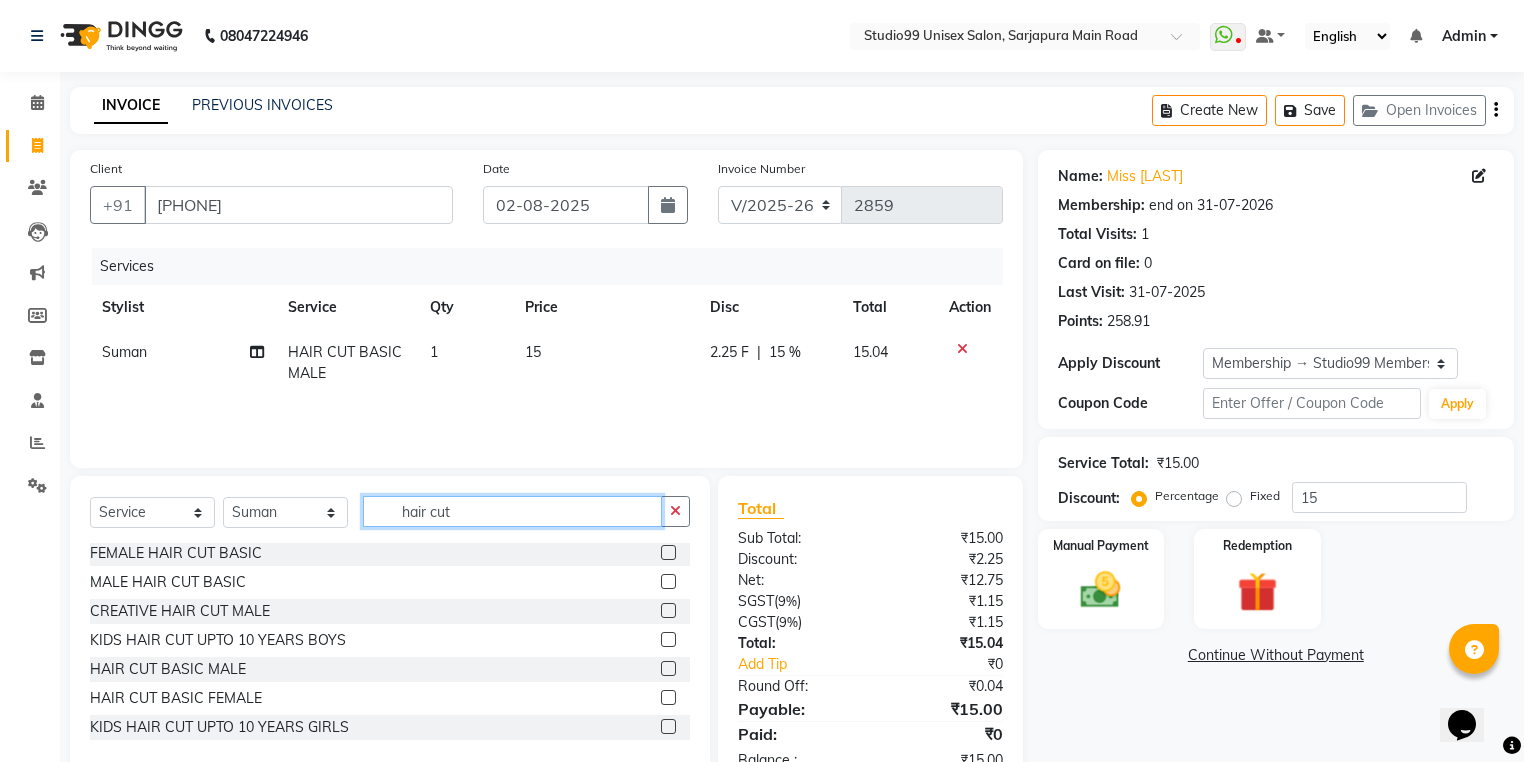 drag, startPoint x: 492, startPoint y: 517, endPoint x: 281, endPoint y: 518, distance: 211.00237 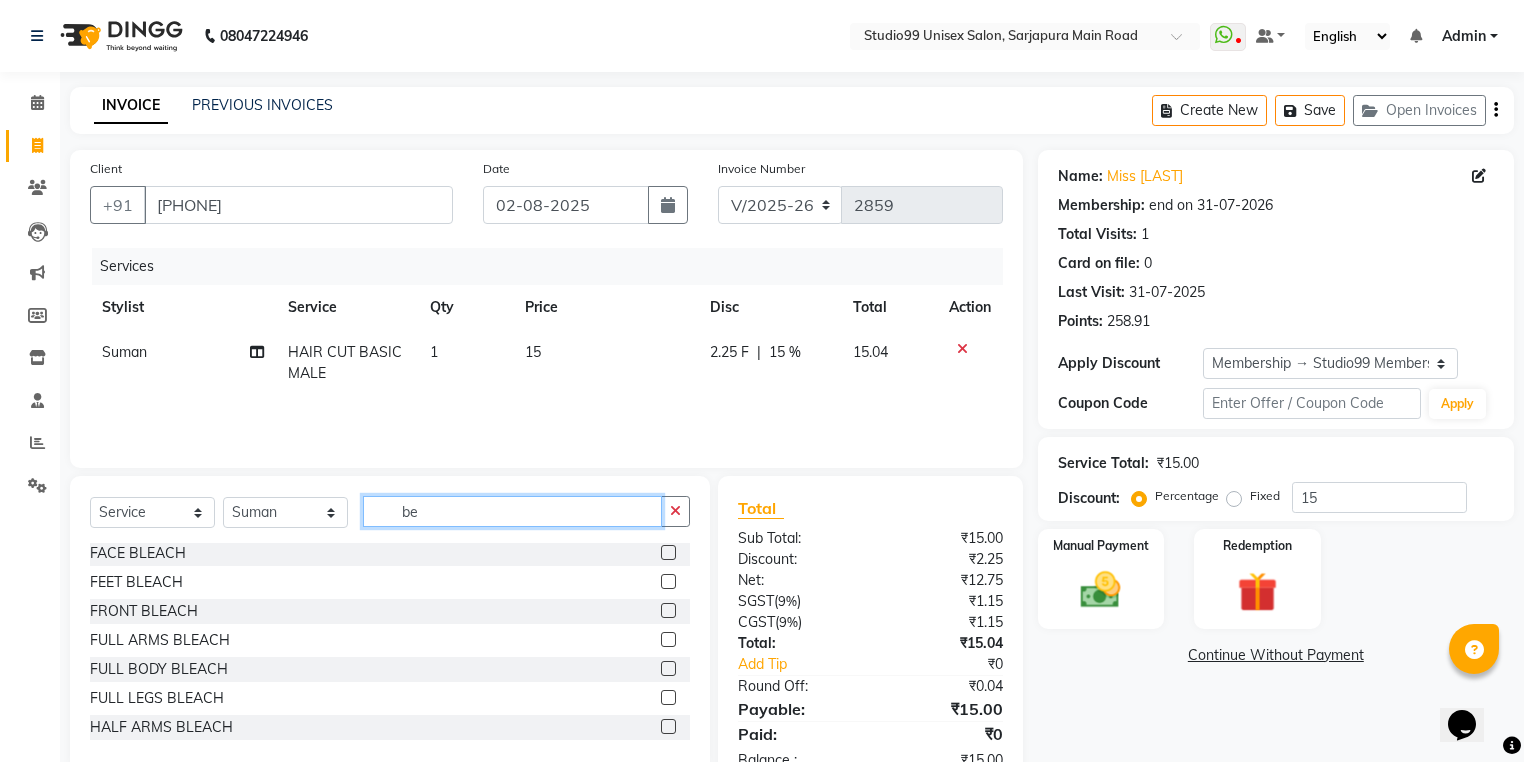 scroll, scrollTop: 0, scrollLeft: 0, axis: both 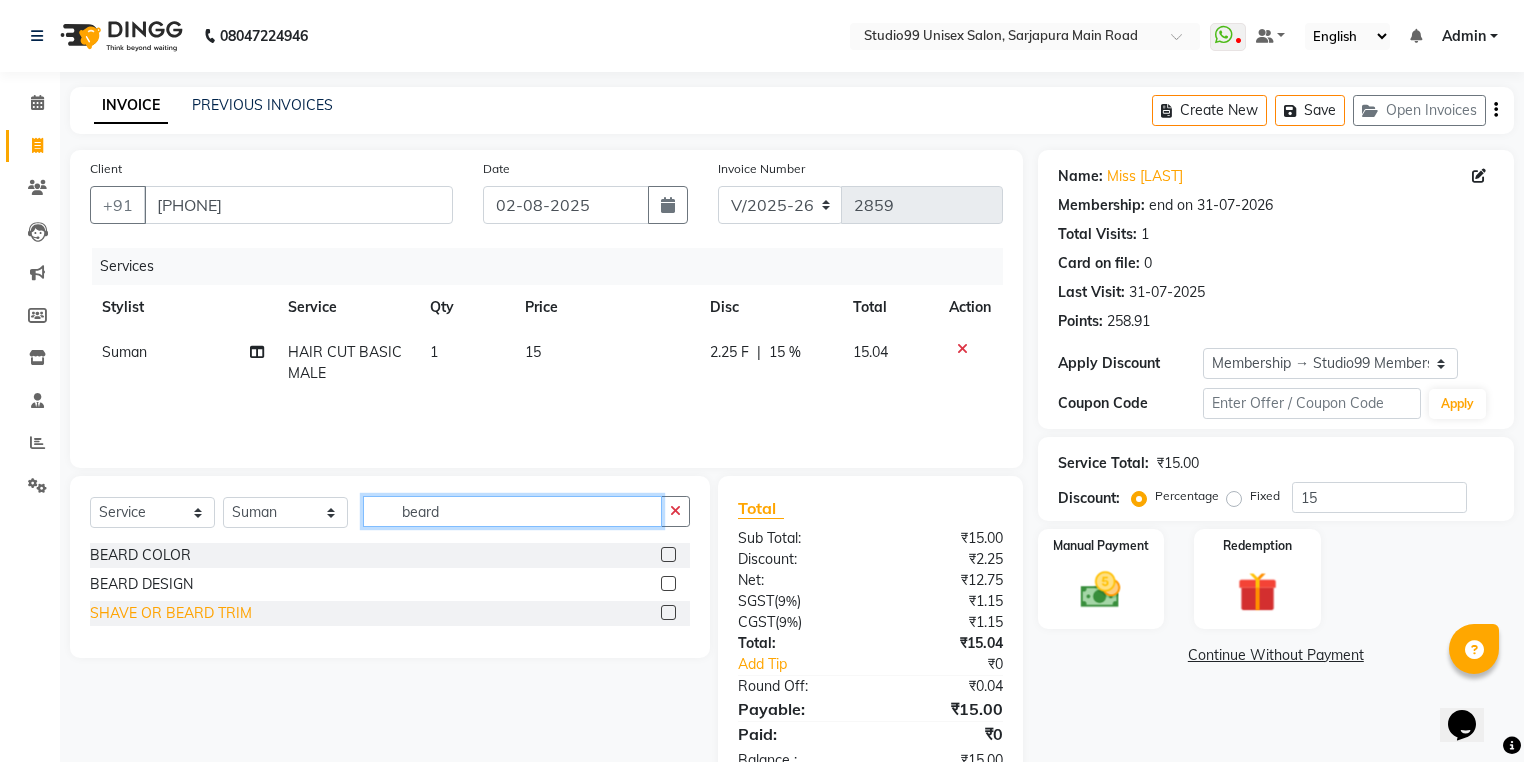 type on "beard" 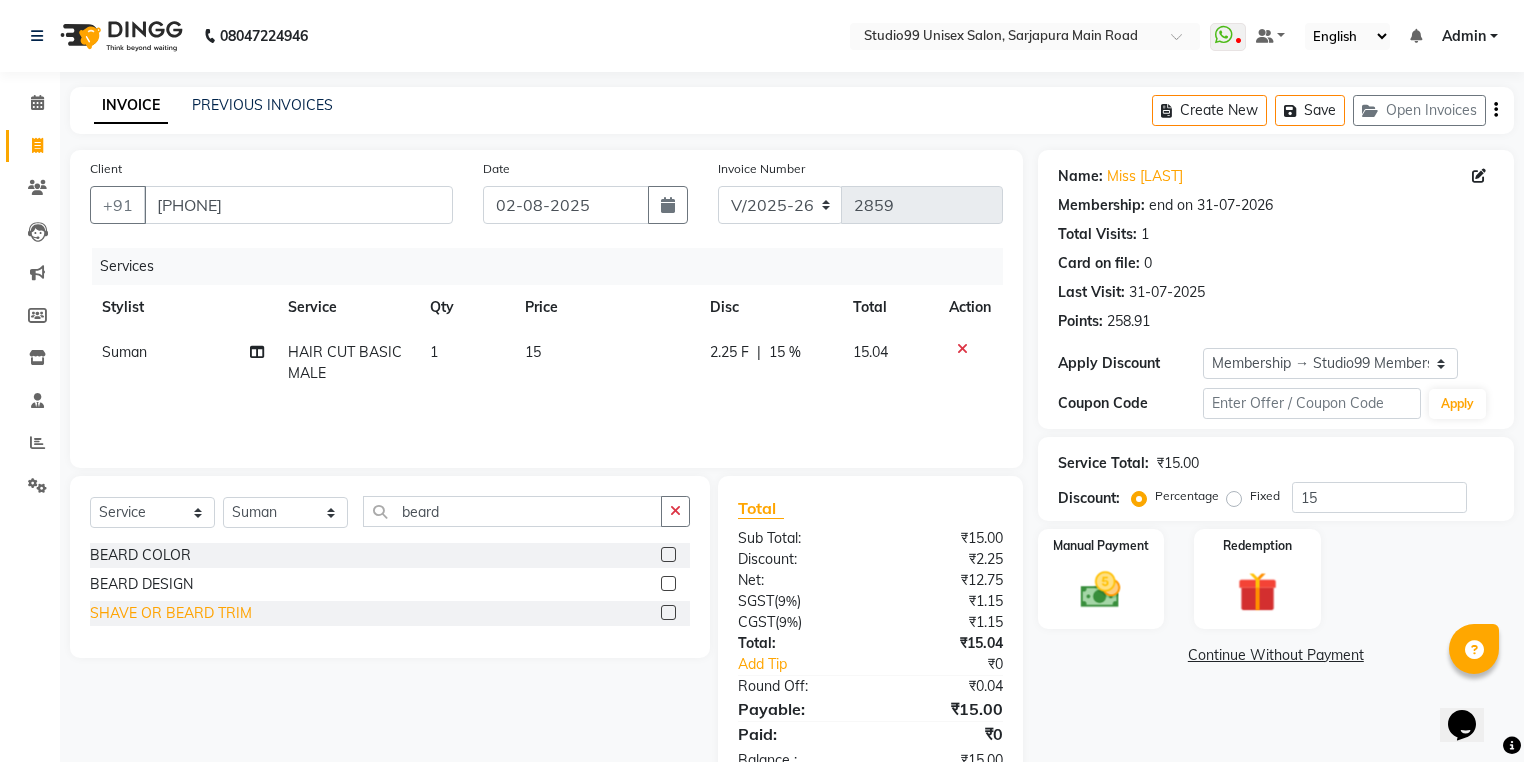 click on "SHAVE OR BEARD TRIM" 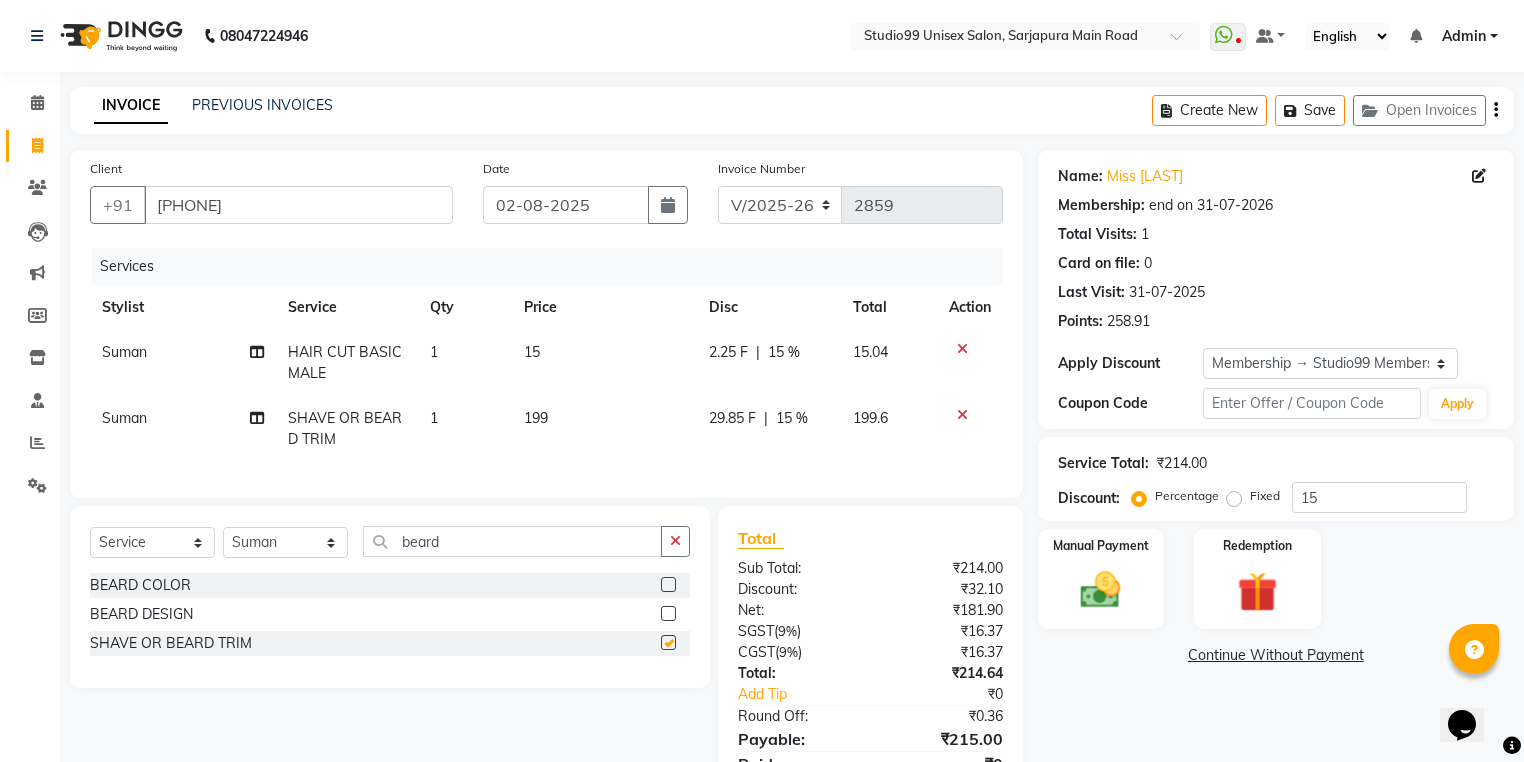 checkbox on "false" 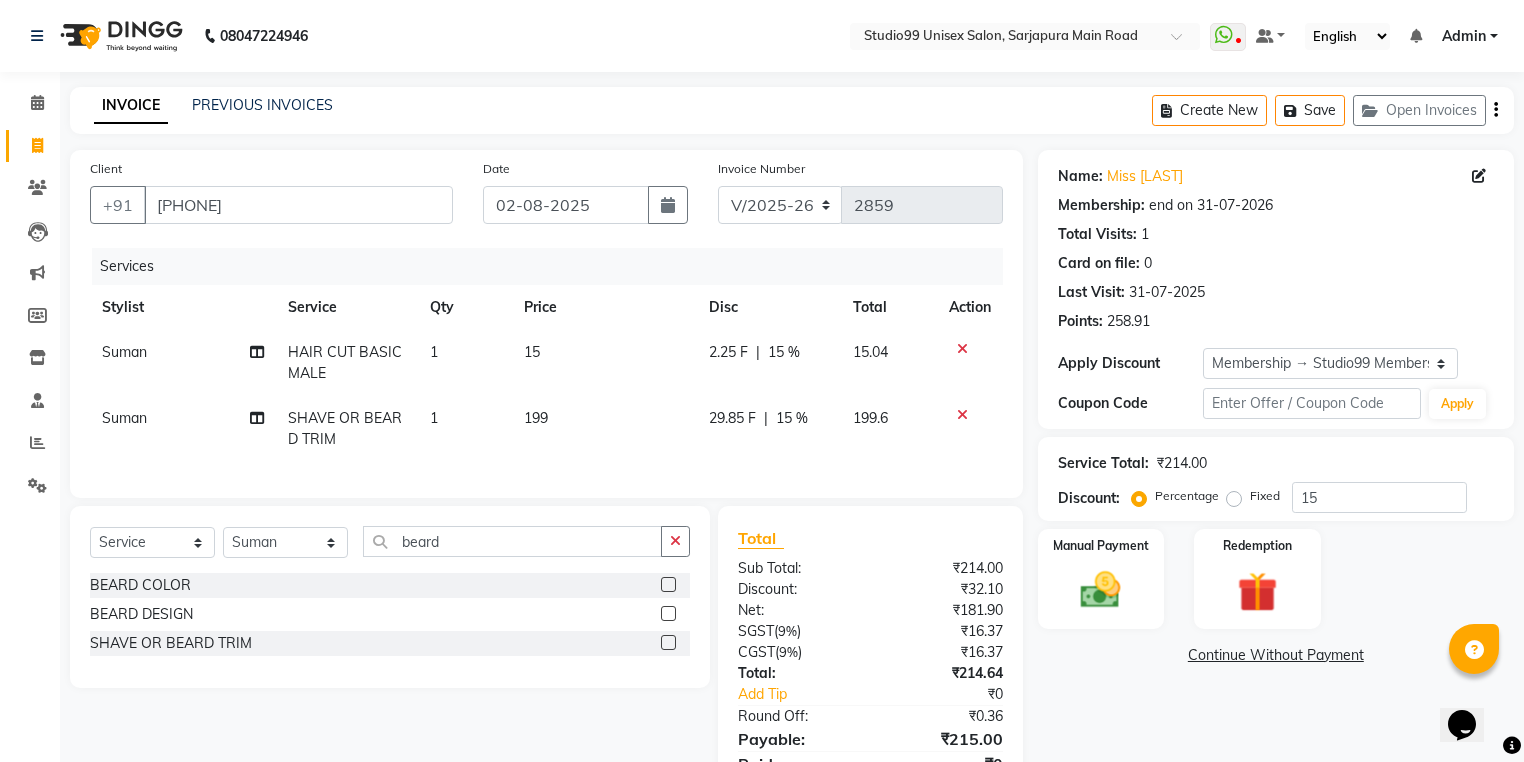 click on "15" 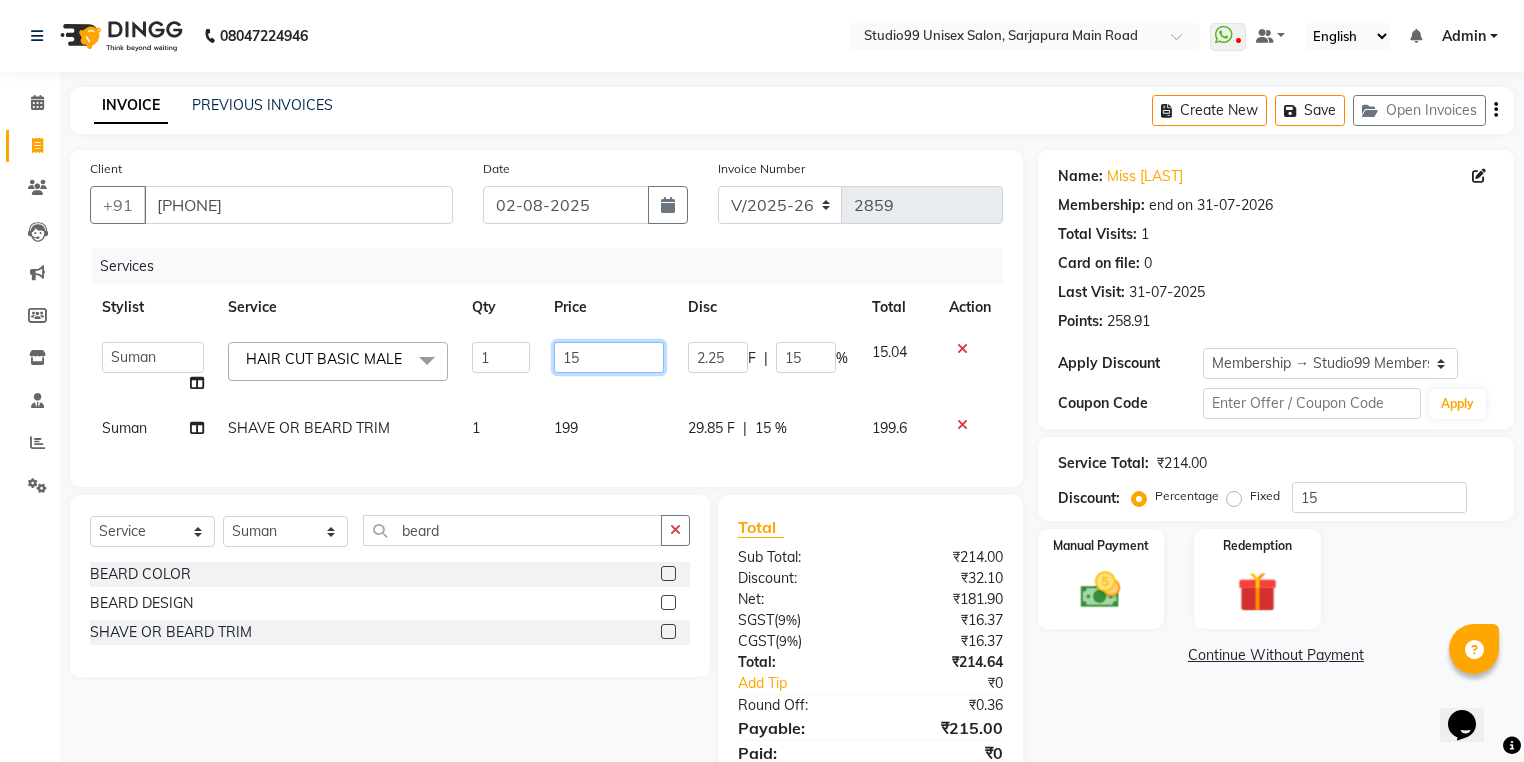 drag, startPoint x: 595, startPoint y: 350, endPoint x: 557, endPoint y: 354, distance: 38.209946 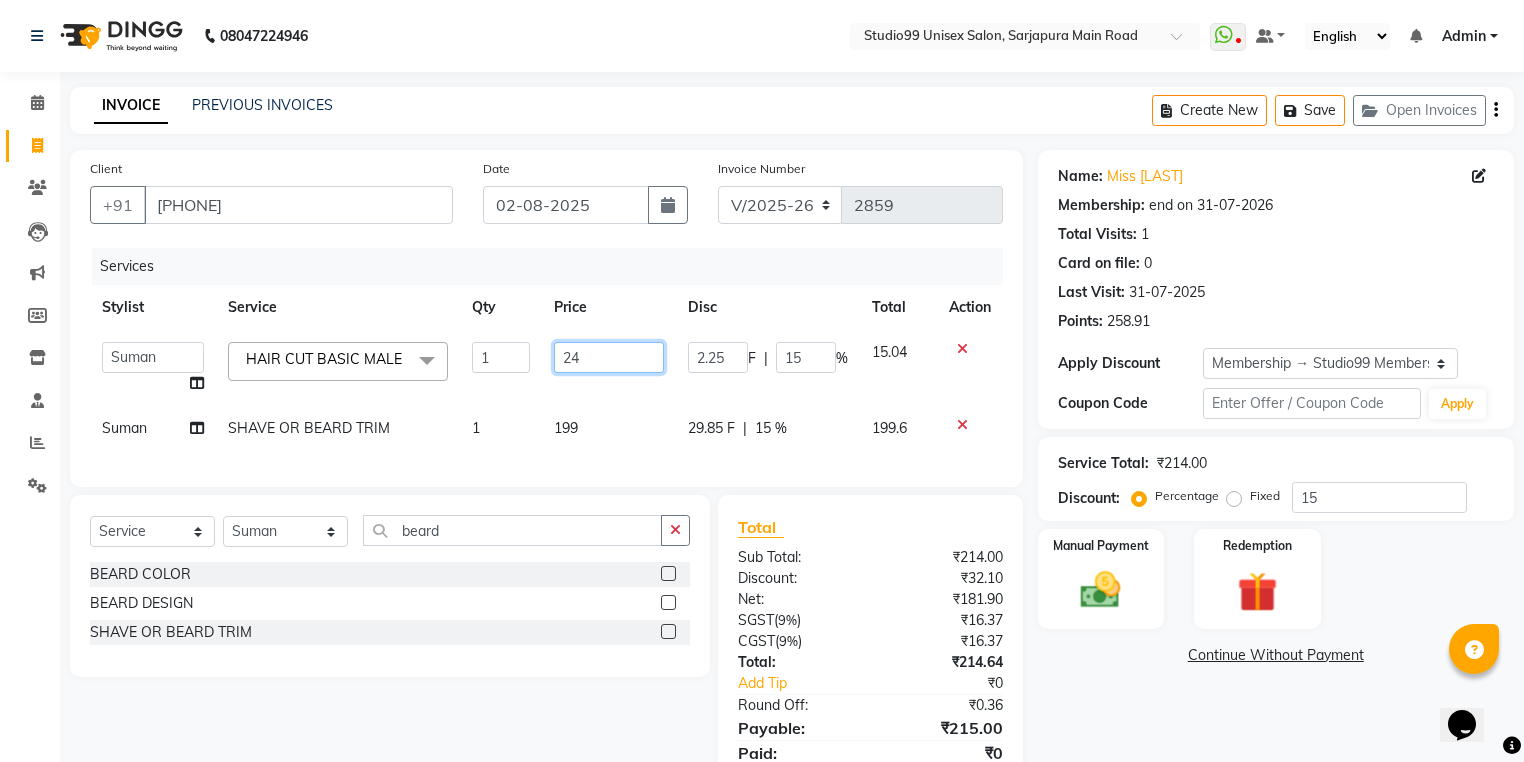type on "249" 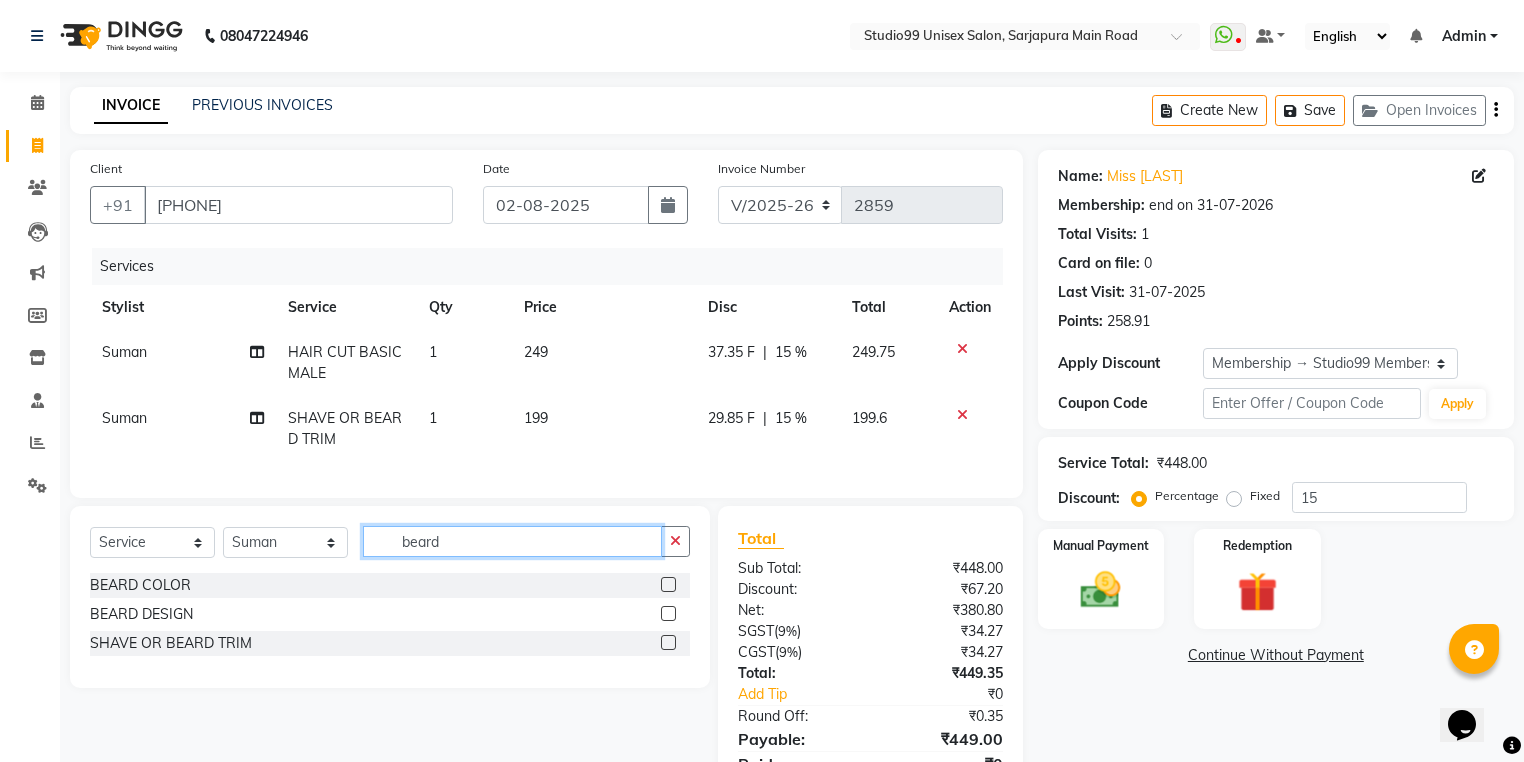 drag, startPoint x: 548, startPoint y: 550, endPoint x: 396, endPoint y: 552, distance: 152.01315 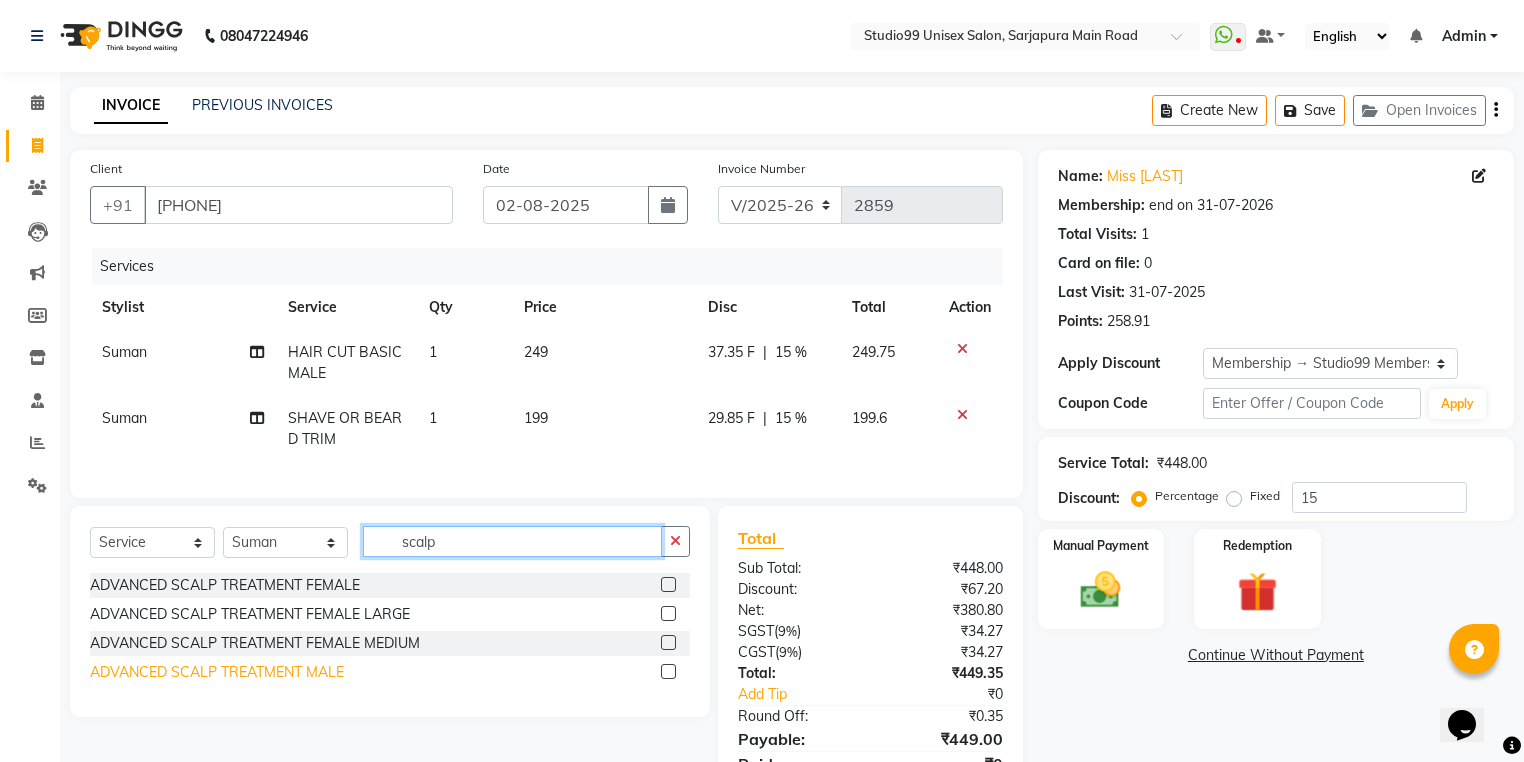 type on "scalp" 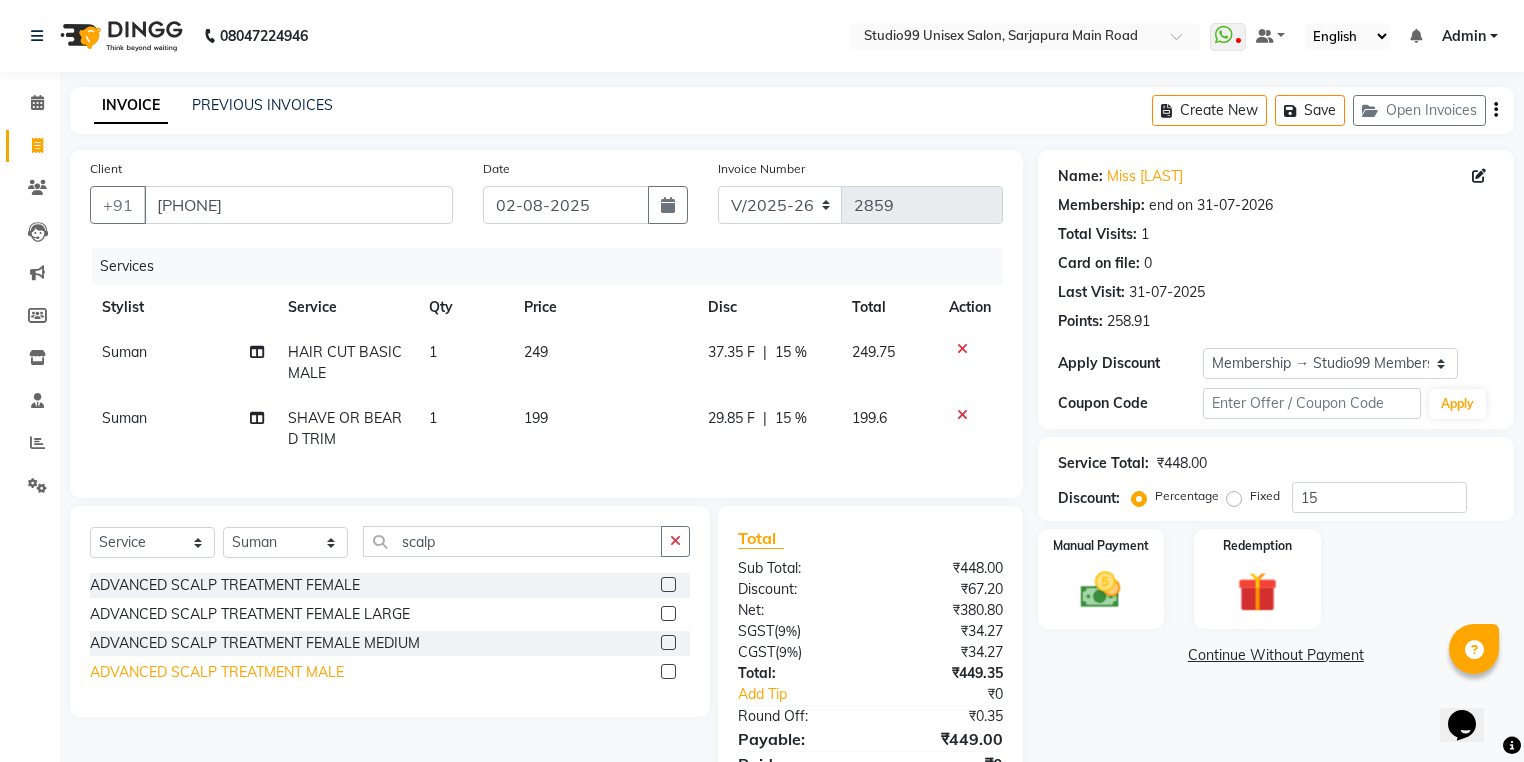 click on "ADVANCED SCALP TREATMENT MALE" 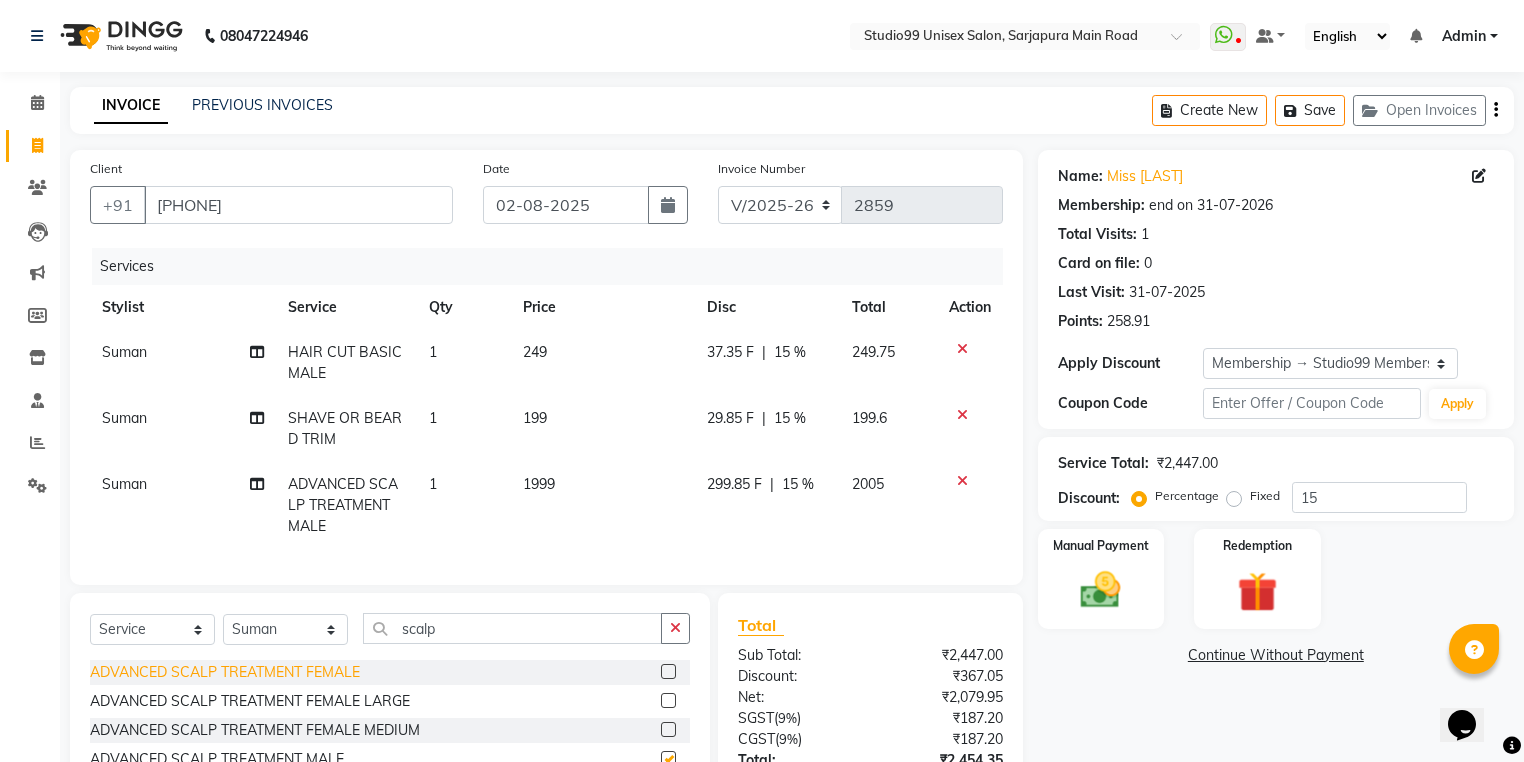 checkbox on "false" 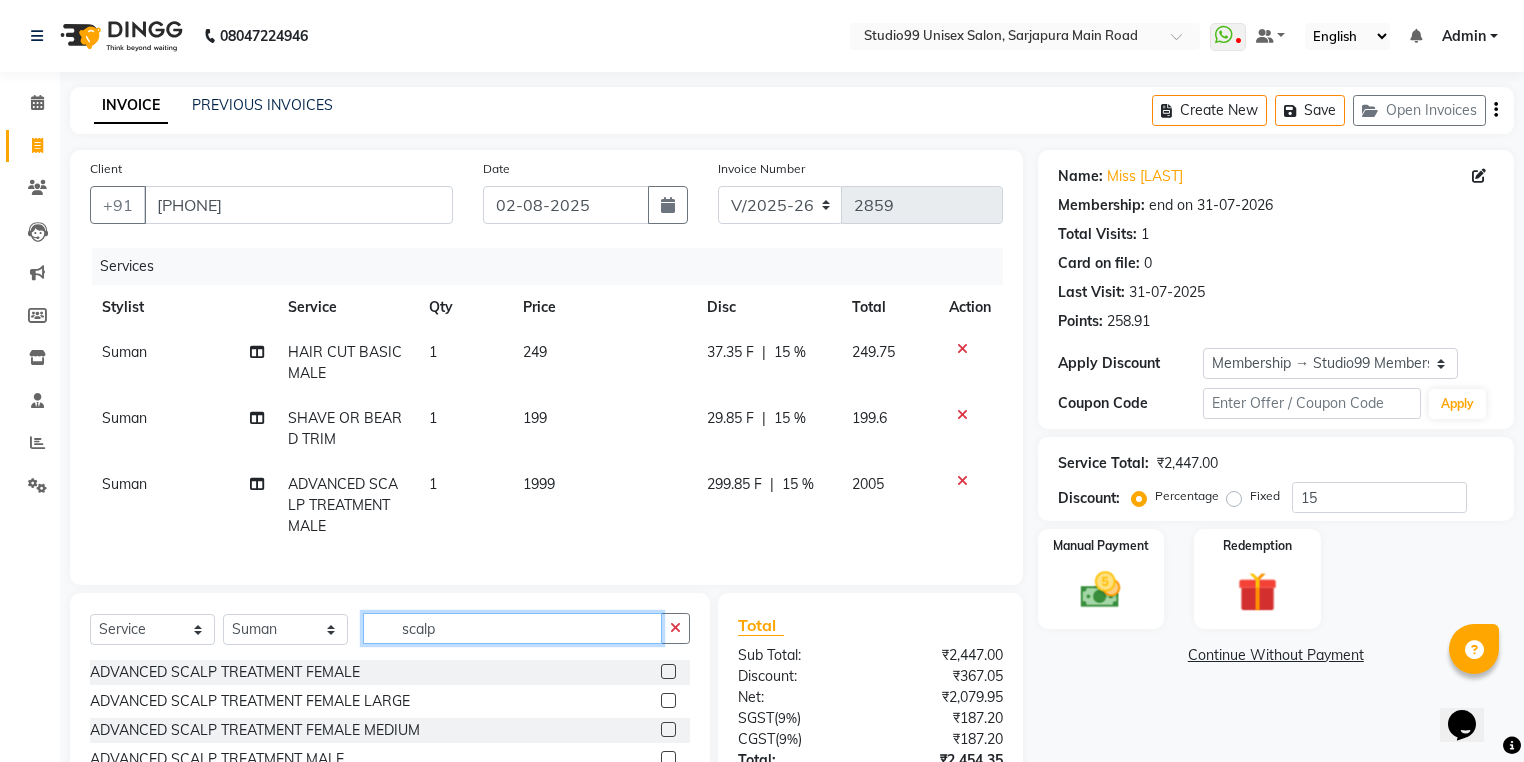 drag, startPoint x: 401, startPoint y: 638, endPoint x: 238, endPoint y: 636, distance: 163.01227 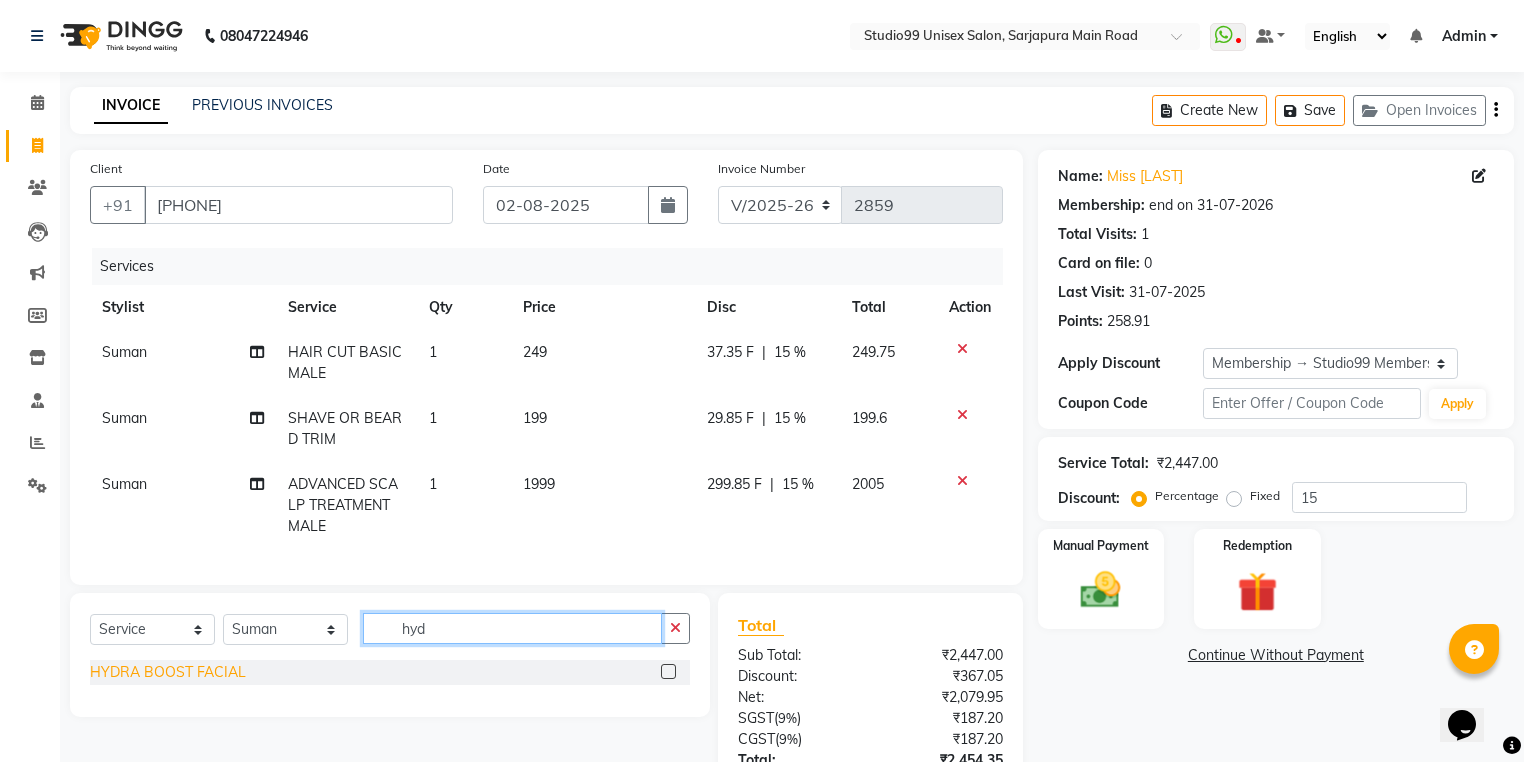 type on "hyd" 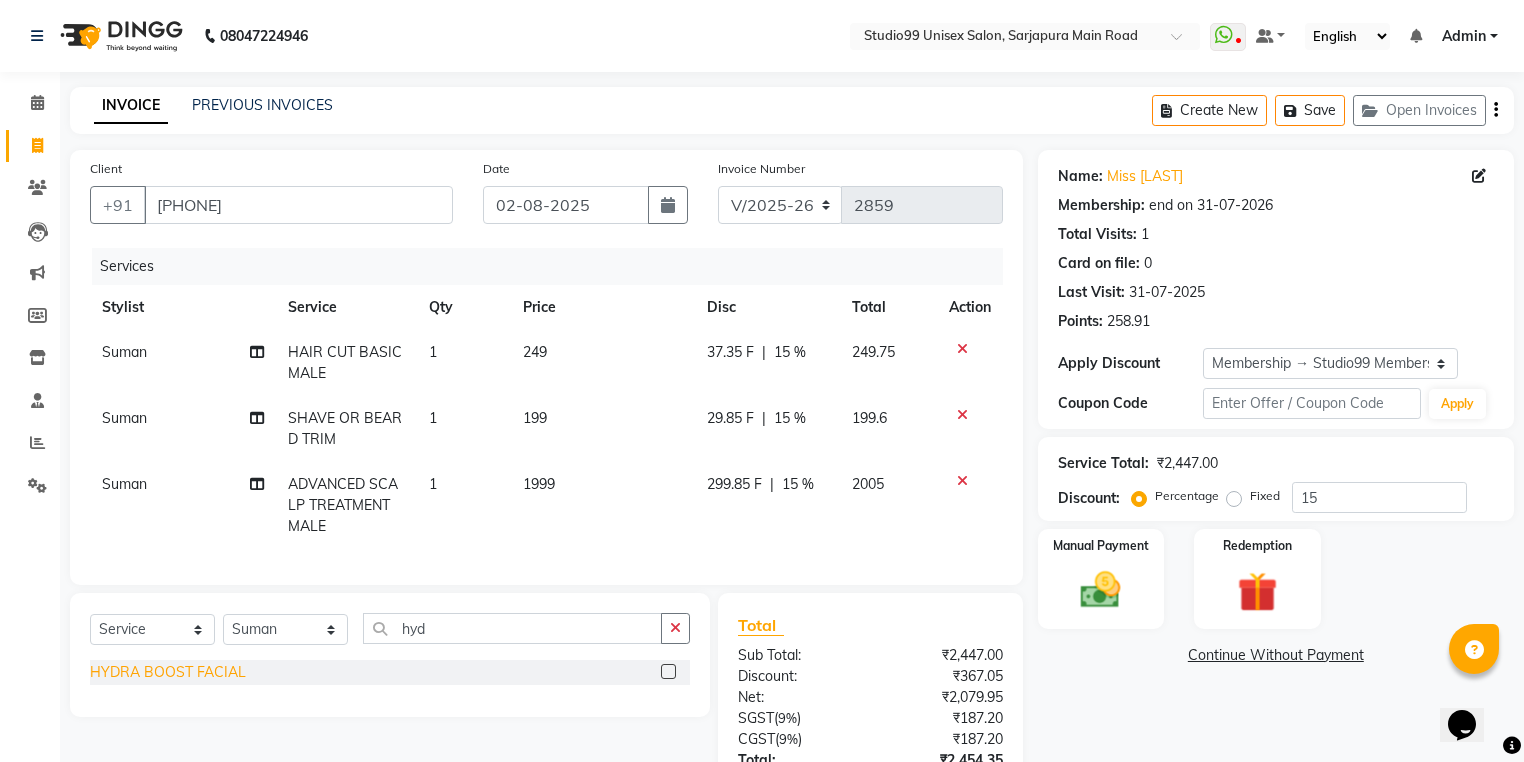 click on "HYDRA BOOST FACIAL" 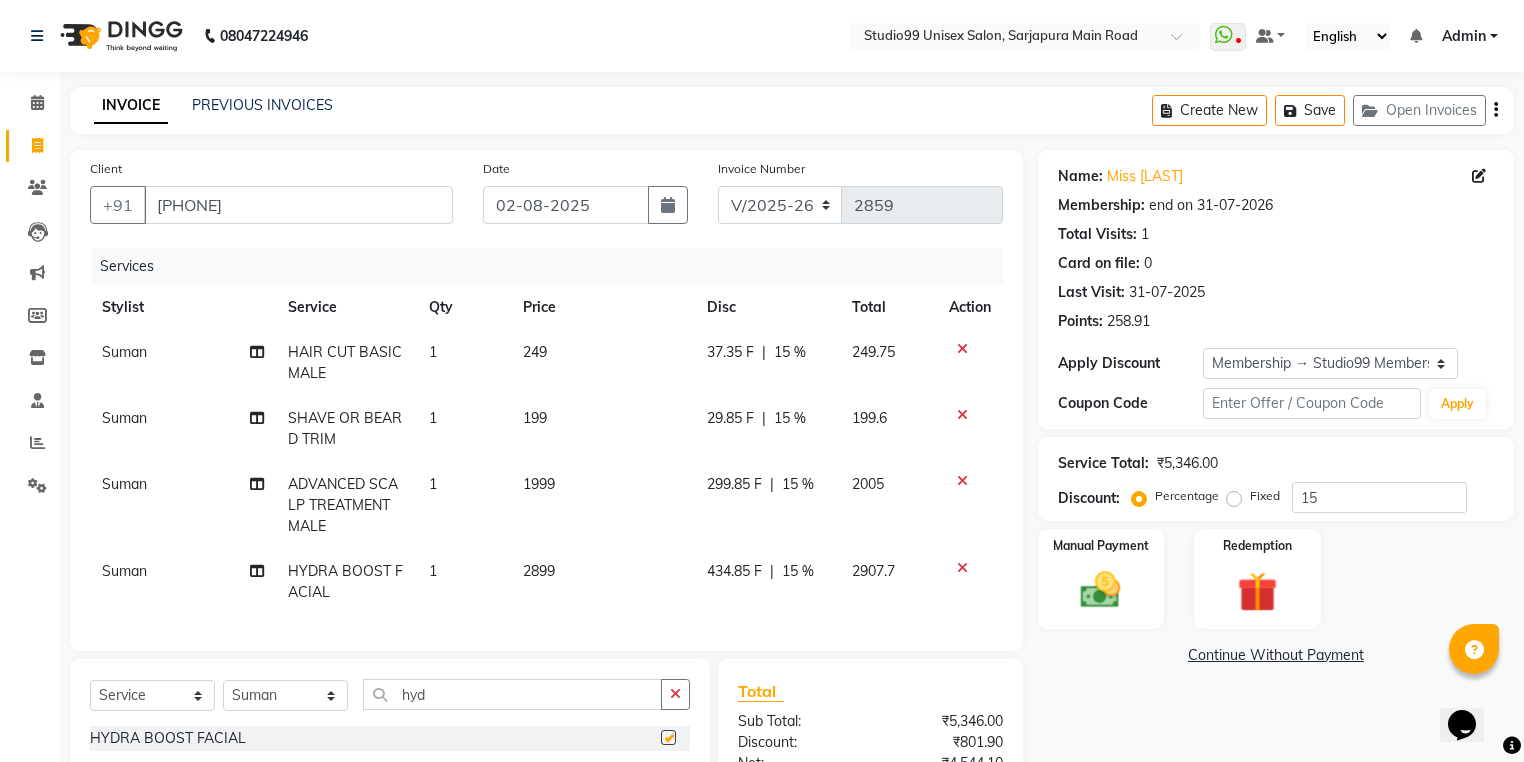 checkbox on "false" 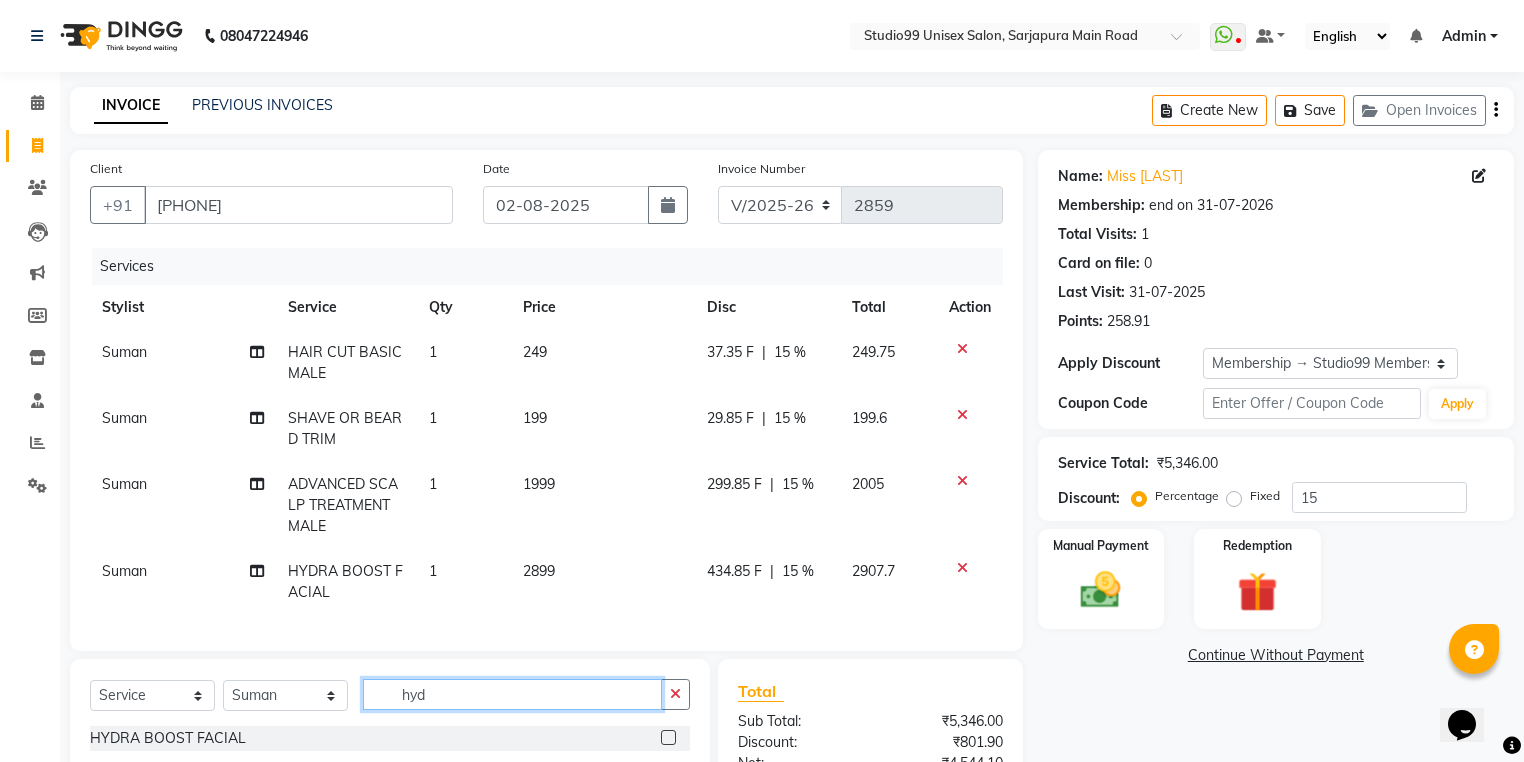 drag, startPoint x: 420, startPoint y: 698, endPoint x: 356, endPoint y: 704, distance: 64.28063 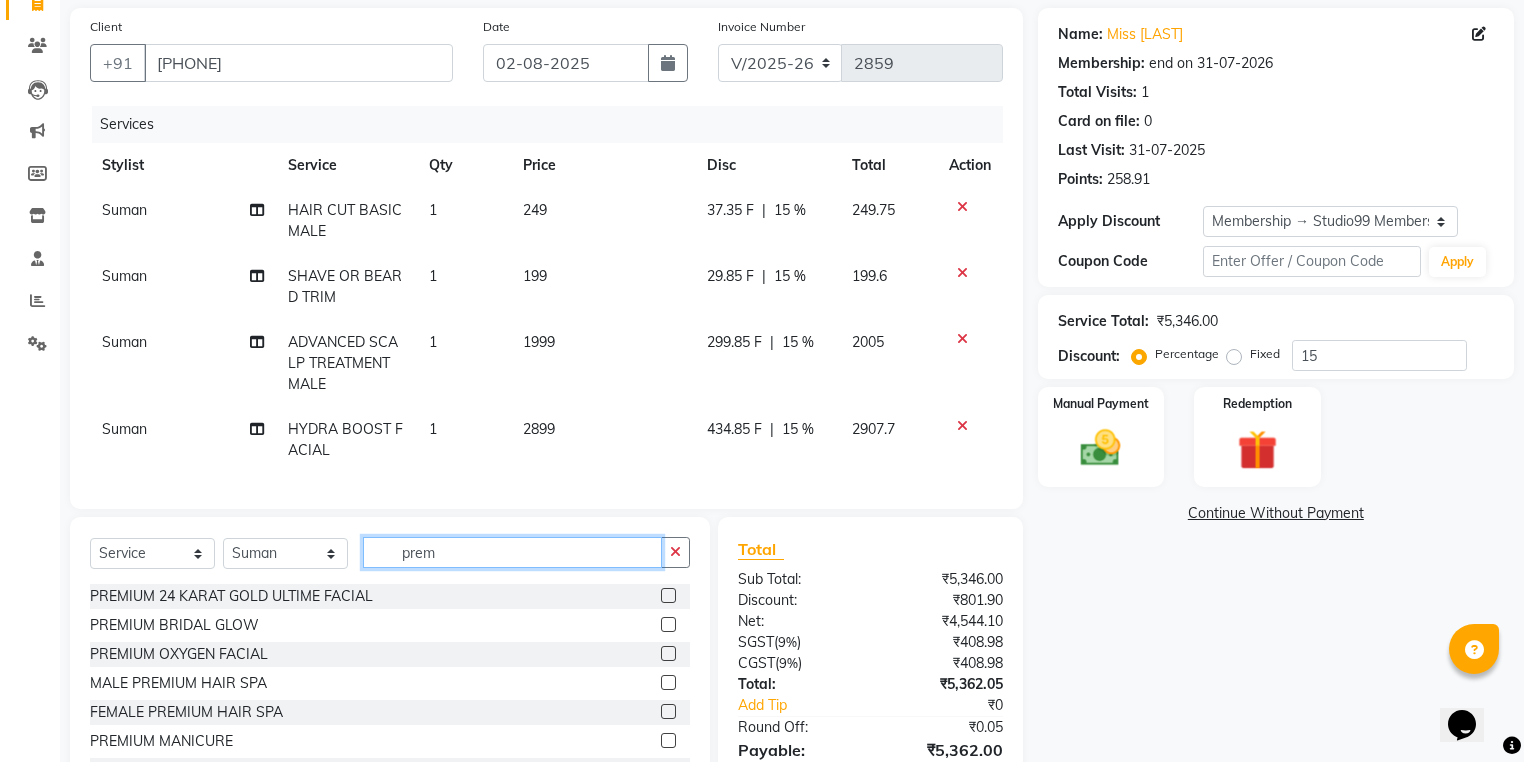 scroll, scrollTop: 160, scrollLeft: 0, axis: vertical 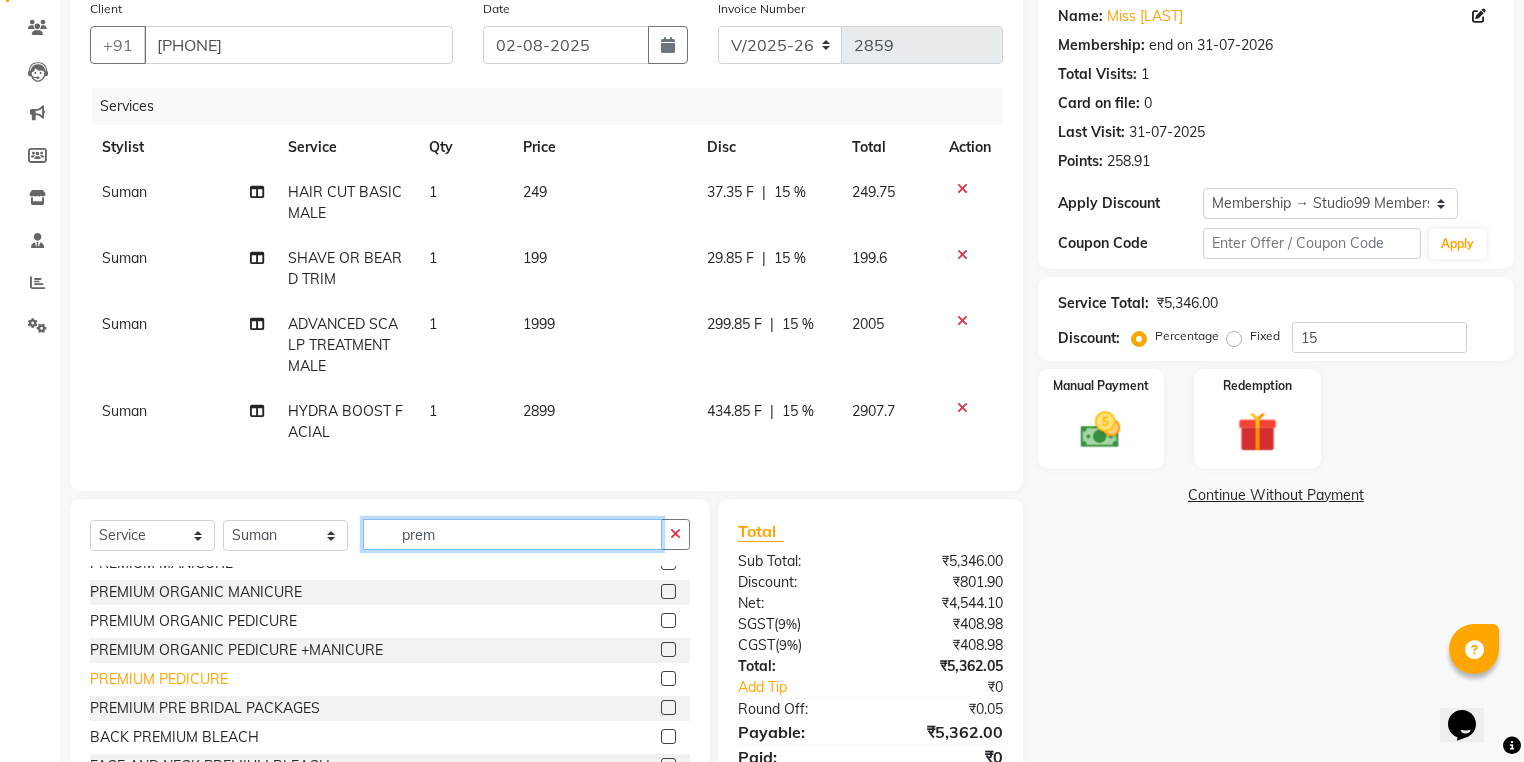 type on "prem" 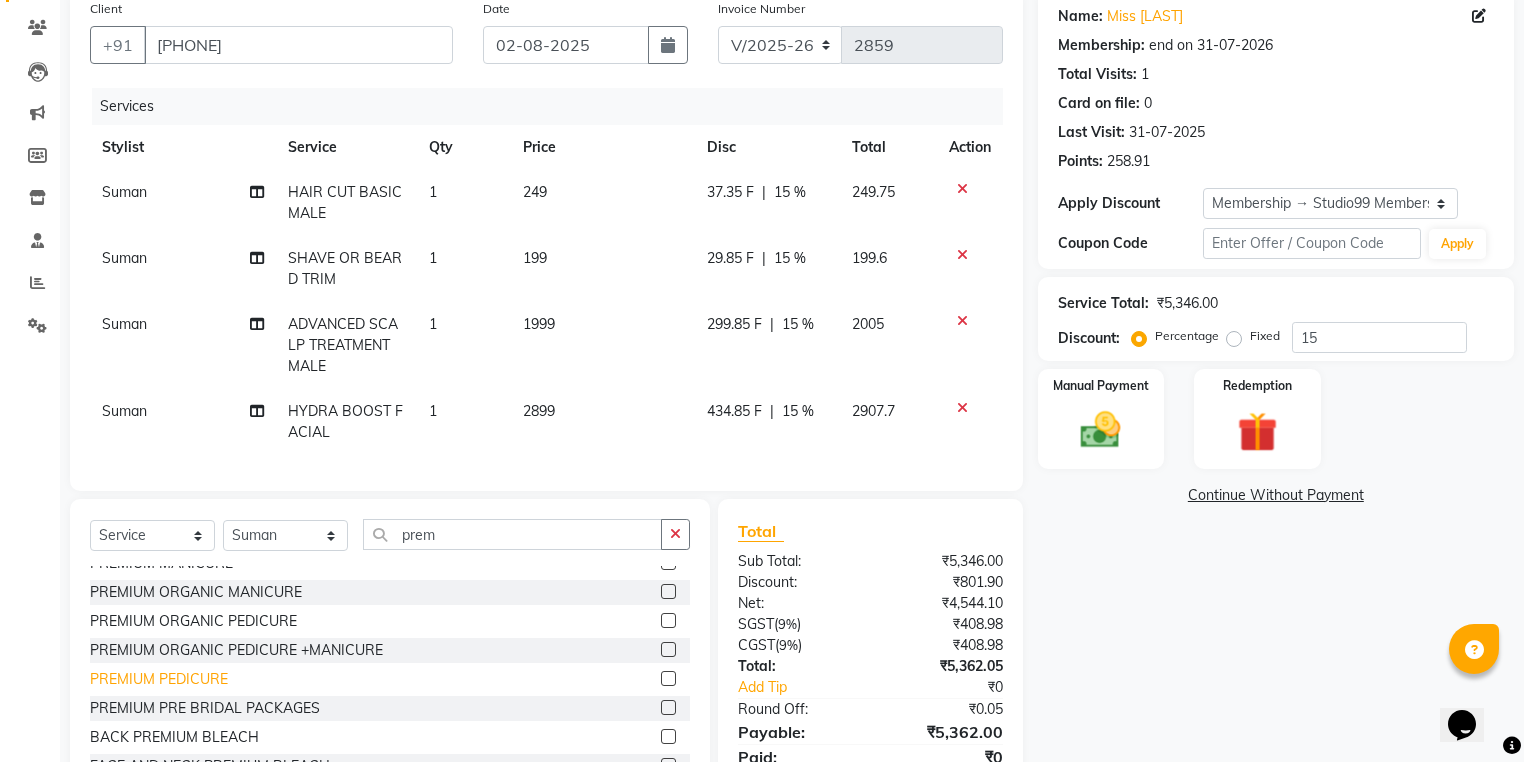 click on "PREMIUM PEDICURE" 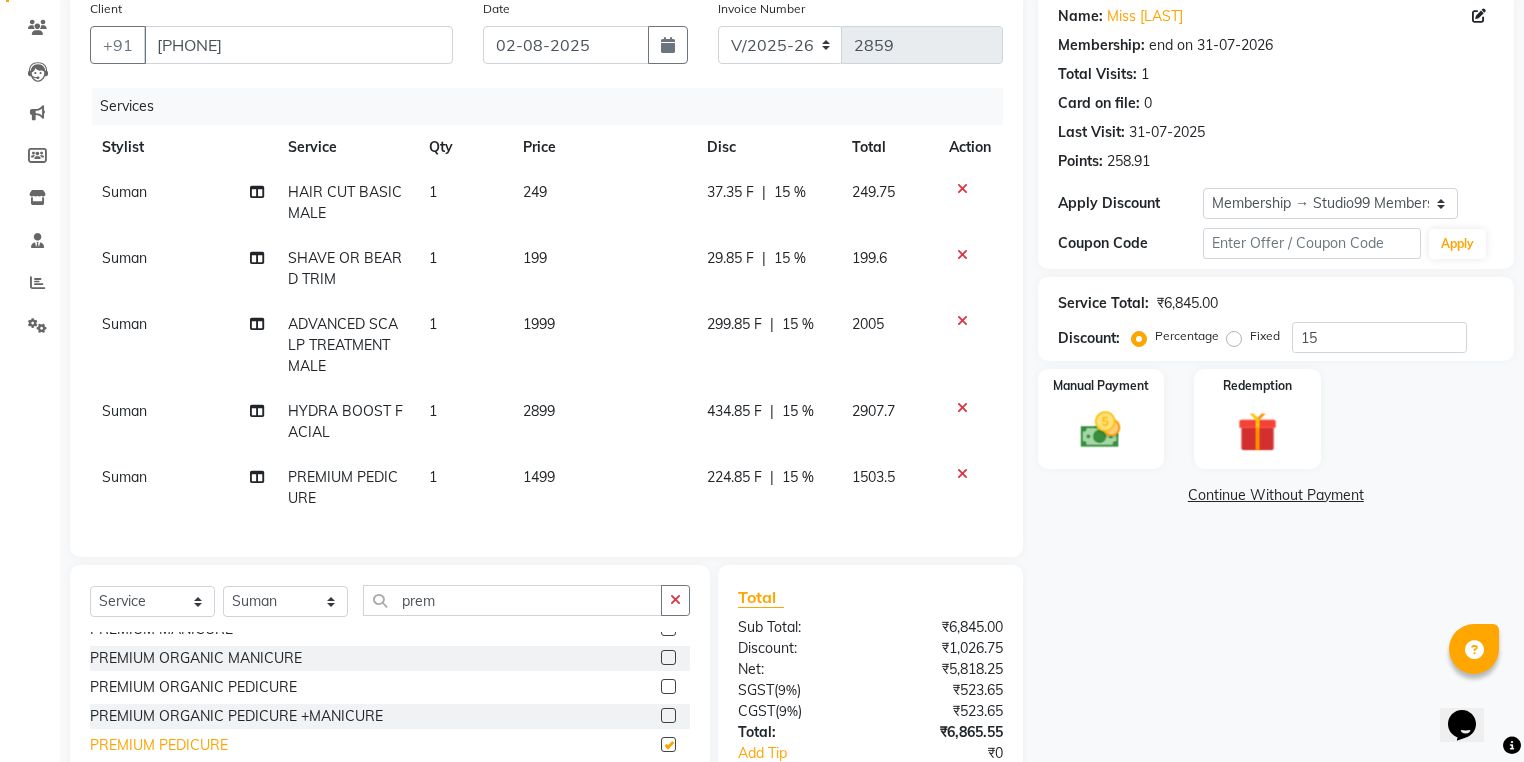 checkbox on "false" 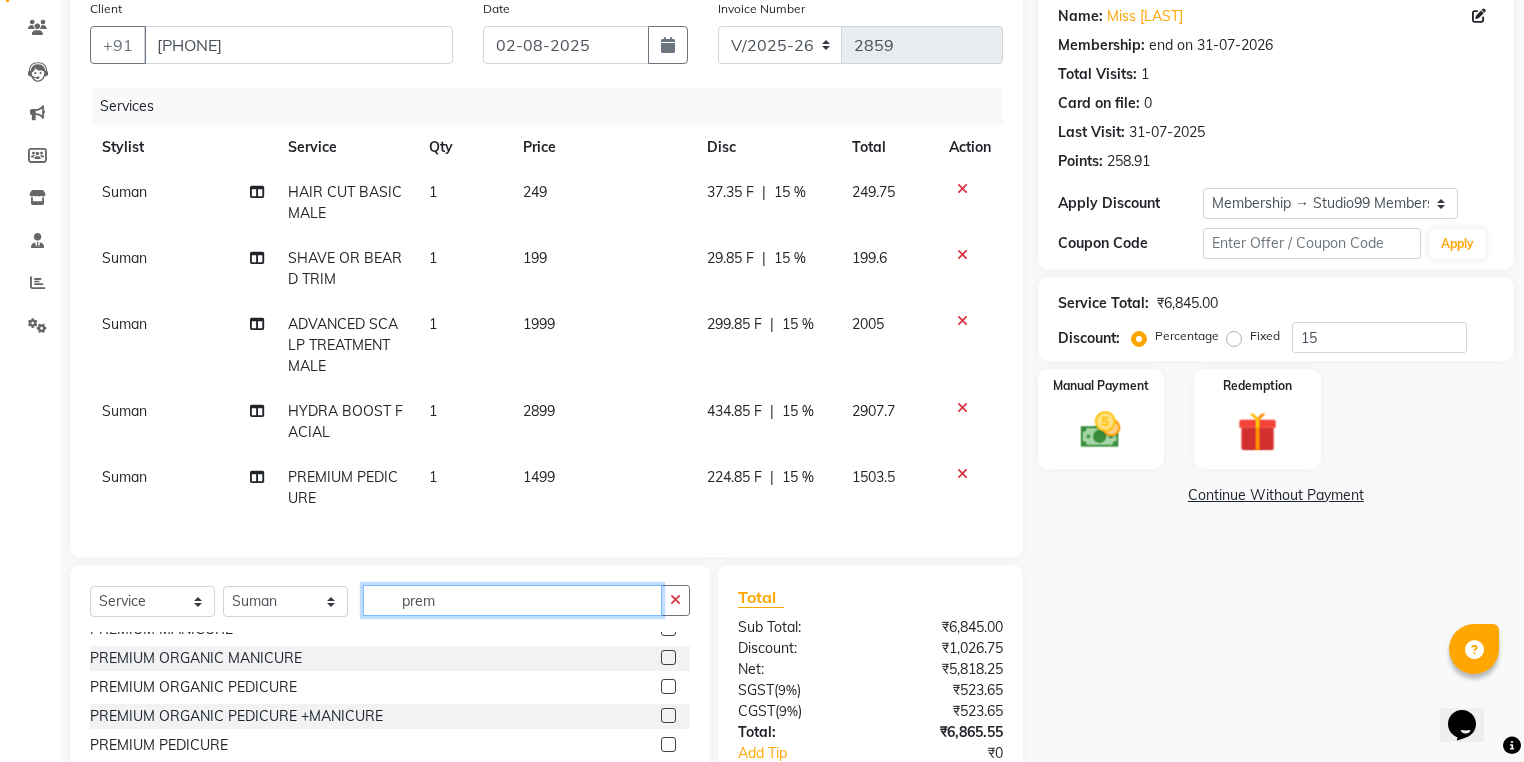 drag, startPoint x: 444, startPoint y: 620, endPoint x: 357, endPoint y: 634, distance: 88.11924 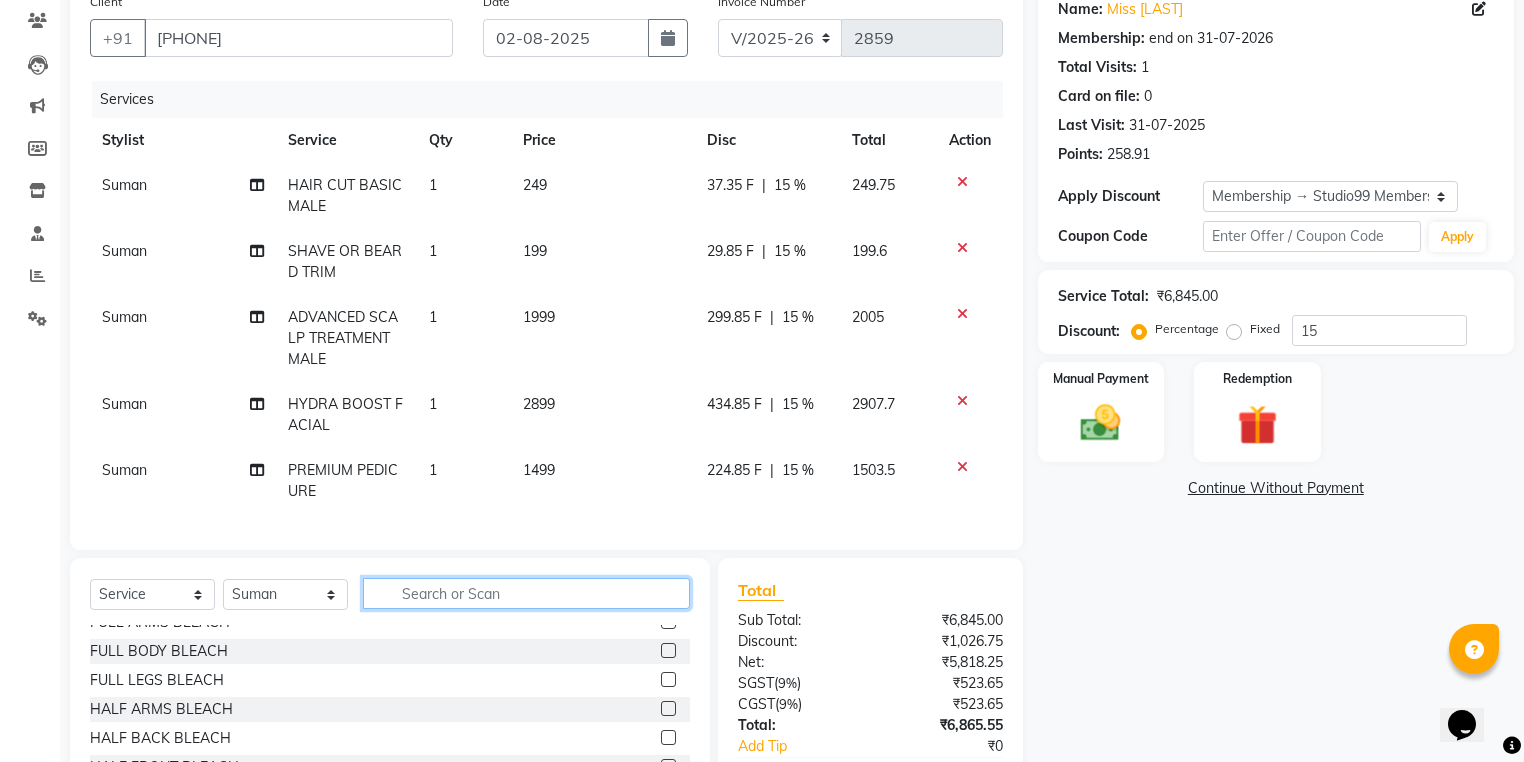 scroll, scrollTop: 160, scrollLeft: 0, axis: vertical 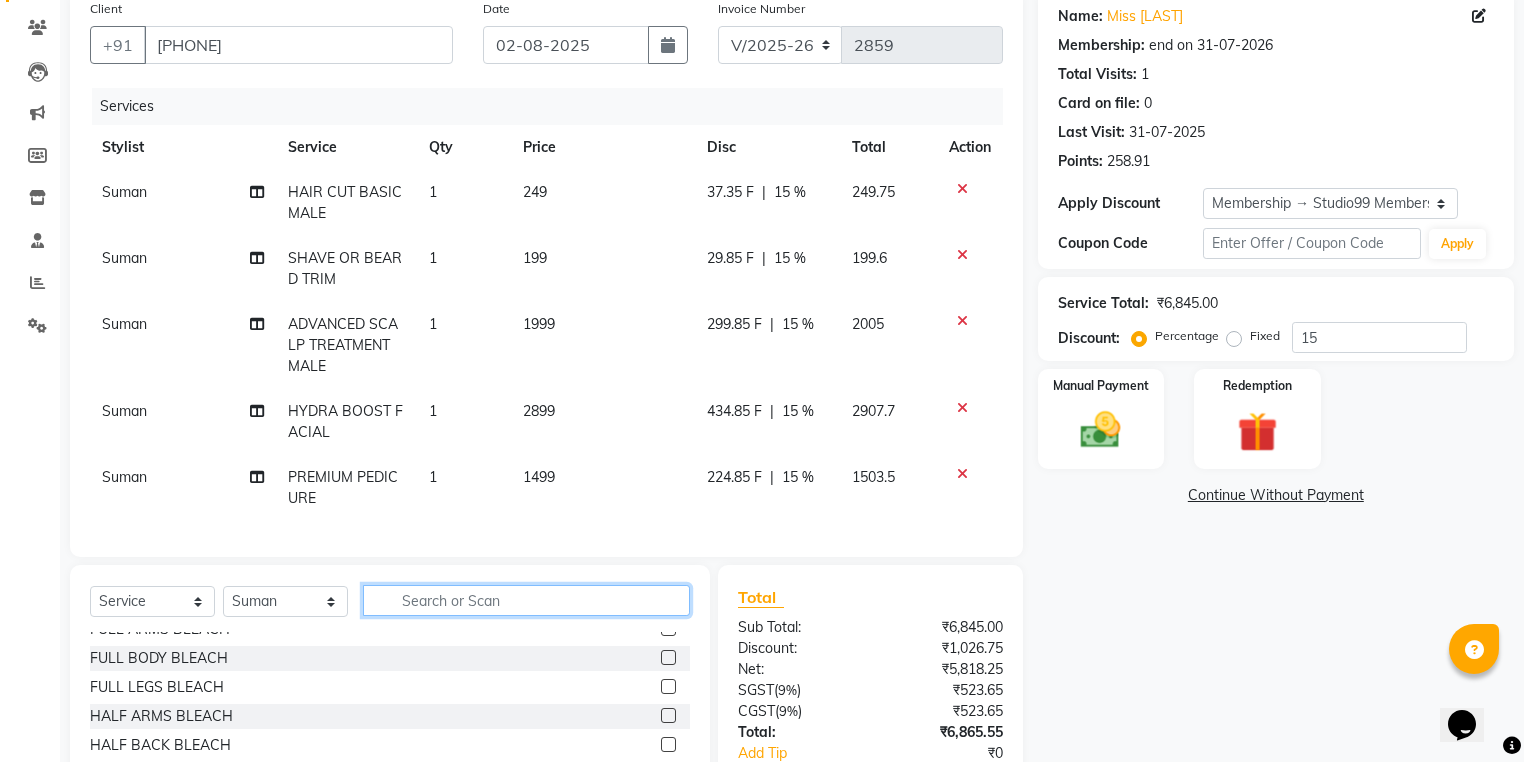 type 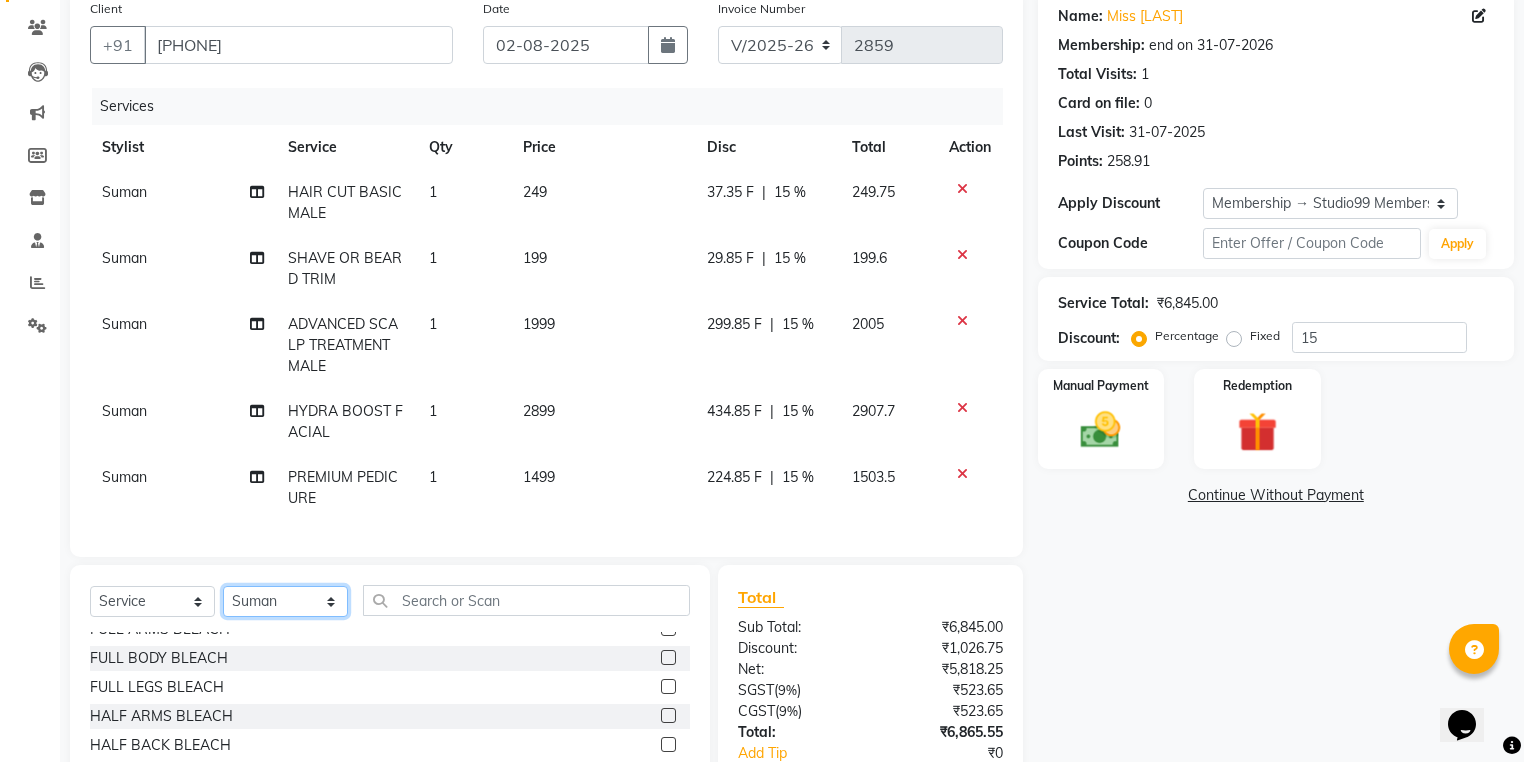 click on "Select Stylist Admin [NAME] [NAME] [NAME] Avaz Dina GEORGE Gulshan mahi MUNMUN Nobil Hasan Rafeeq Raj Rima Dey Rima Dey Shallu Simran Suman Suman VIKRAM" 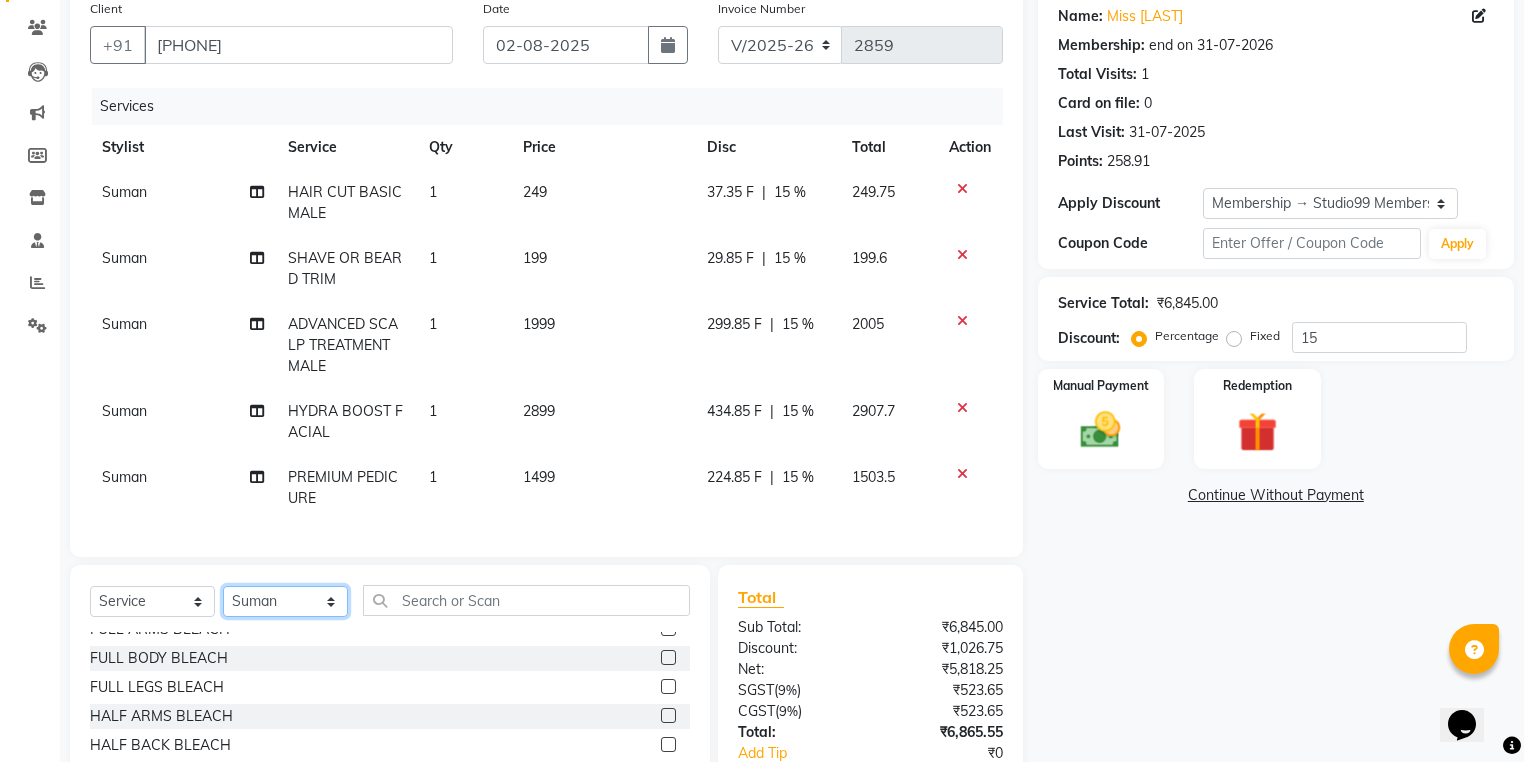 select on "43363" 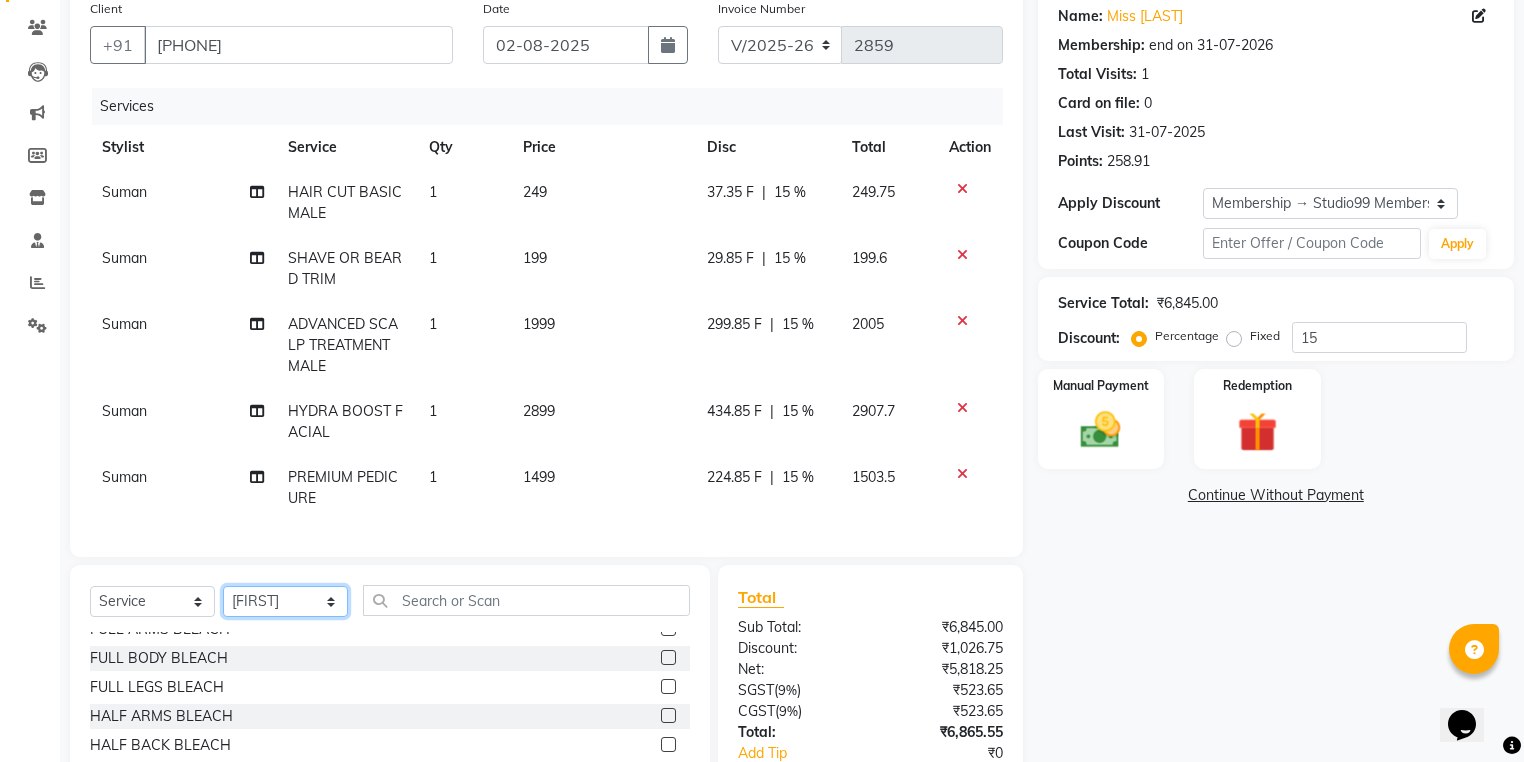 click on "Select Stylist Admin [NAME] [NAME] [NAME] Avaz Dina GEORGE Gulshan mahi MUNMUN Nobil Hasan Rafeeq Raj Rima Dey Rima Dey Shallu Simran Suman Suman VIKRAM" 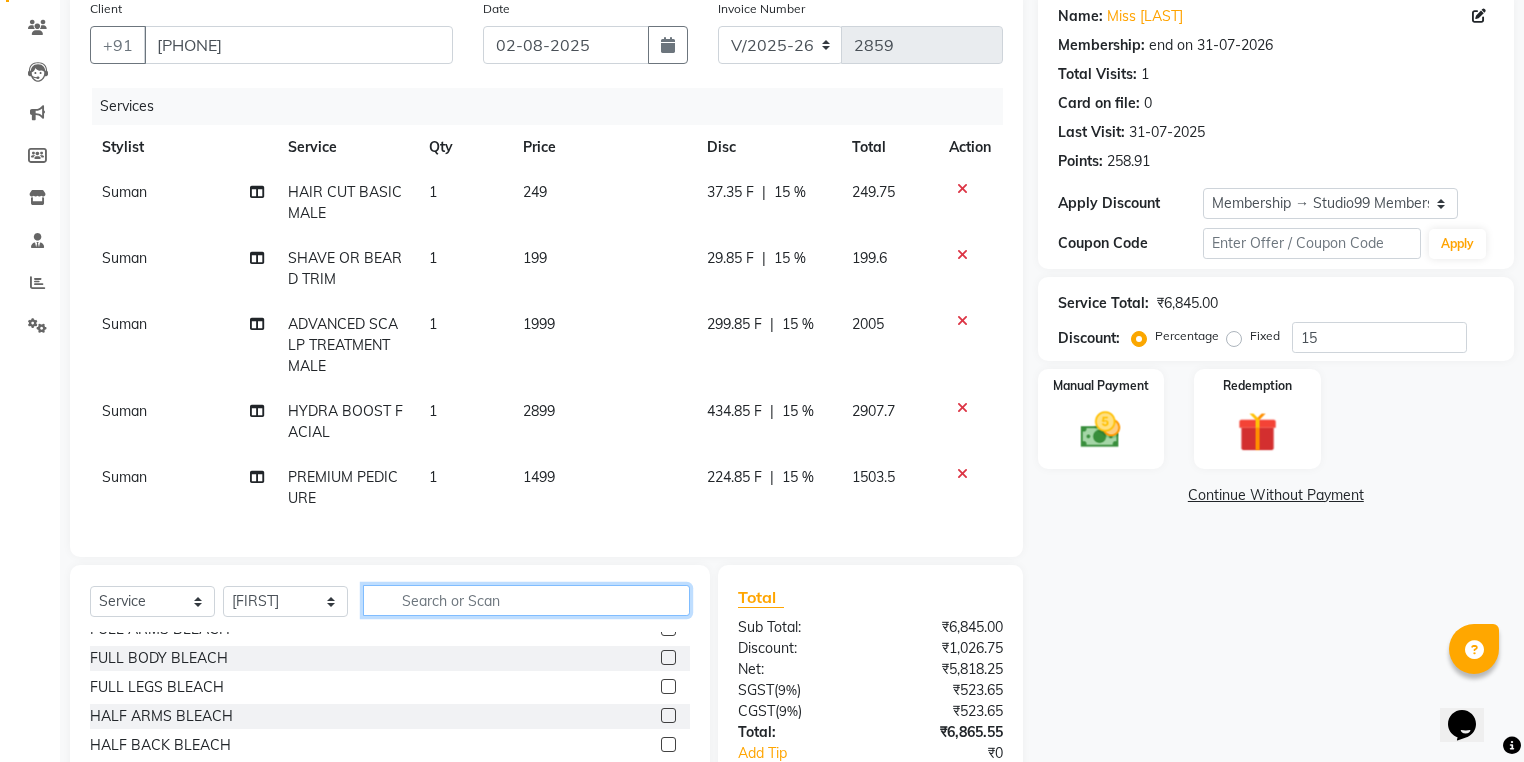 click 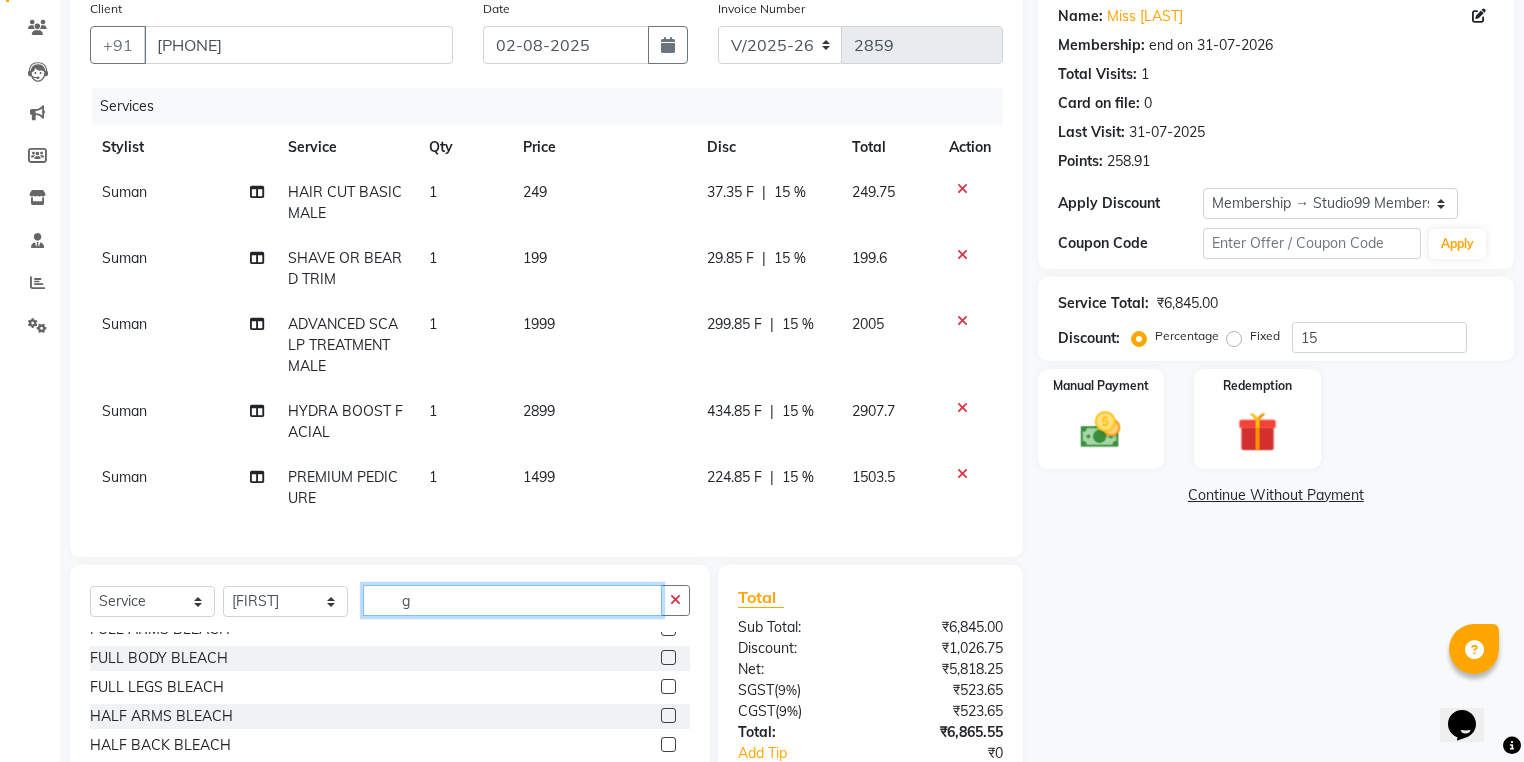 scroll, scrollTop: 0, scrollLeft: 0, axis: both 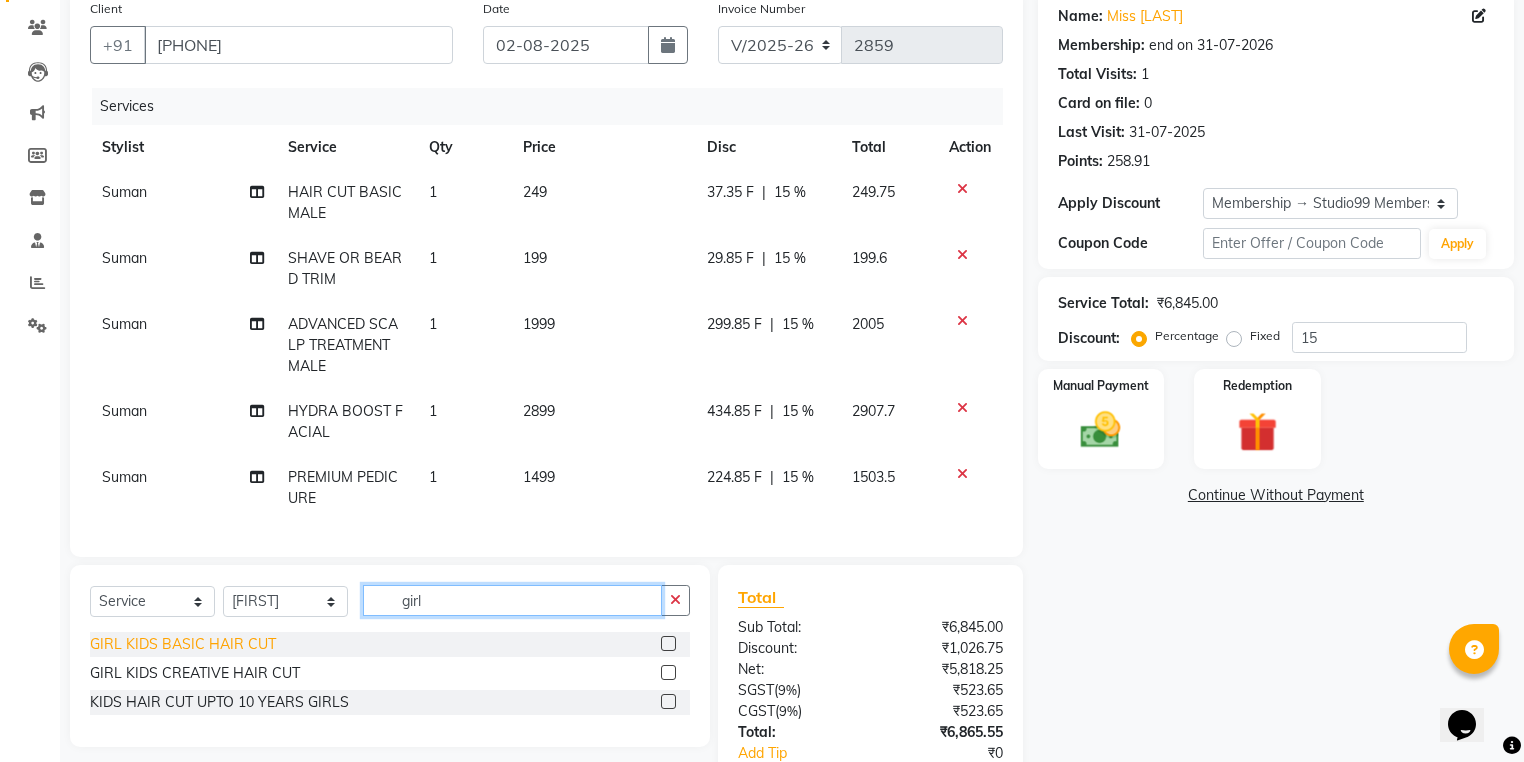 type on "girl" 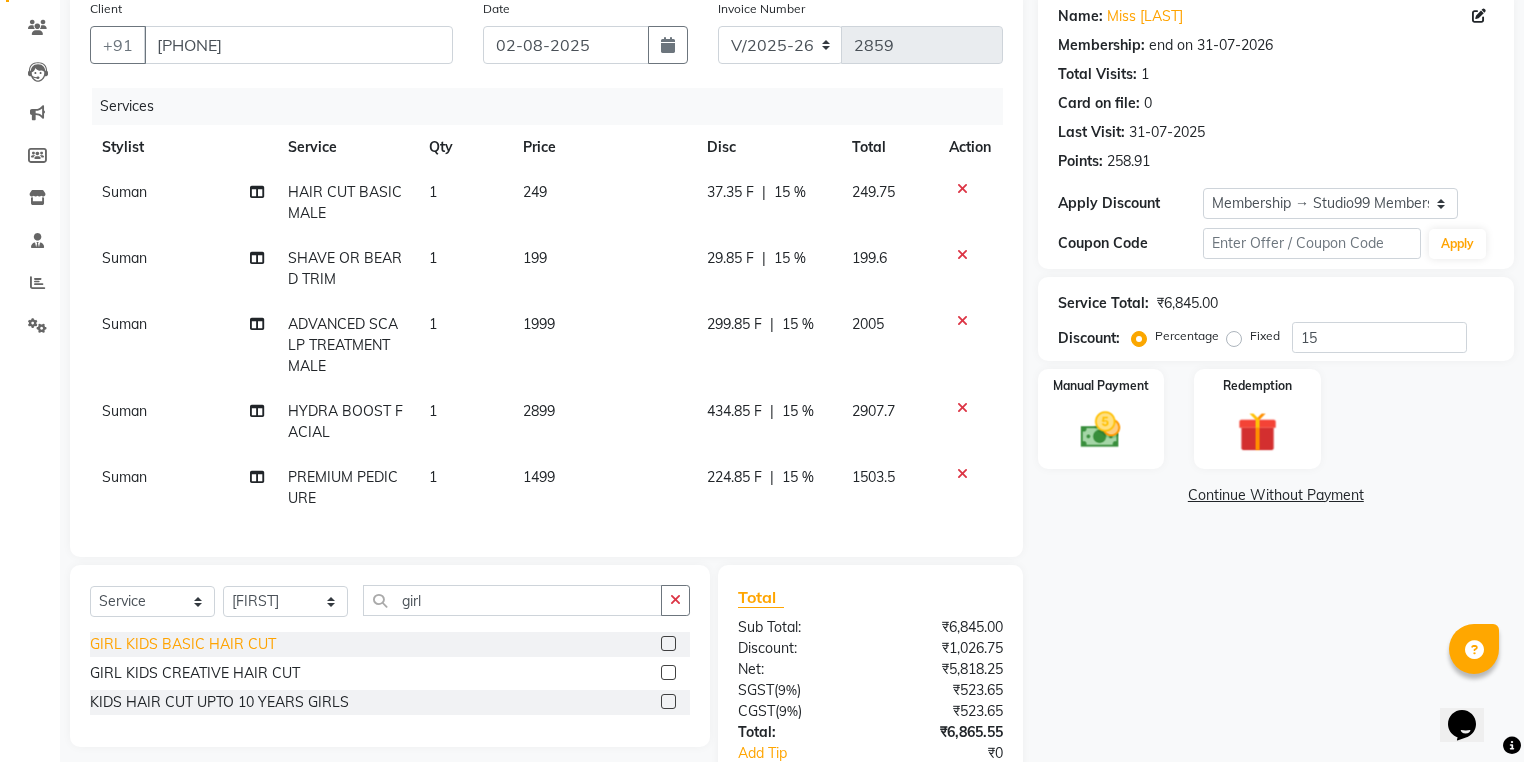 click on "GIRL KIDS BASIC HAIR CUT" 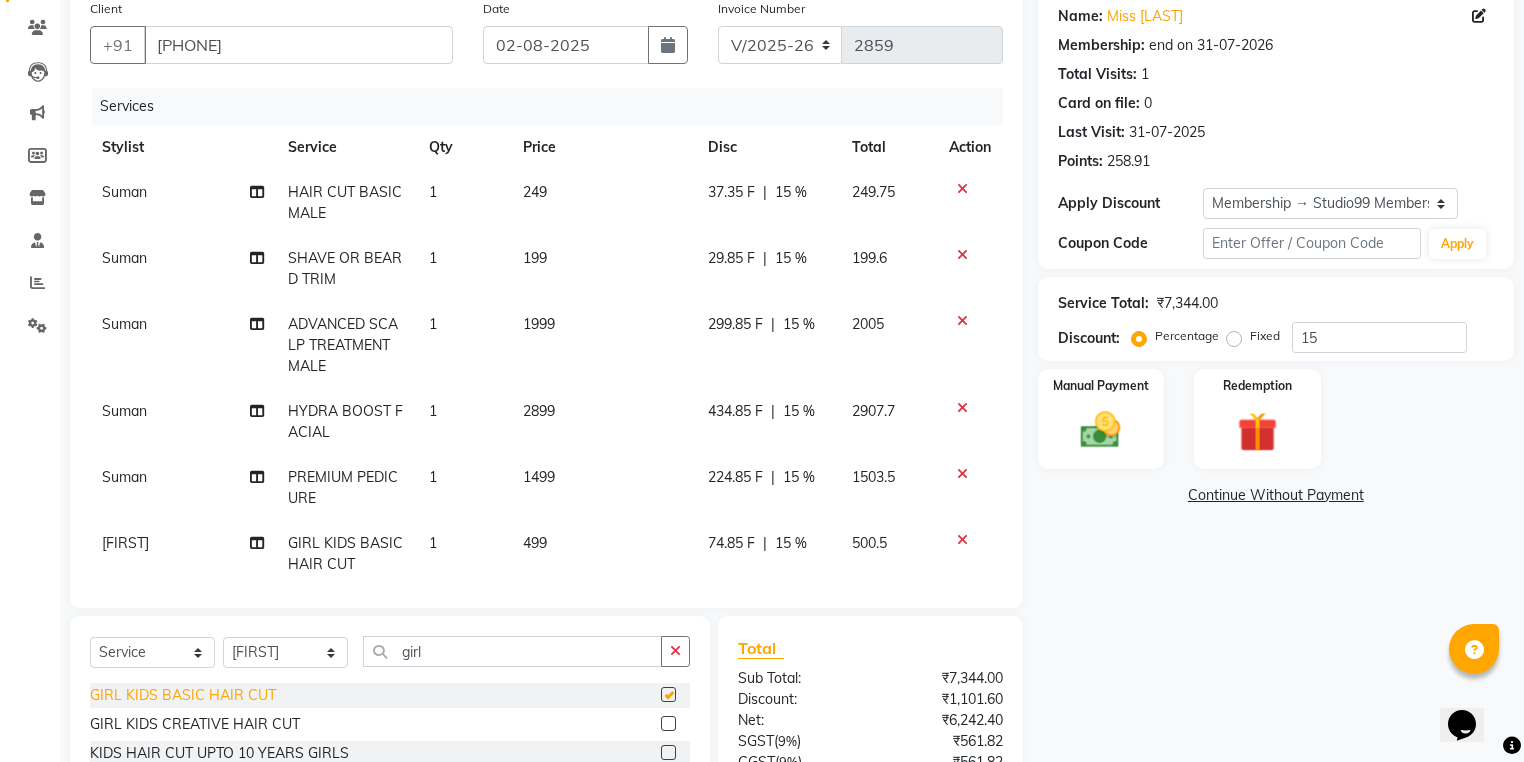 checkbox on "false" 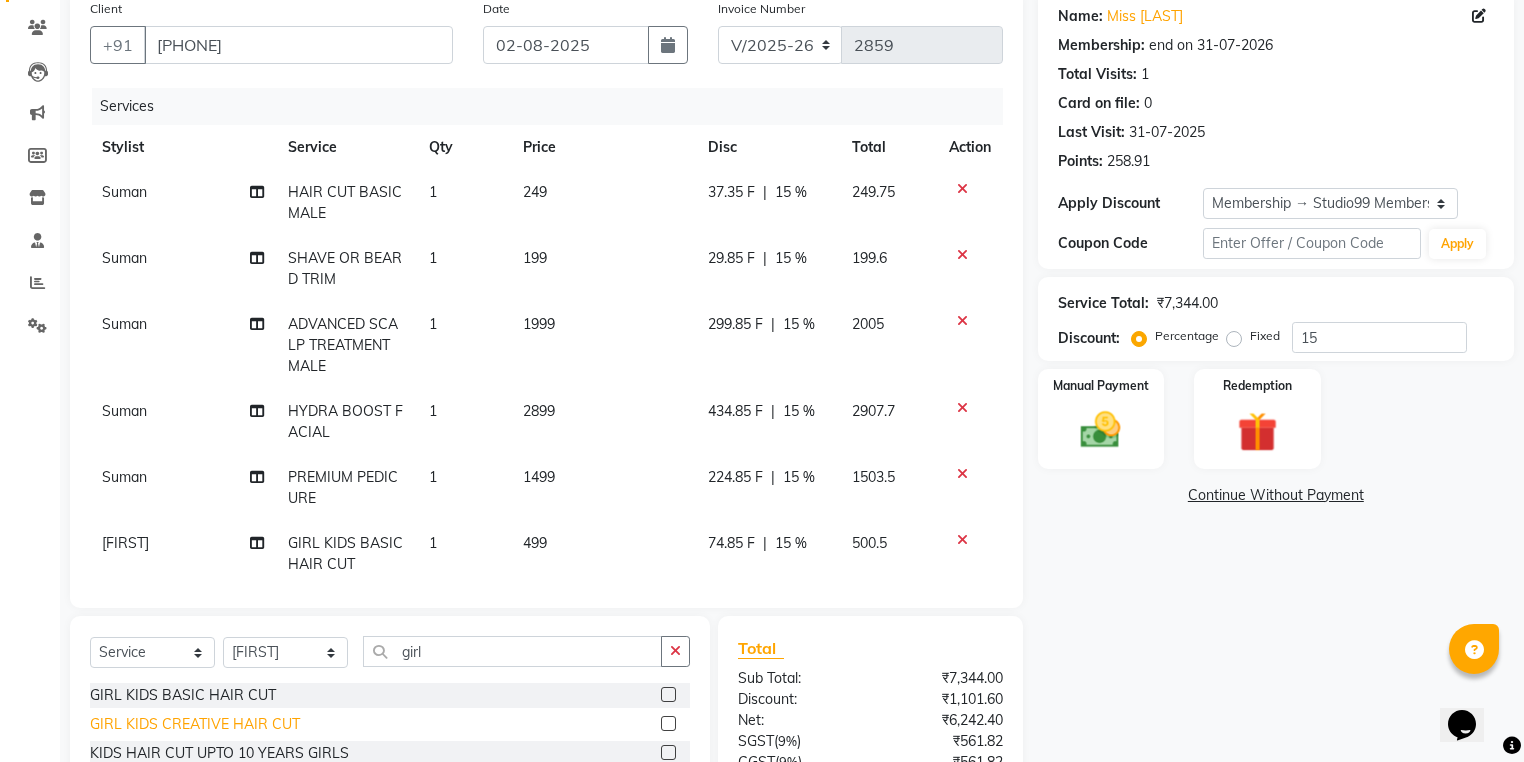 click on "GIRL KIDS CREATIVE HAIR CUT" 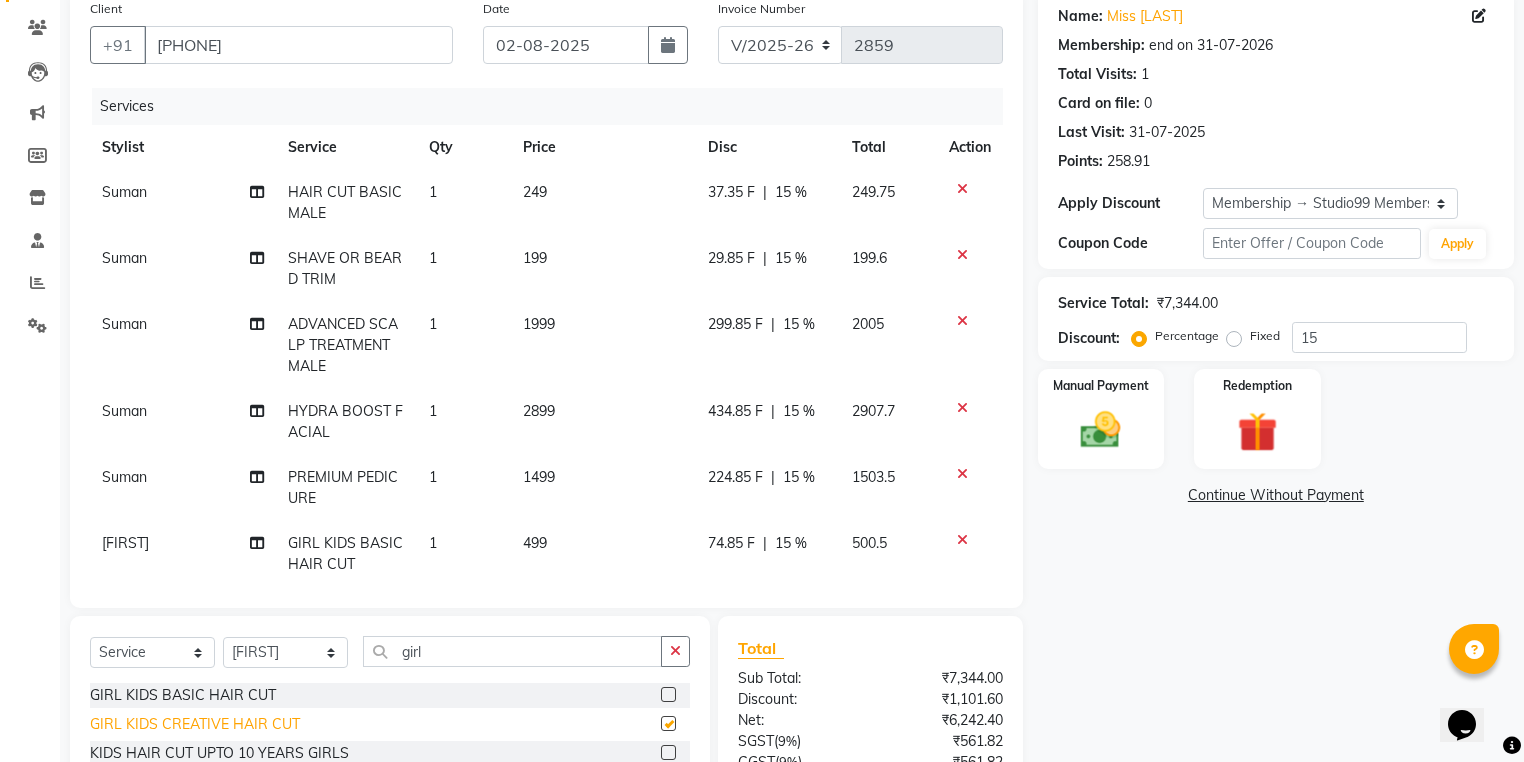 checkbox on "false" 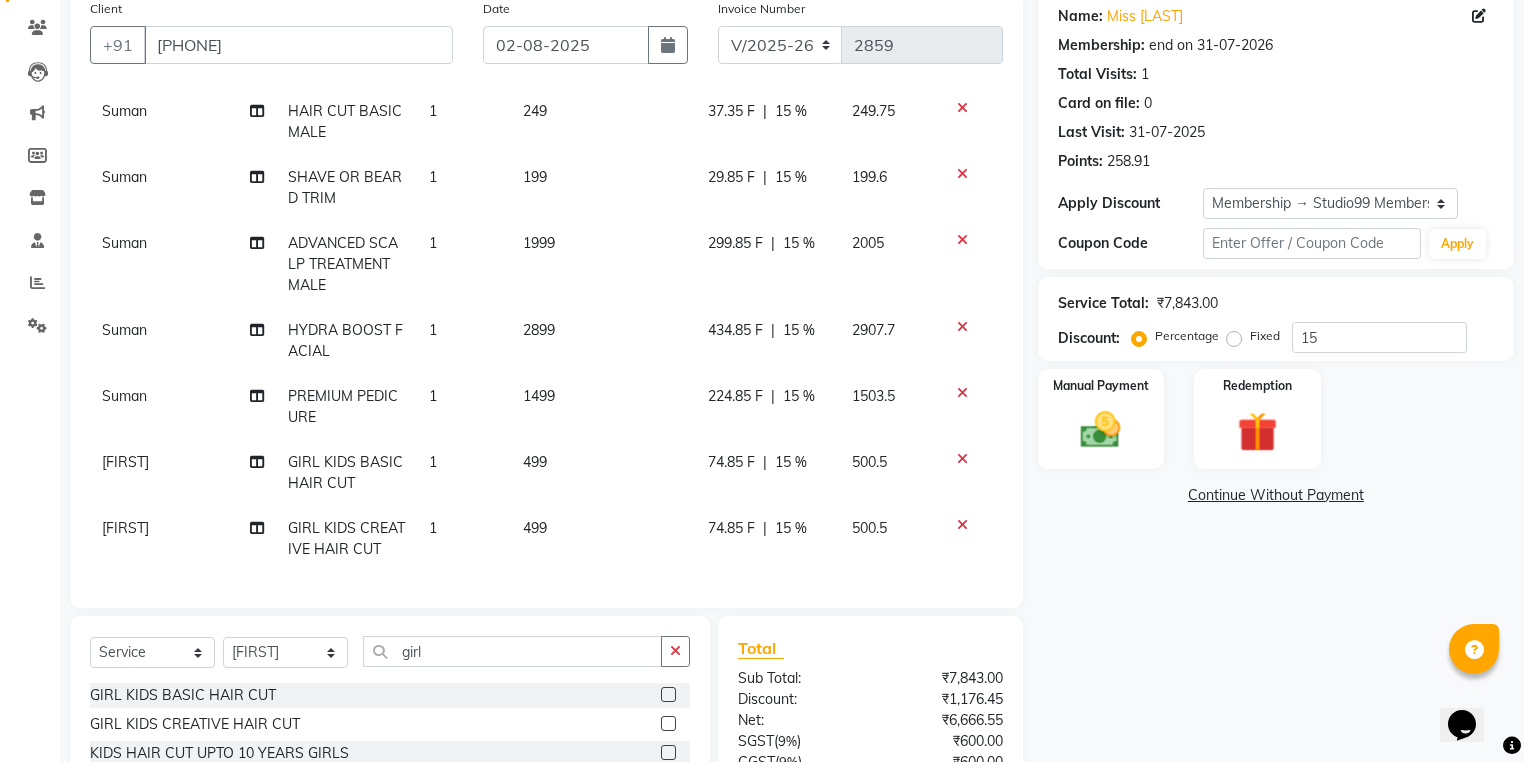 scroll, scrollTop: 92, scrollLeft: 0, axis: vertical 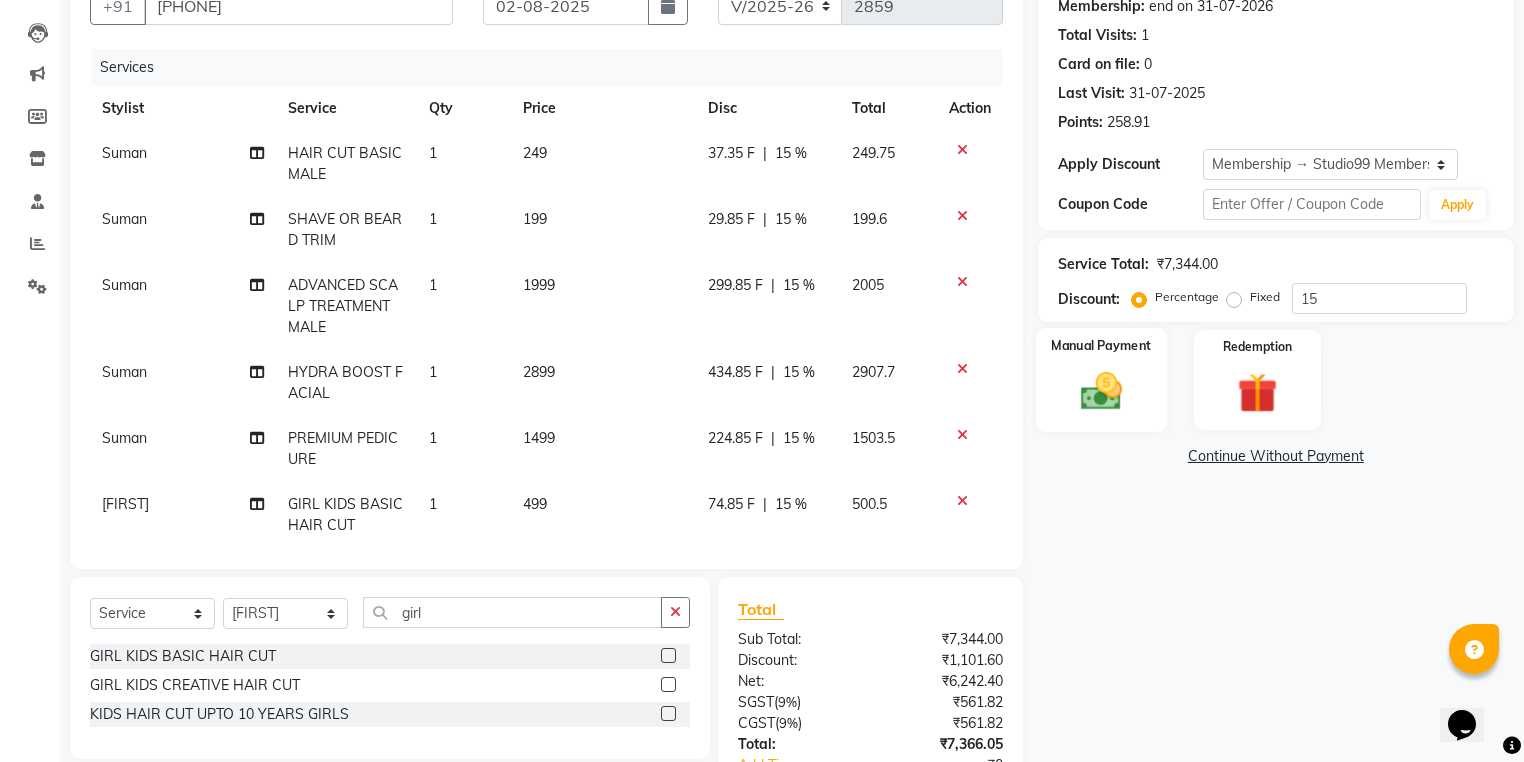 click 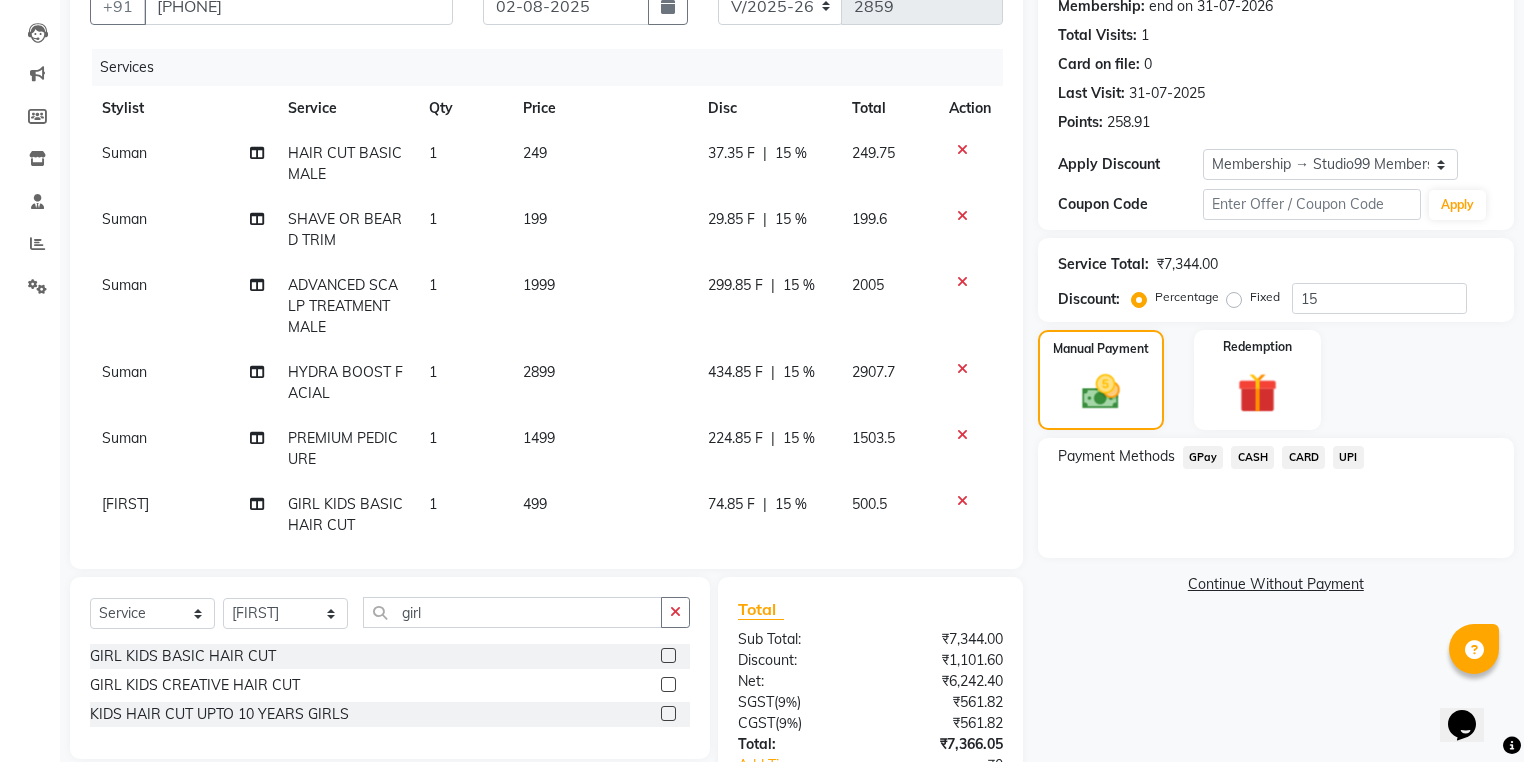 click on "CARD" 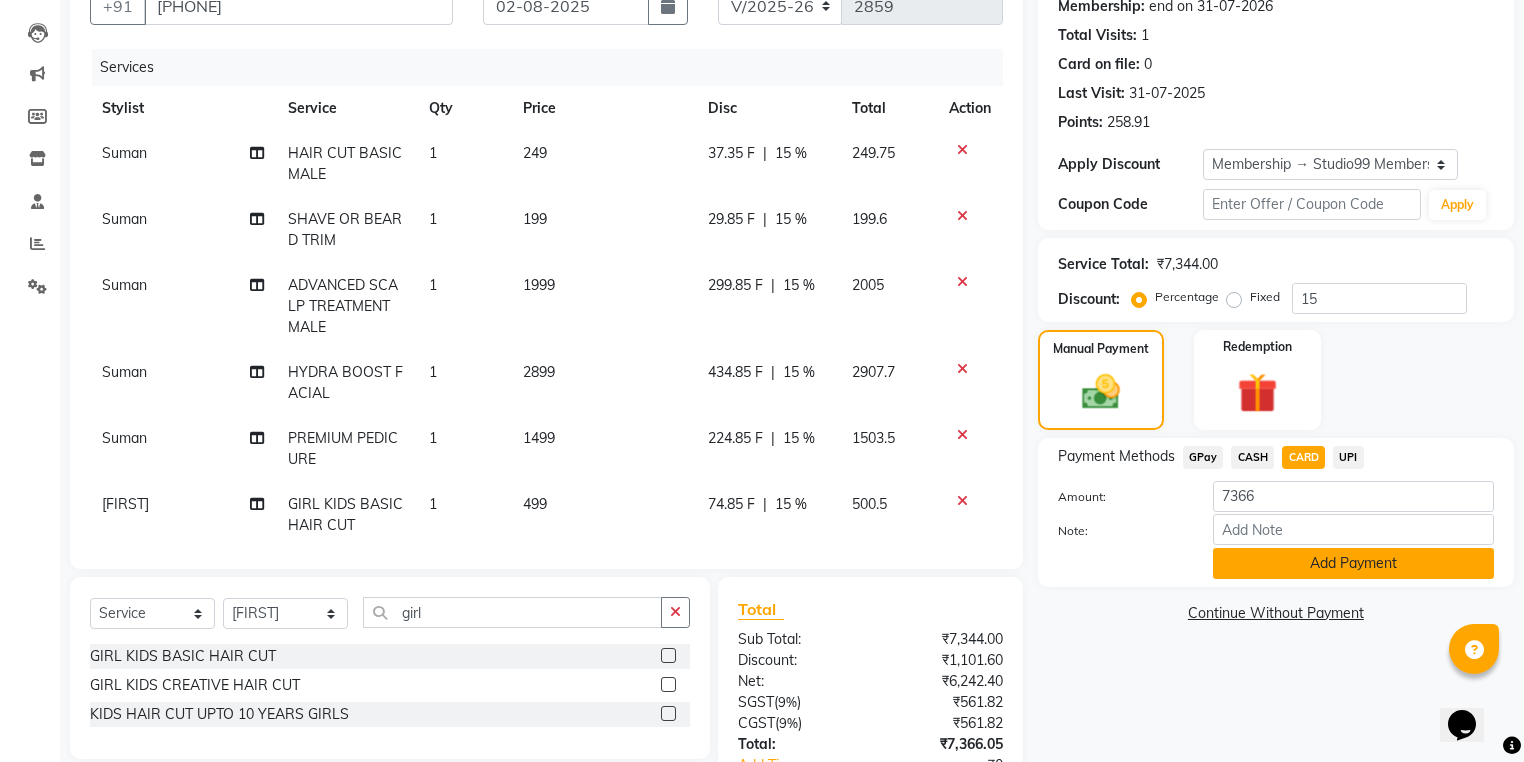 click on "Add Payment" 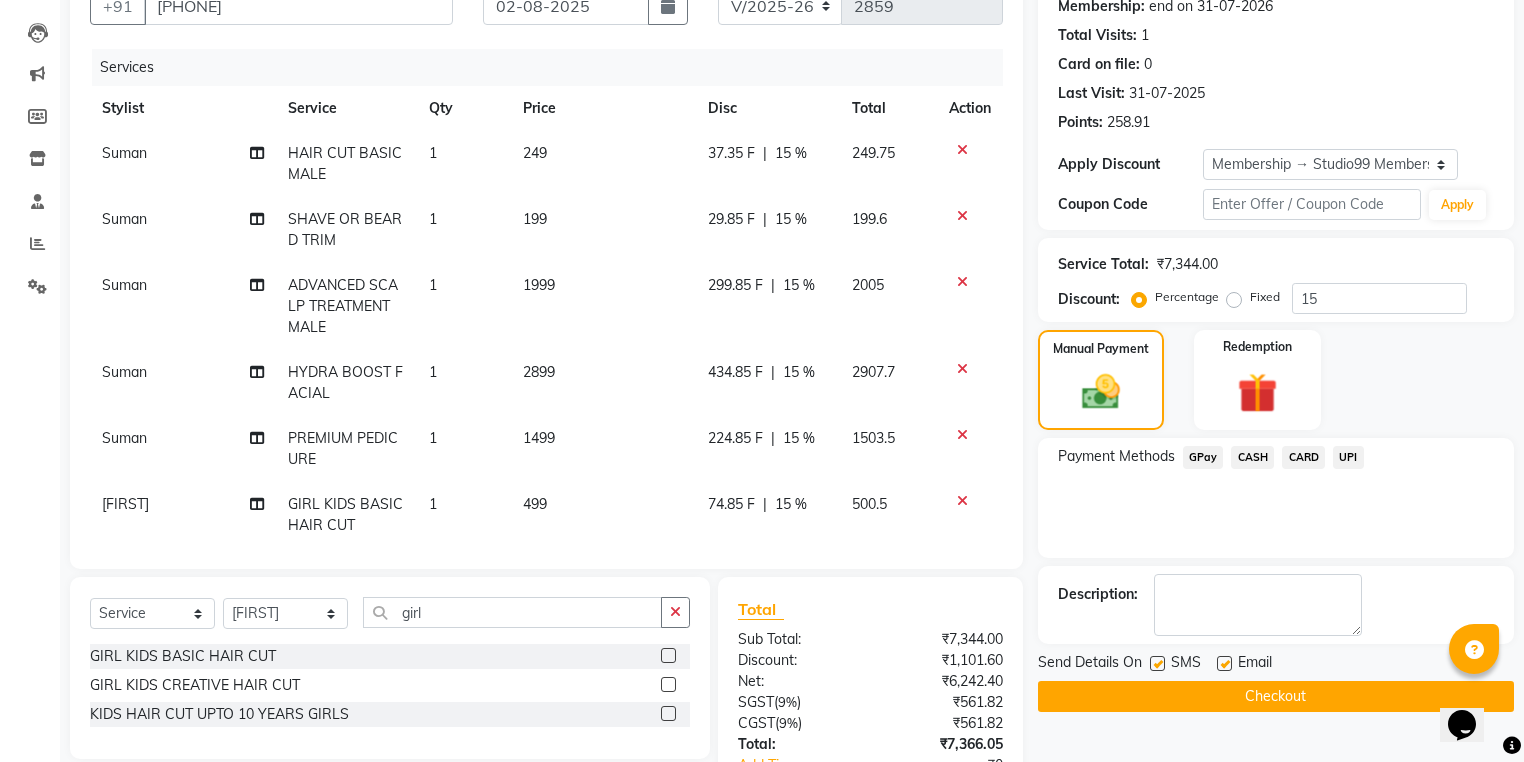 scroll, scrollTop: 439, scrollLeft: 0, axis: vertical 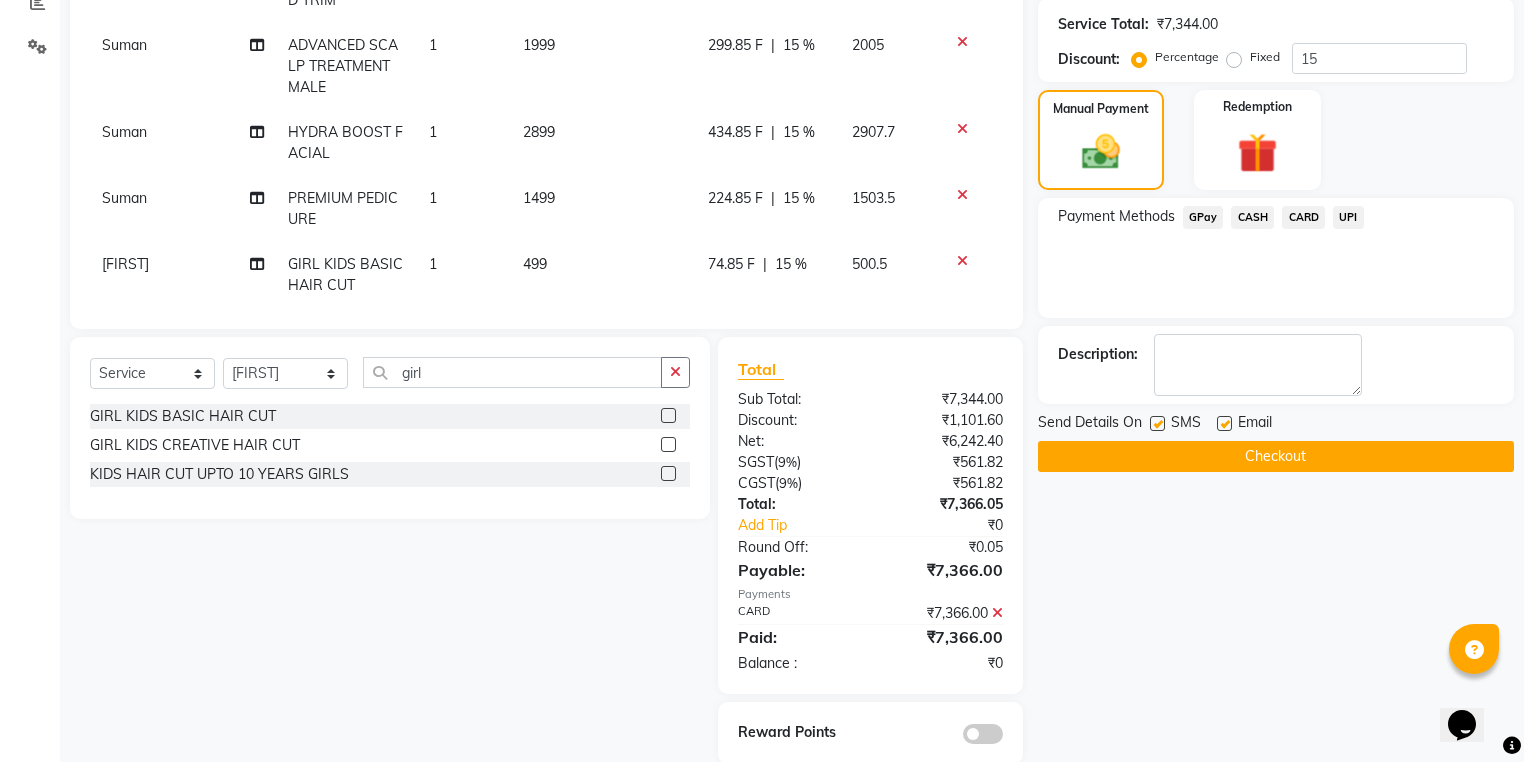 click on "Checkout" 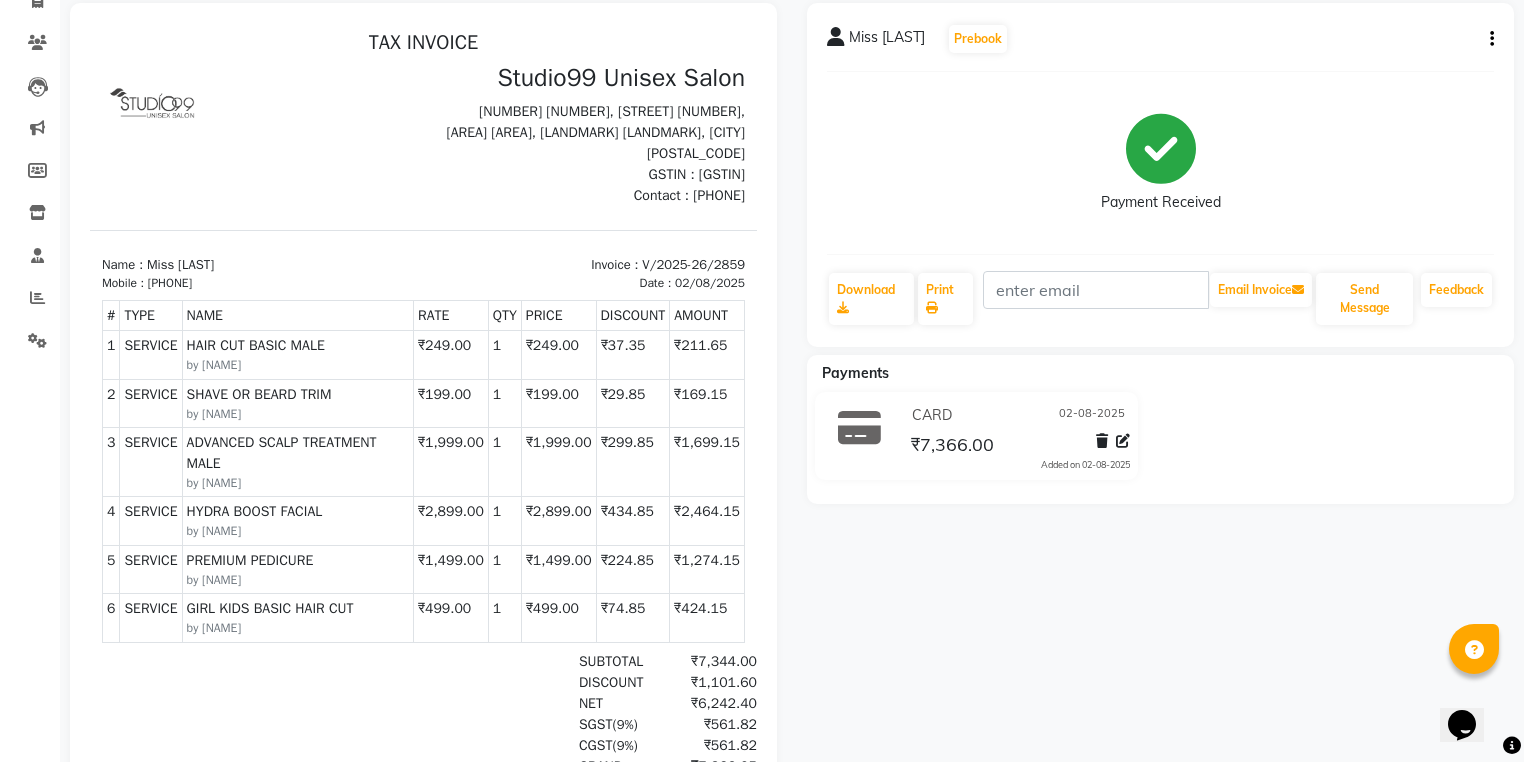 scroll, scrollTop: 0, scrollLeft: 0, axis: both 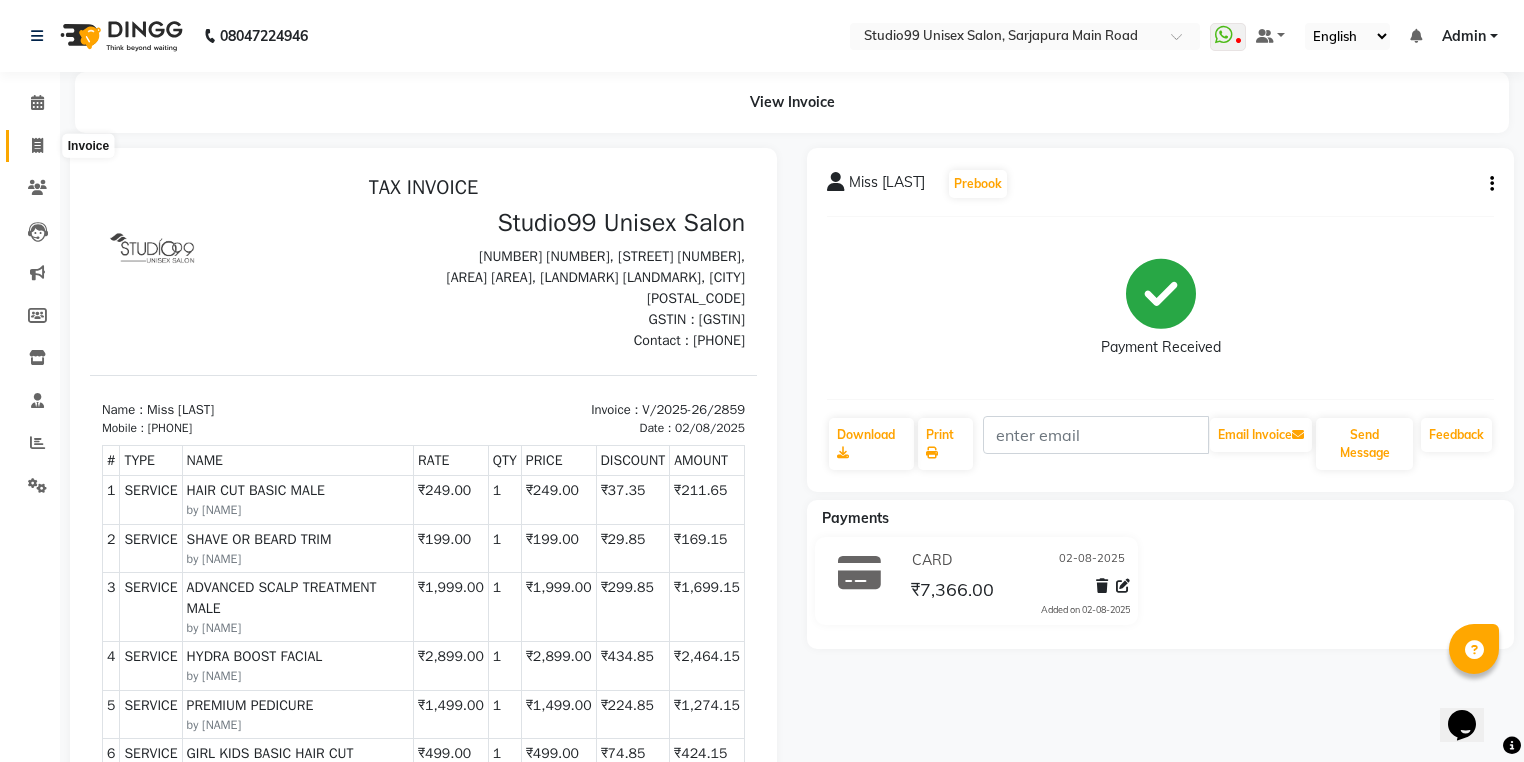 click 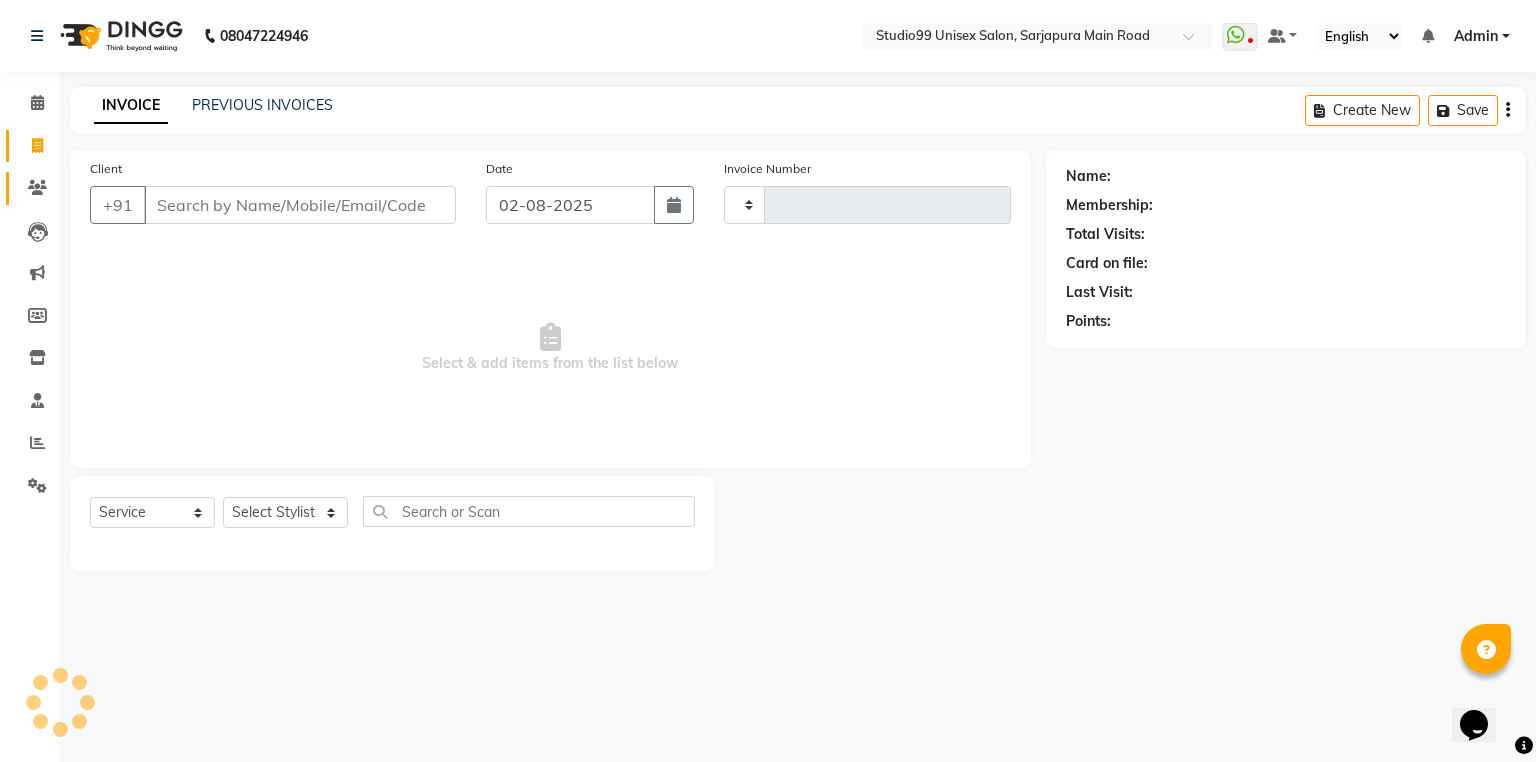 type on "2860" 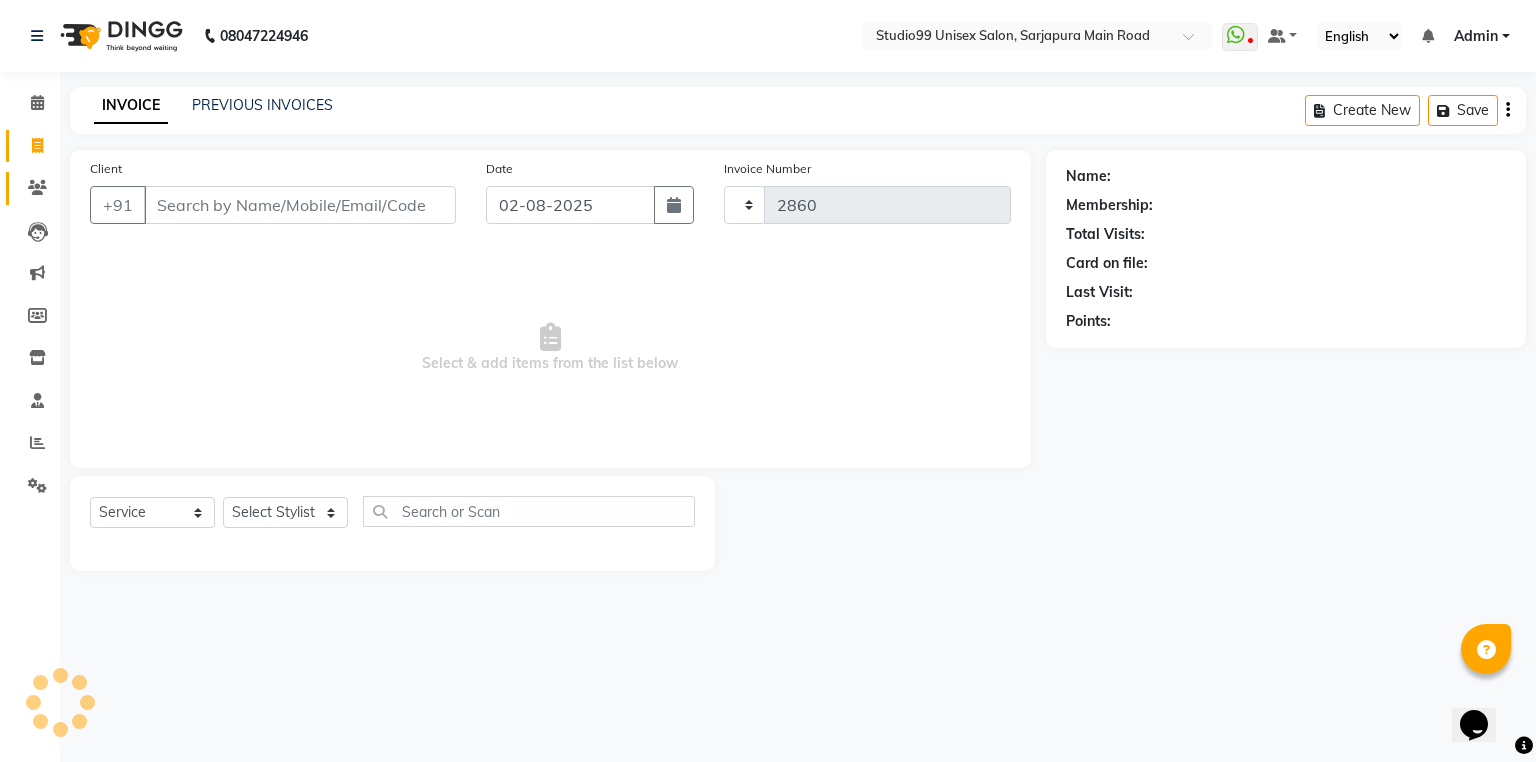 select on "6042" 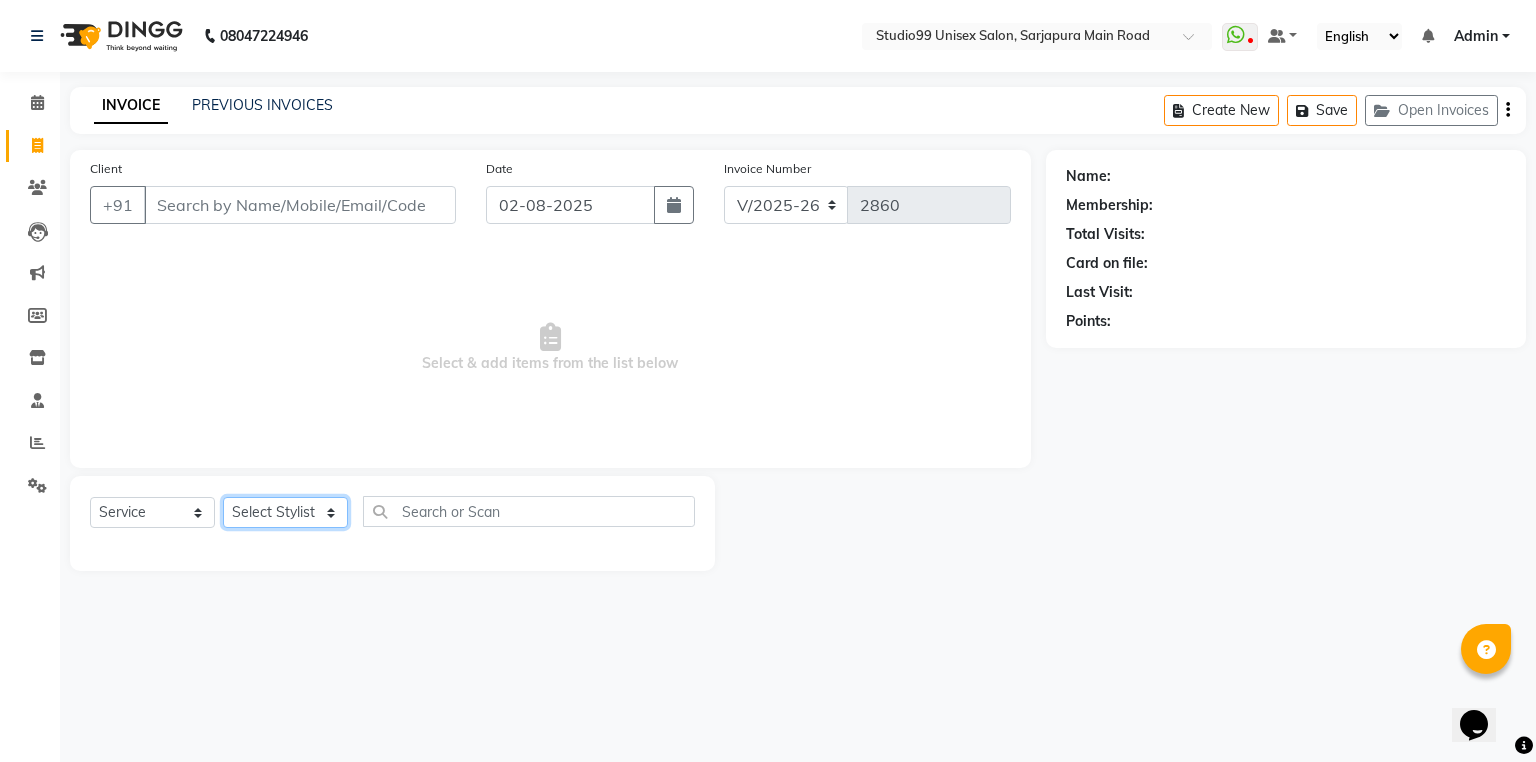 click on "Select Stylist" 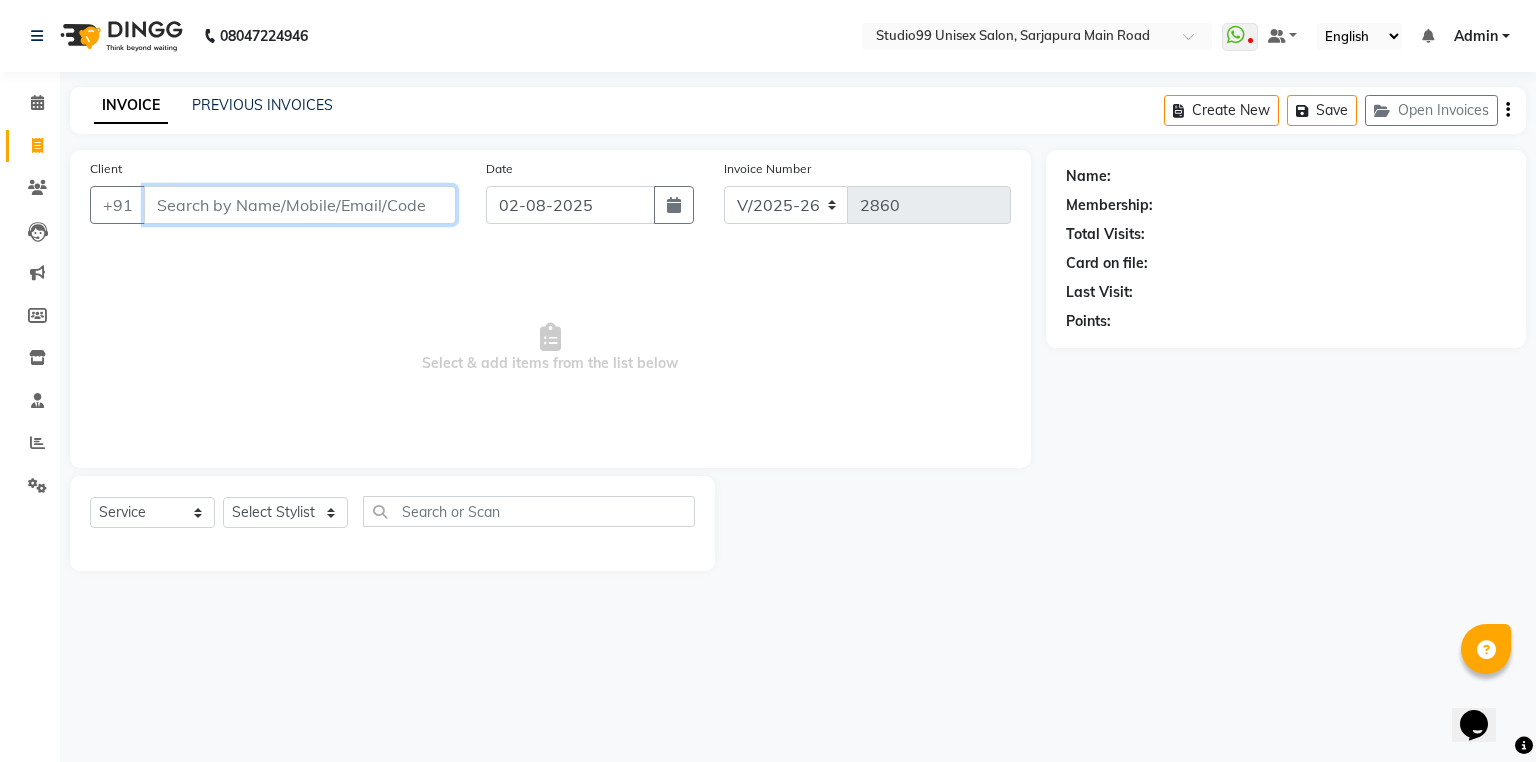 click on "Client" at bounding box center (300, 205) 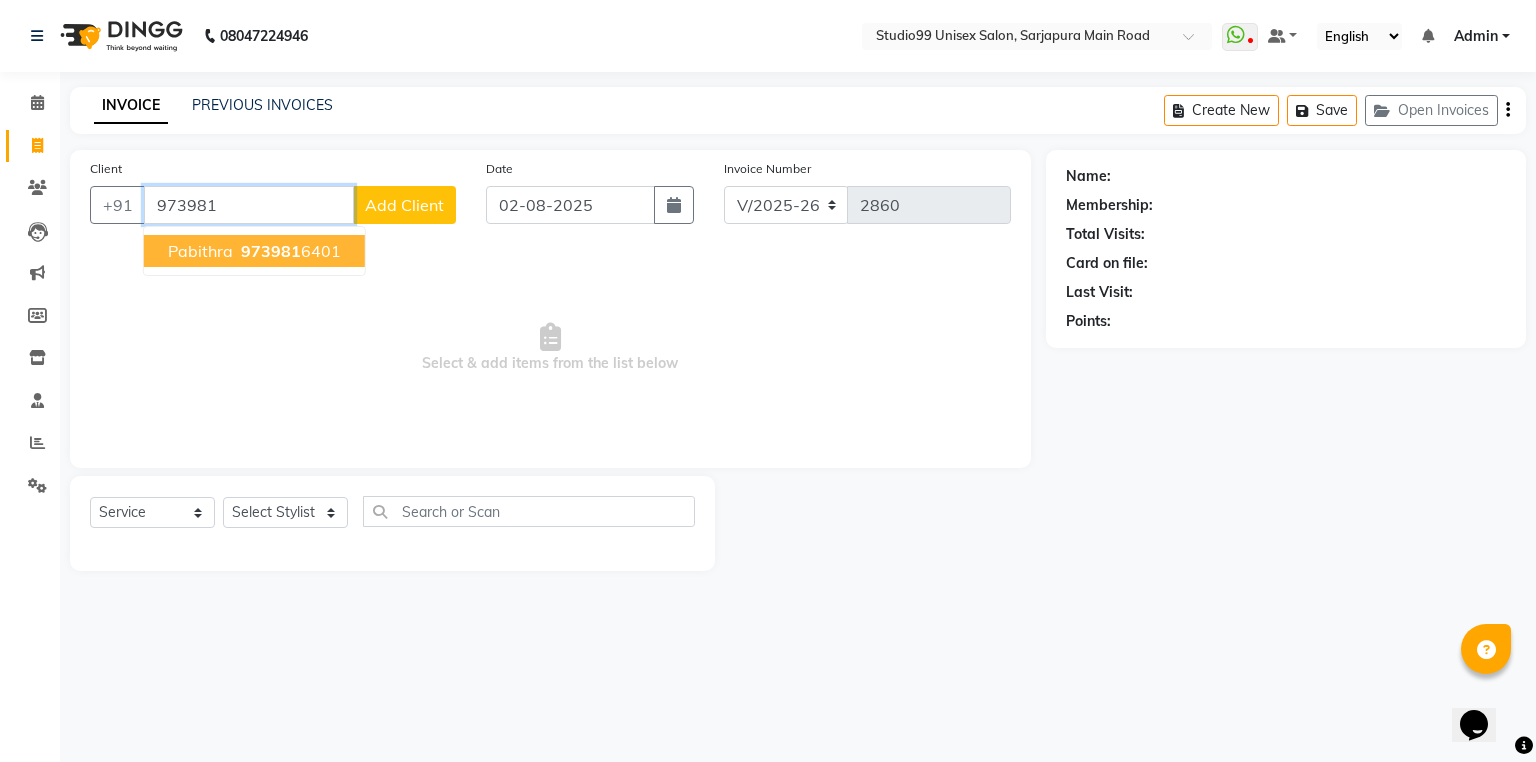 click on "973981" at bounding box center [271, 251] 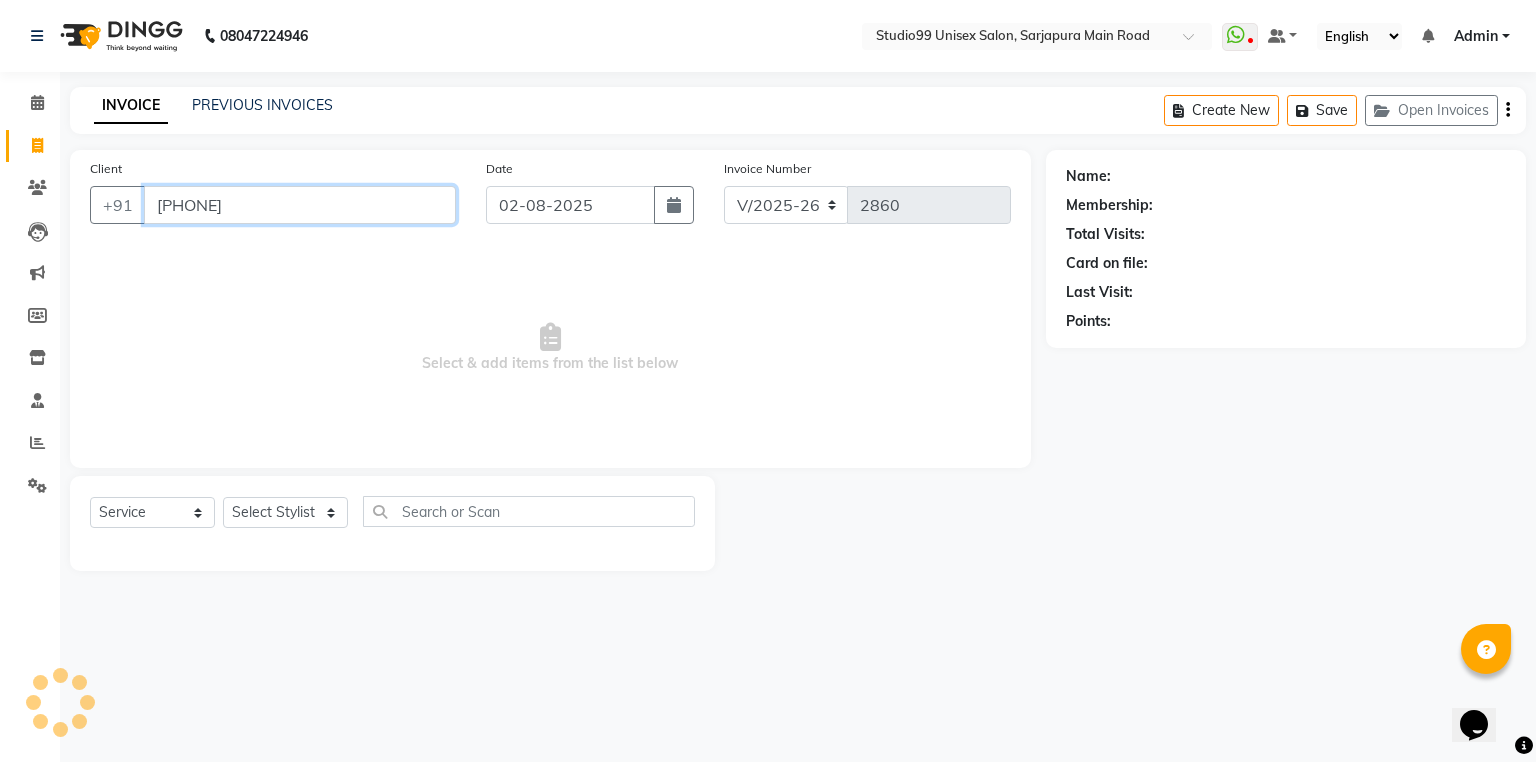 type on "[PHONE]" 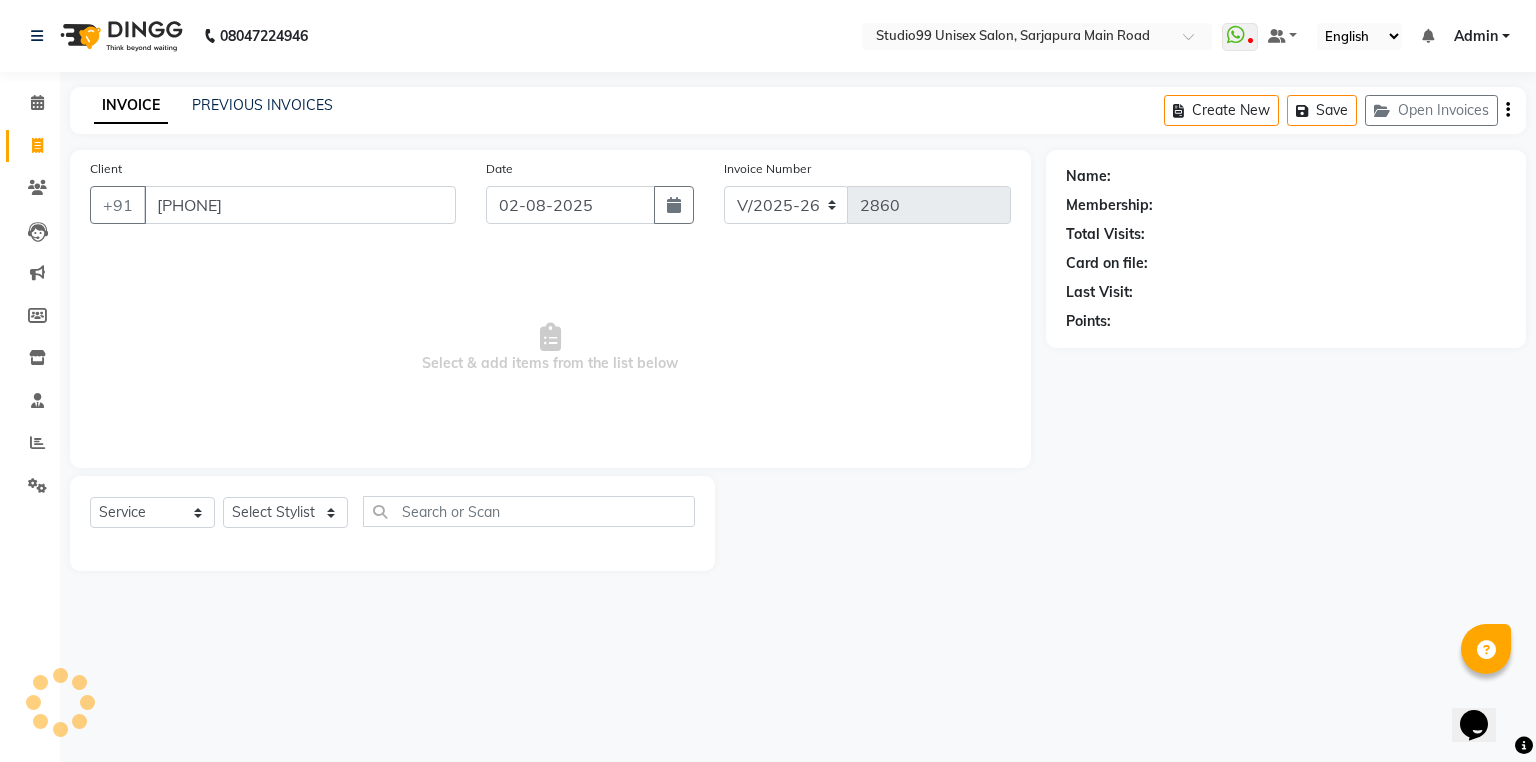 select on "1: Object" 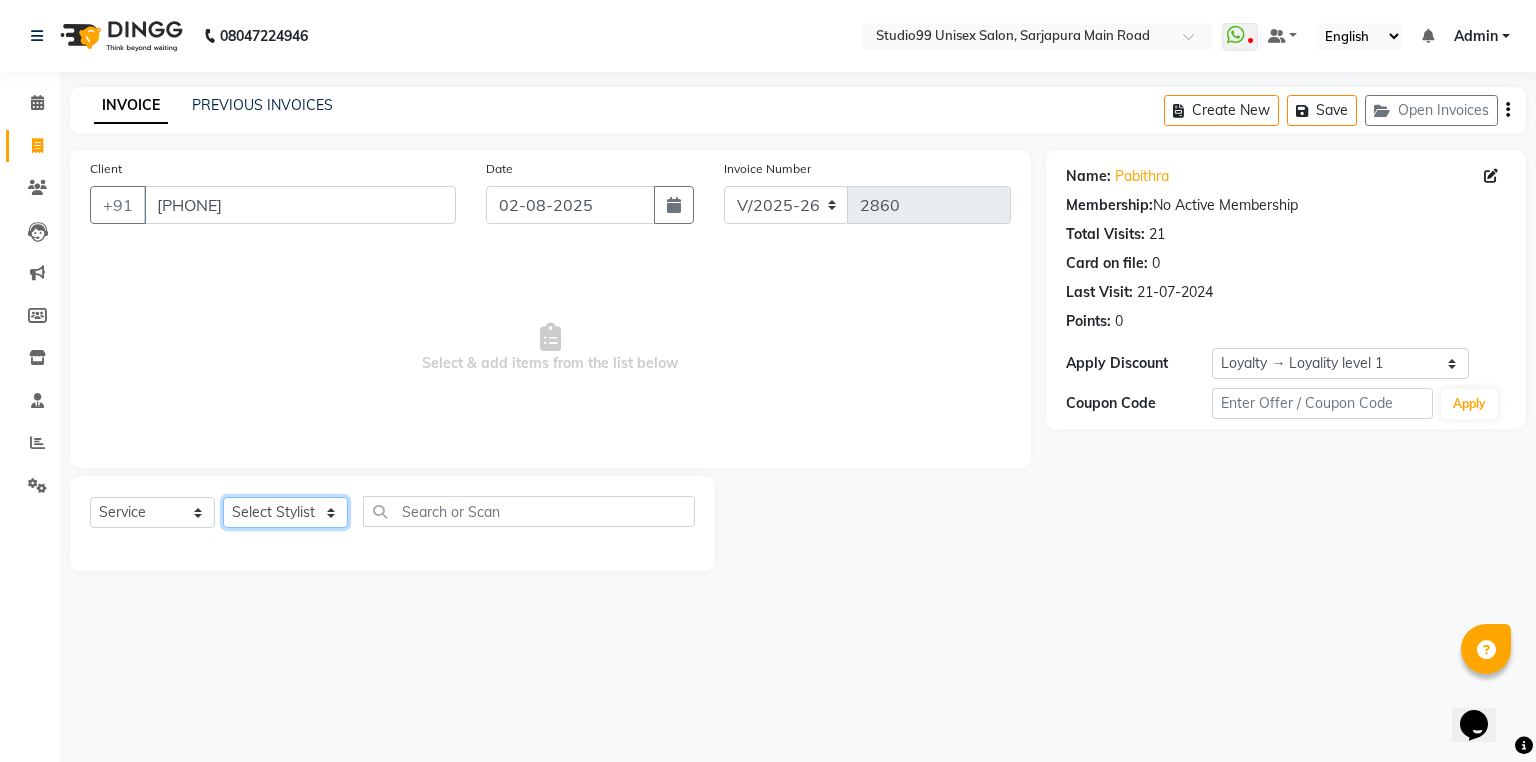 click on "Select Stylist Admin [NAME] [NAME] [NAME] Avaz Dina GEORGE Gulshan mahi MUNMUN Nobil Hasan Rafeeq Raj Rima Dey Rima Dey Shallu Simran Suman Suman VIKRAM" 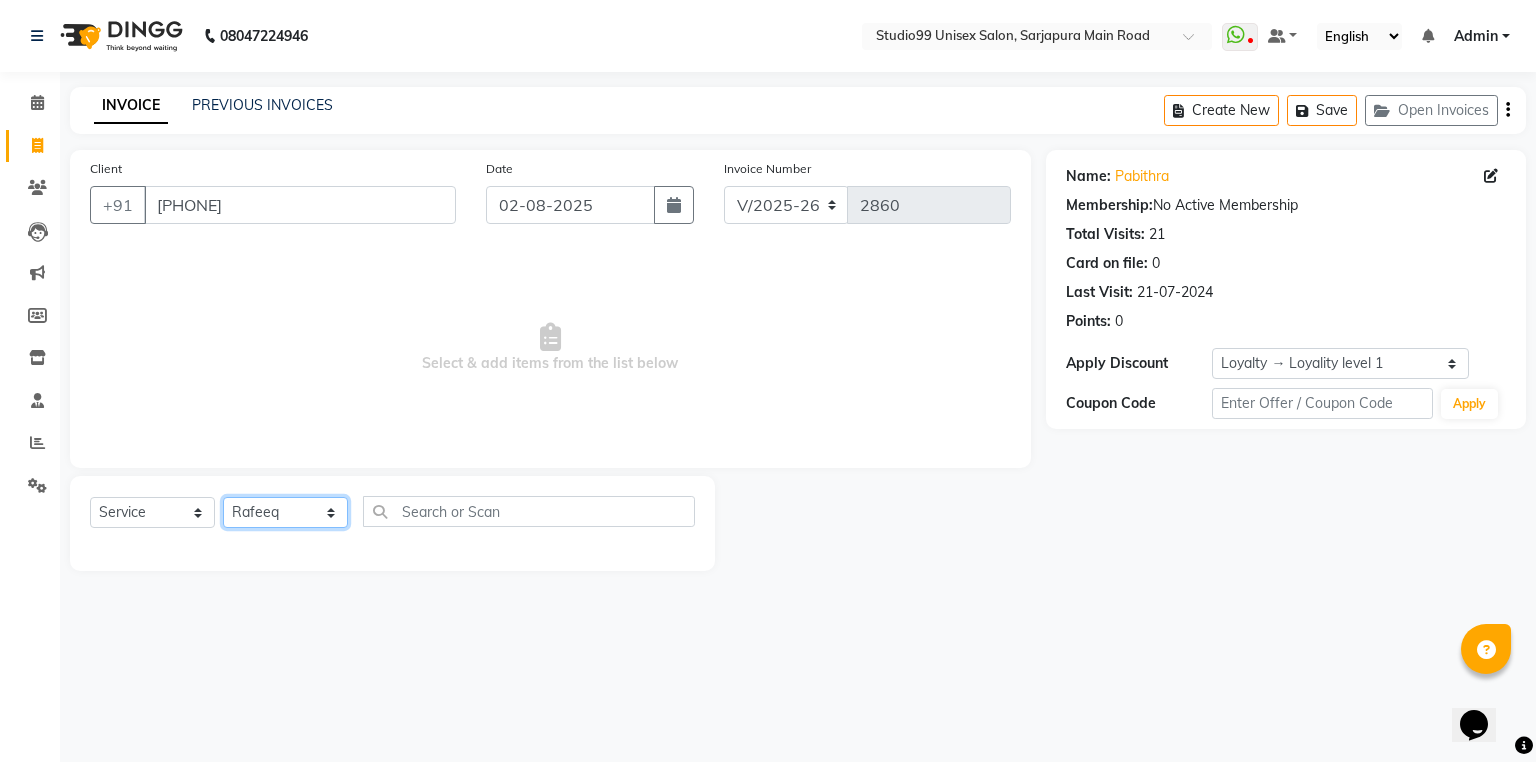 click on "Select Stylist Admin [NAME] [NAME] [NAME] Avaz Dina GEORGE Gulshan mahi MUNMUN Nobil Hasan Rafeeq Raj Rima Dey Rima Dey Shallu Simran Suman Suman VIKRAM" 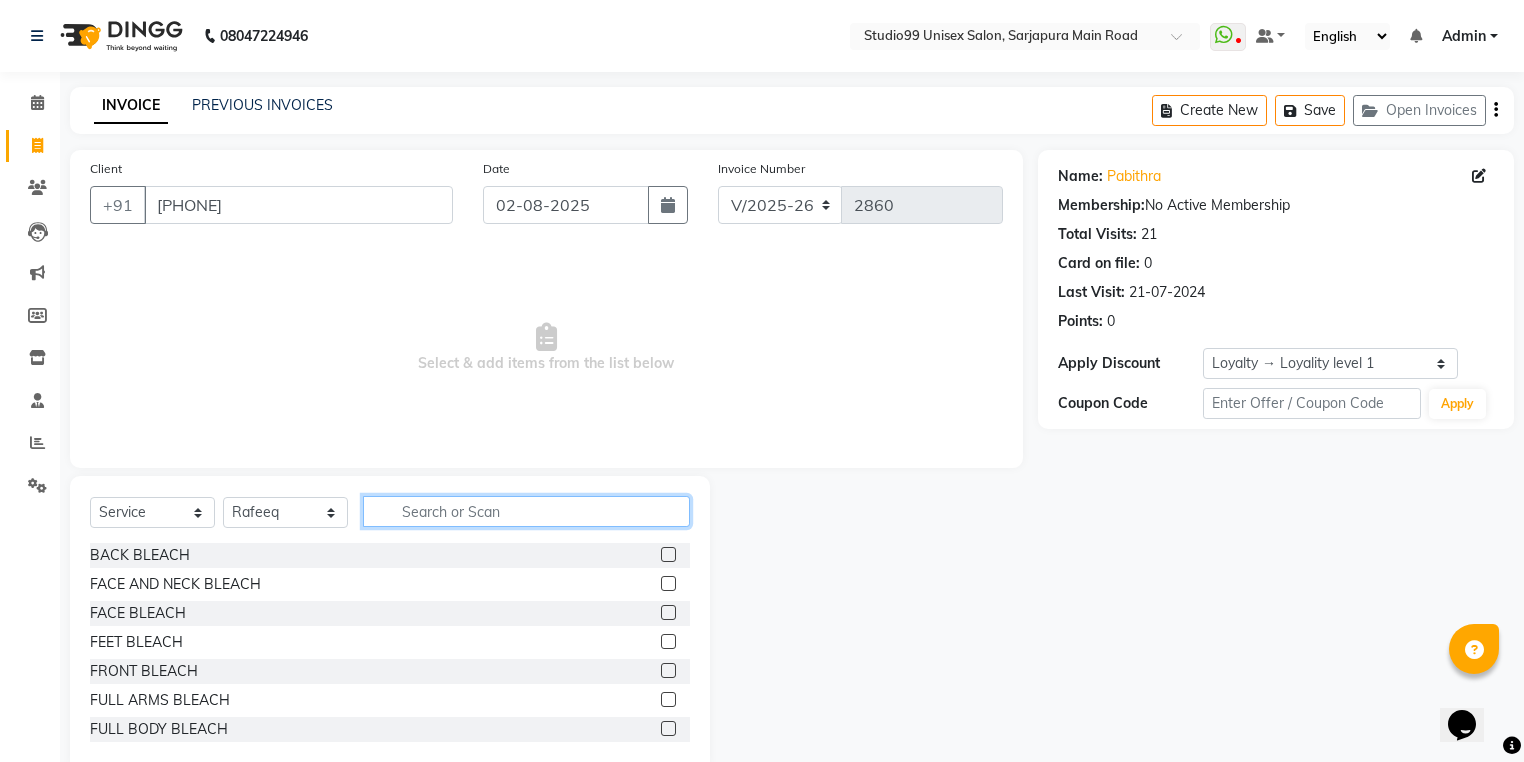 click 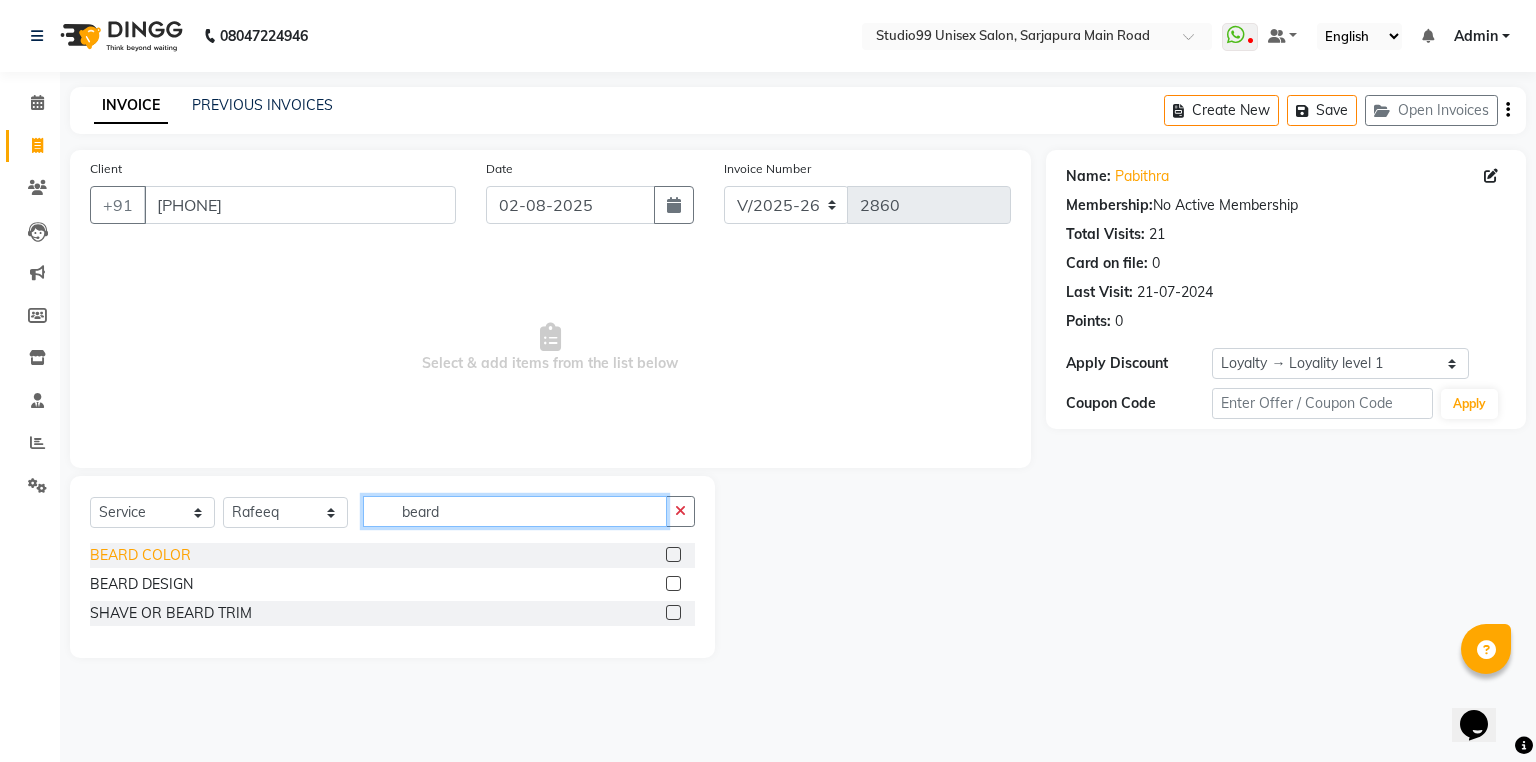 type on "beard" 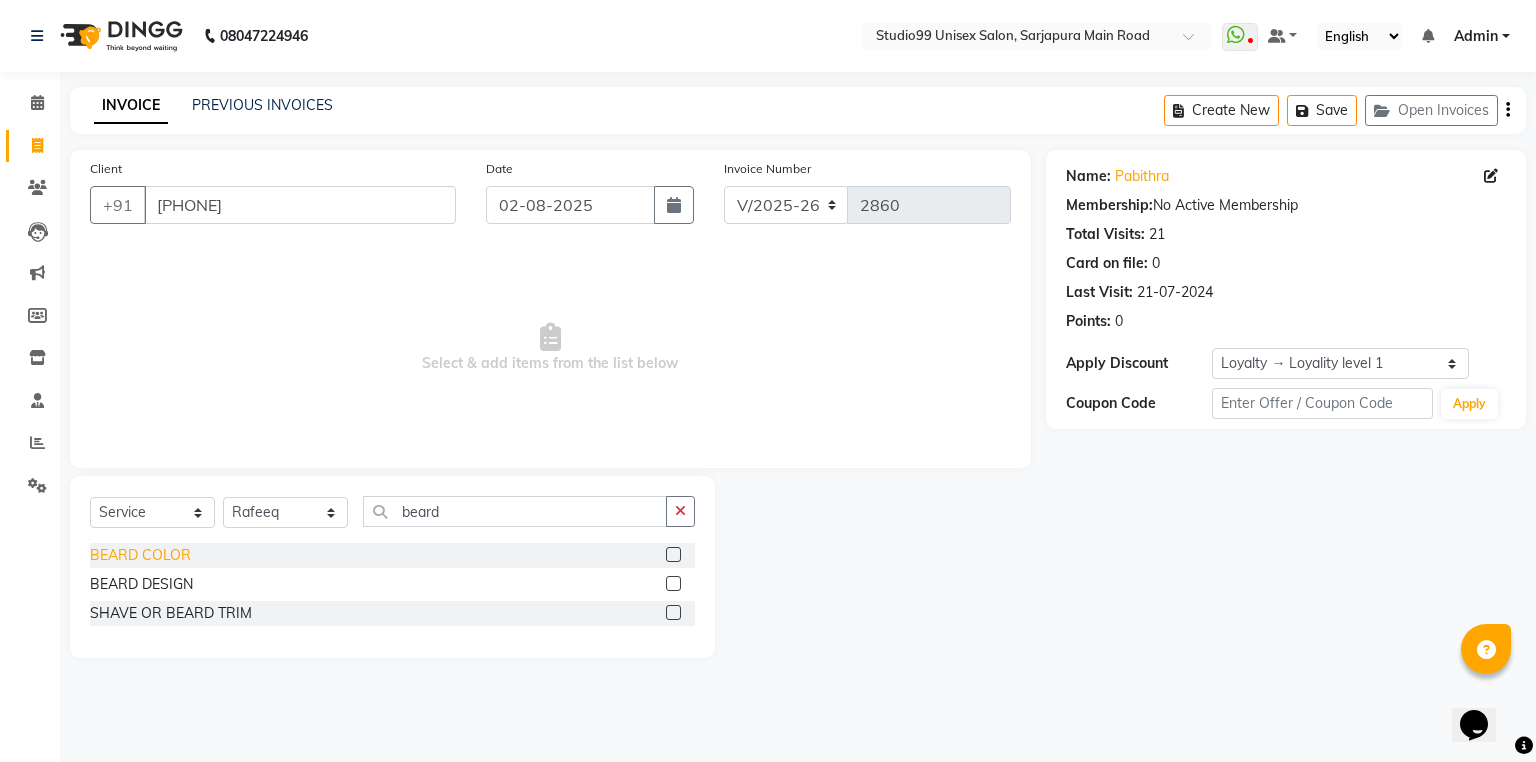click on "BEARD COLOR" 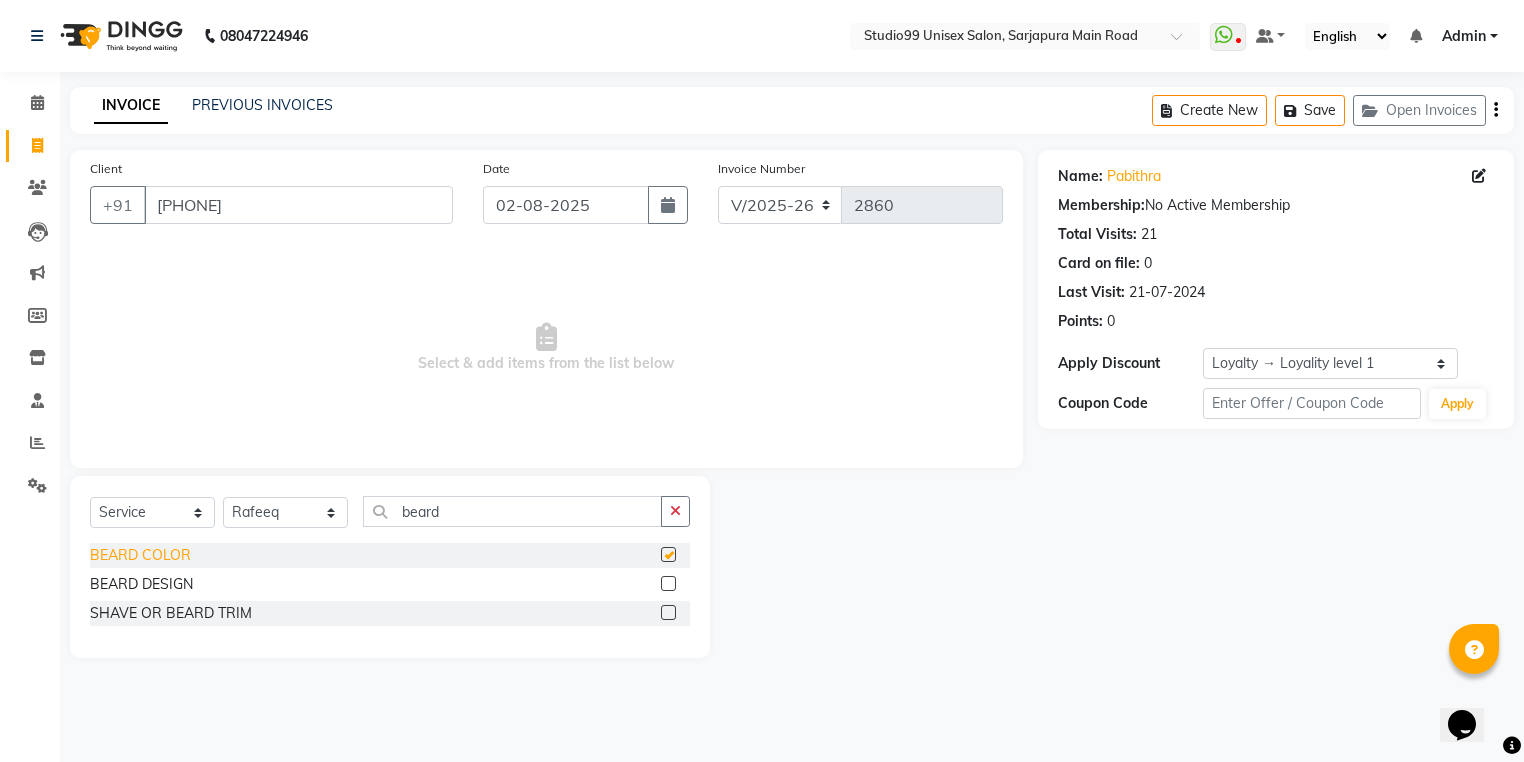 checkbox on "false" 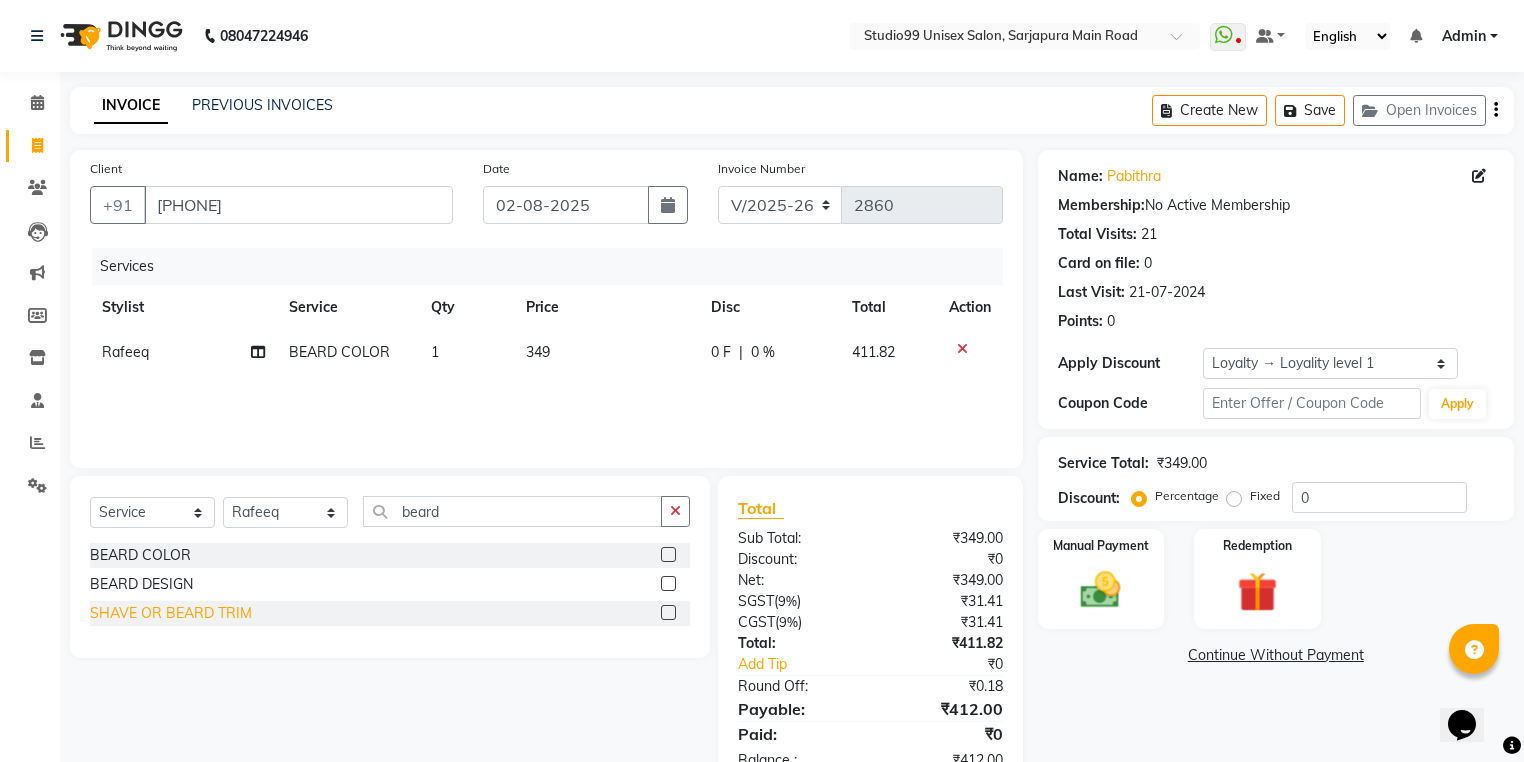 click on "SHAVE OR BEARD TRIM" 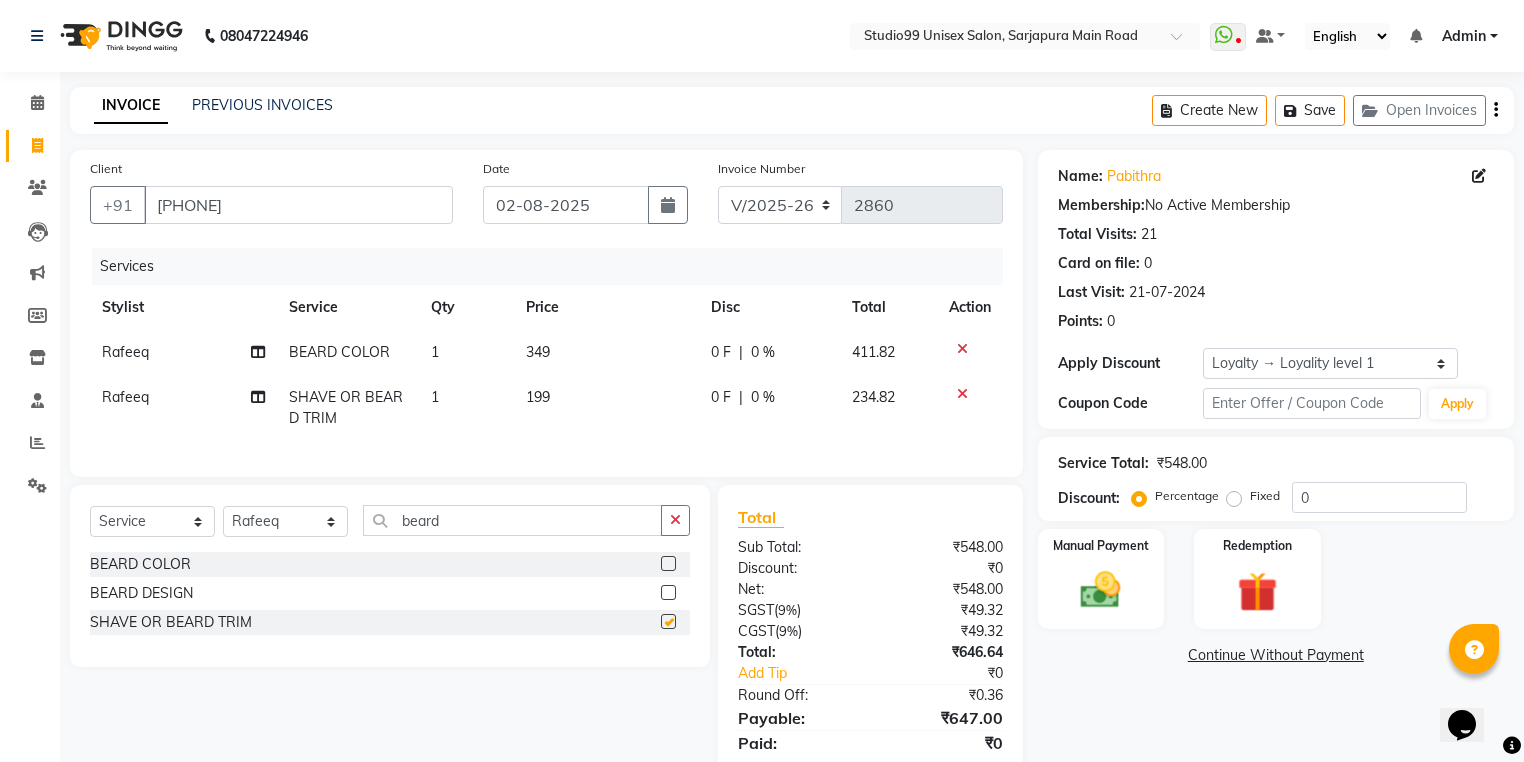 checkbox on "false" 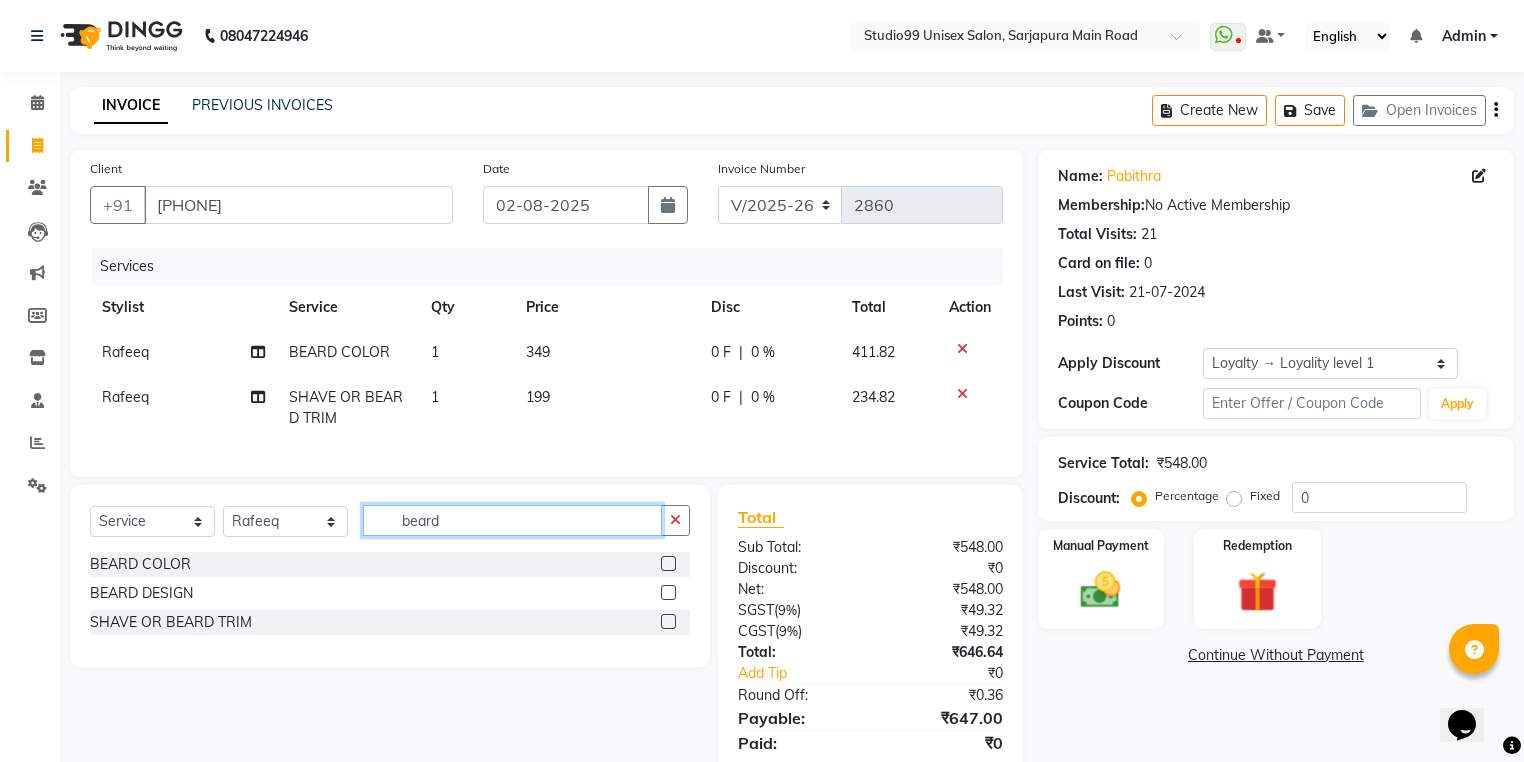 drag, startPoint x: 453, startPoint y: 529, endPoint x: 344, endPoint y: 528, distance: 109.004585 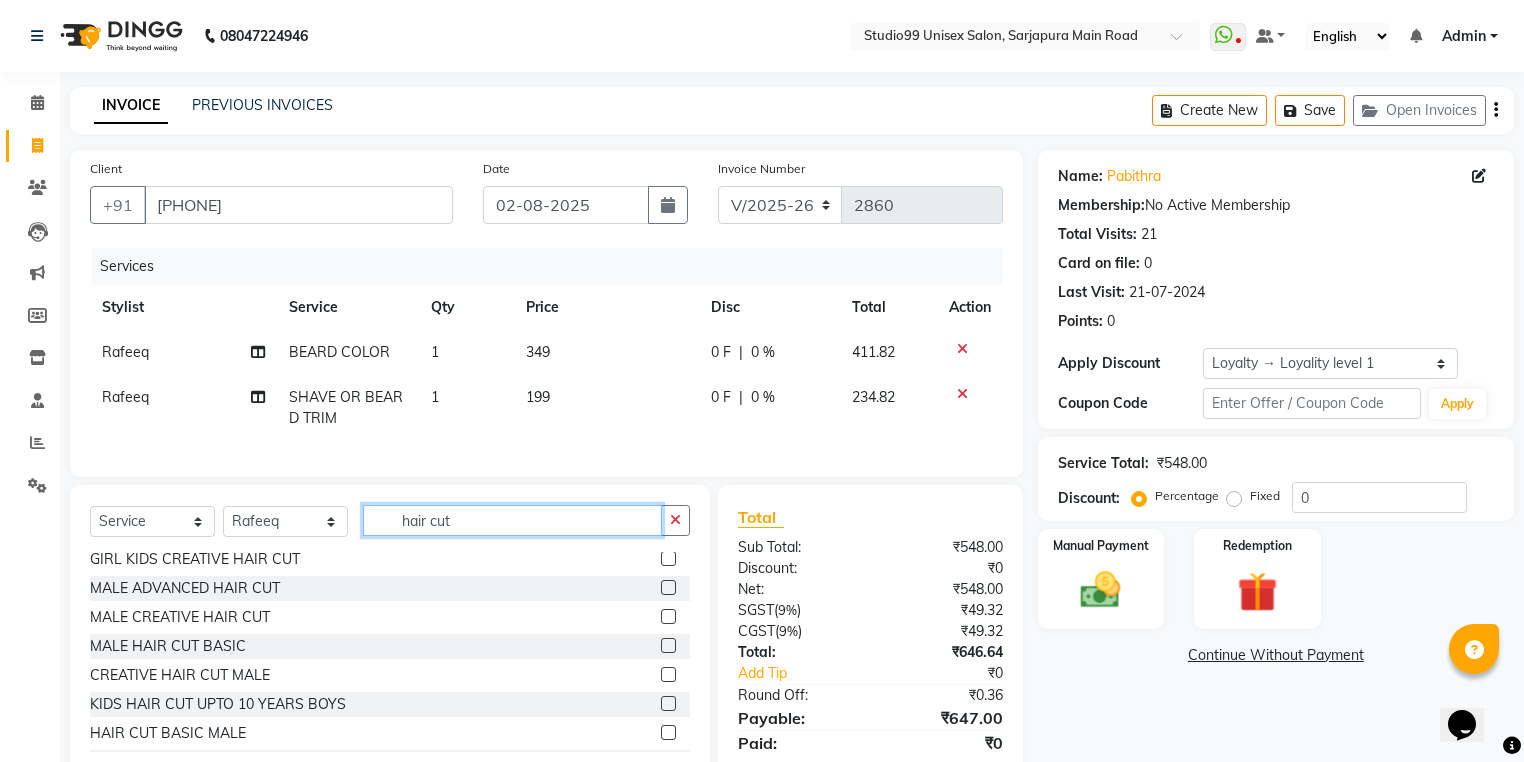 scroll, scrollTop: 160, scrollLeft: 0, axis: vertical 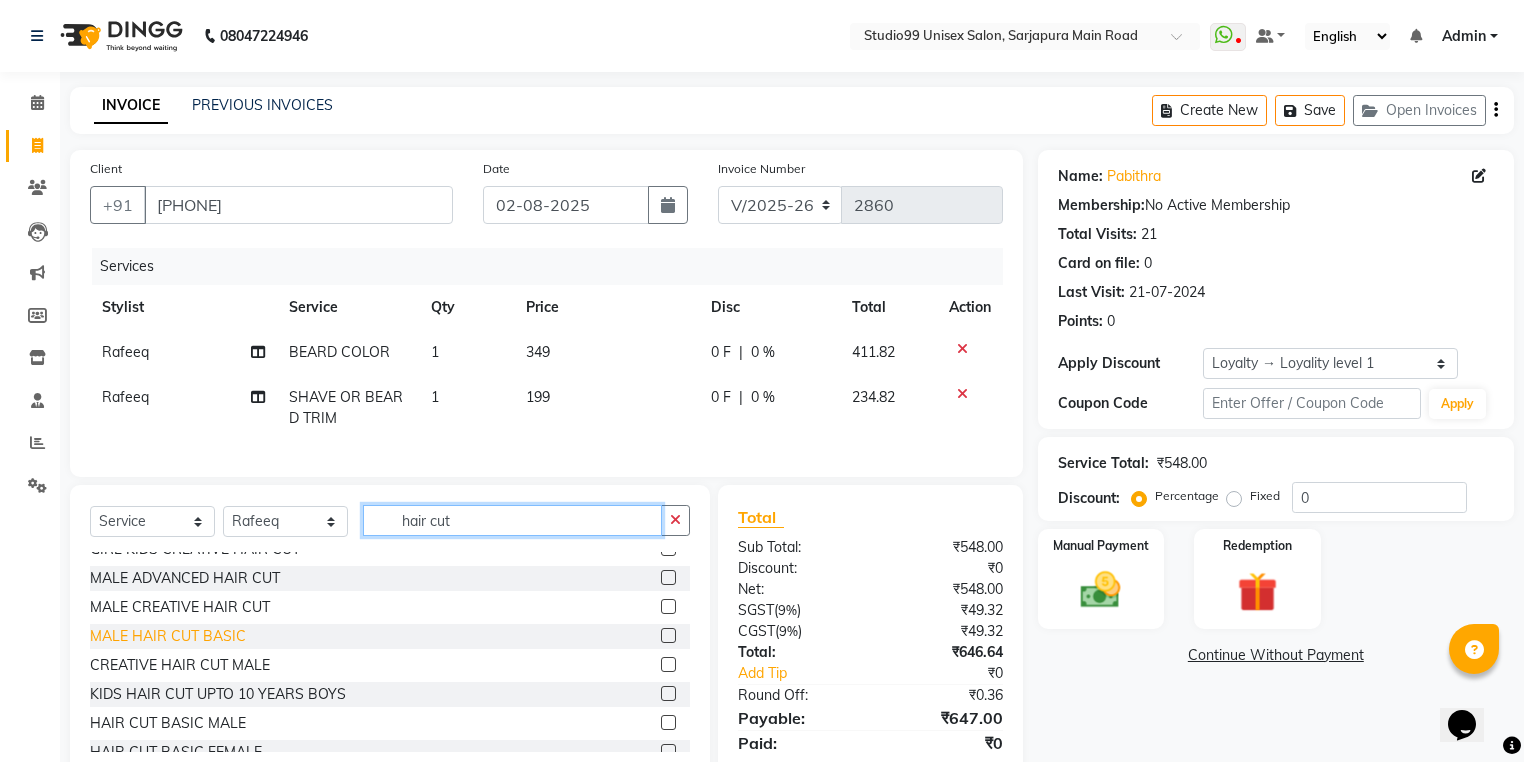 type on "hair cut" 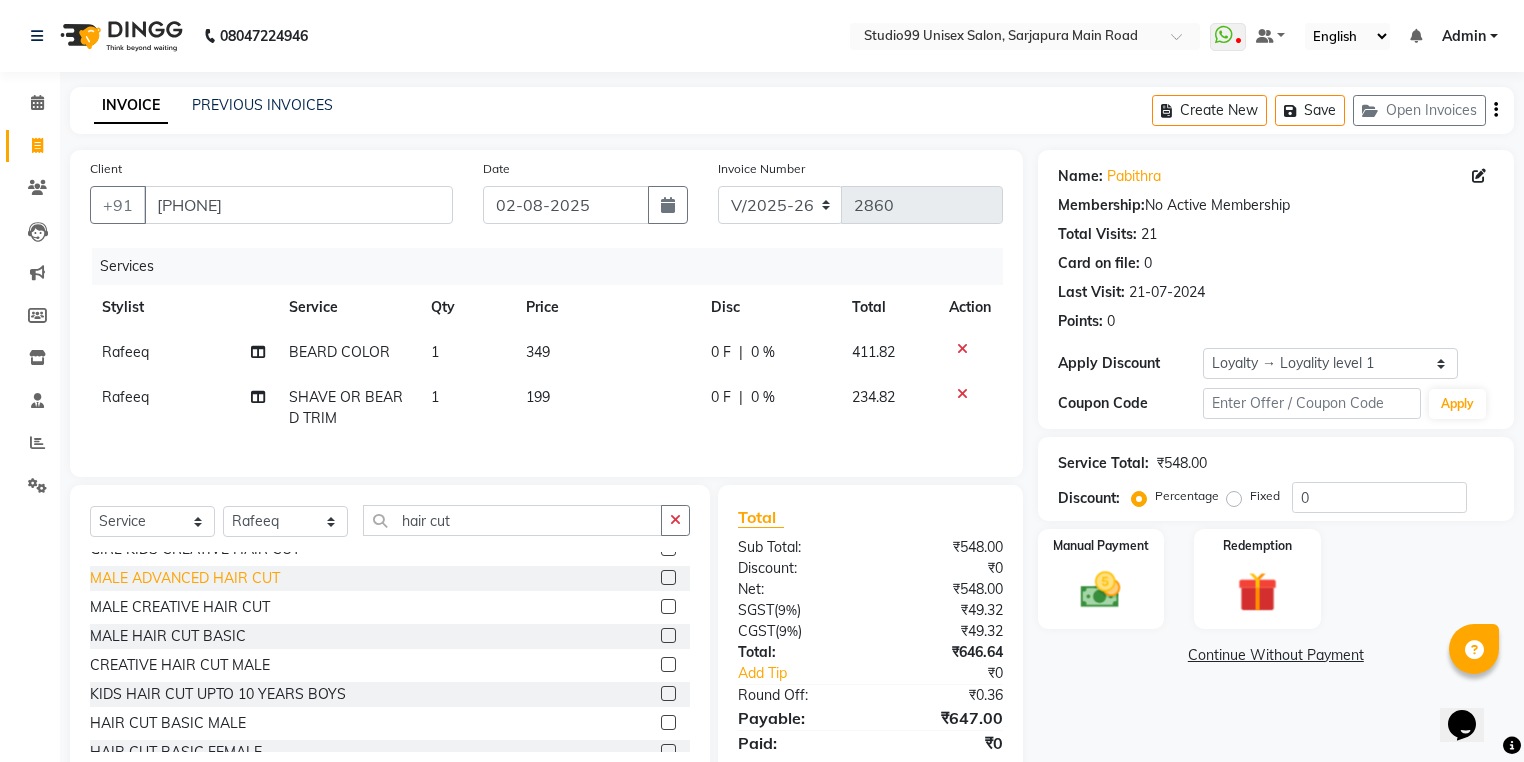 click on "MALE HAIR CUT BASIC" 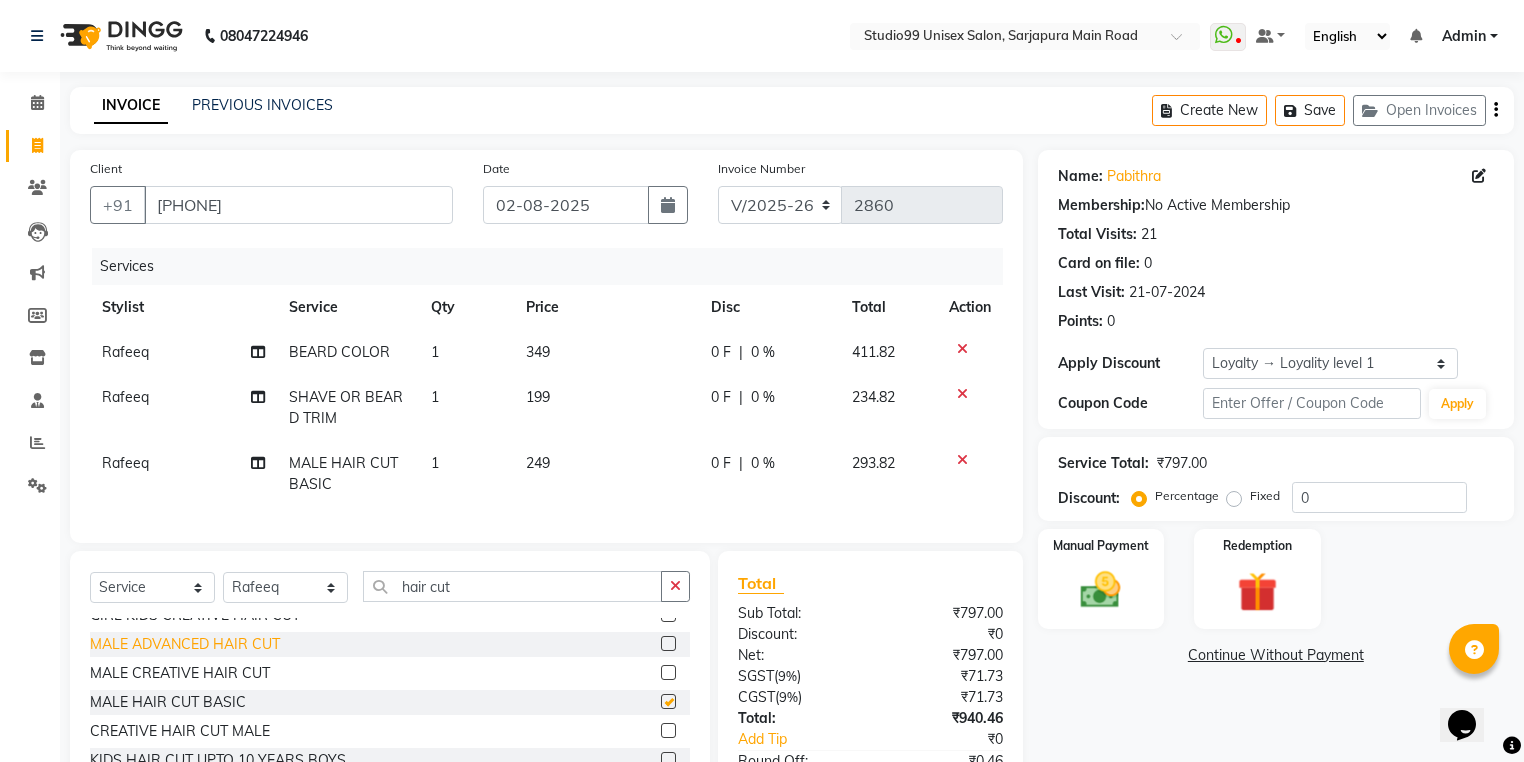 checkbox on "false" 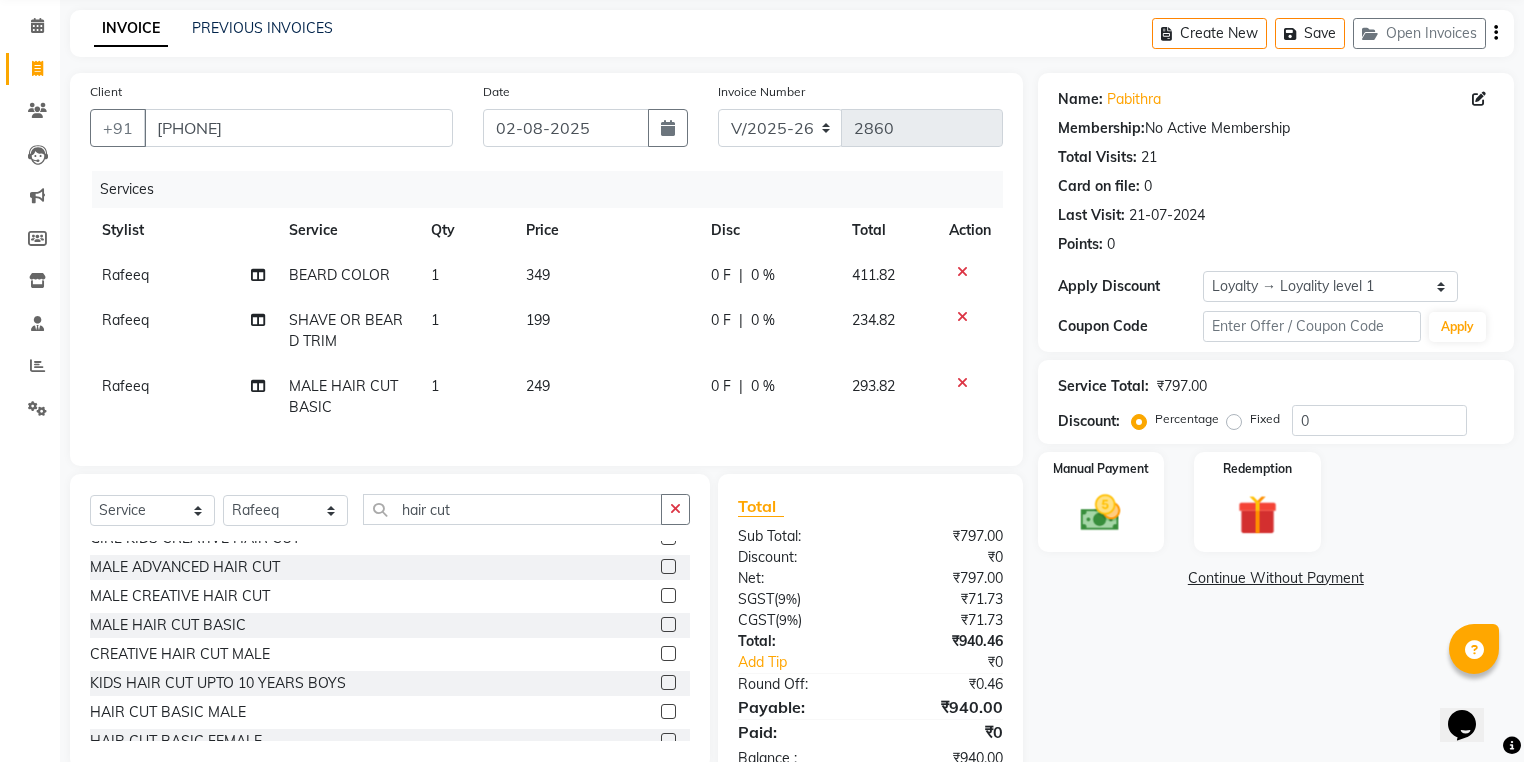 scroll, scrollTop: 0, scrollLeft: 0, axis: both 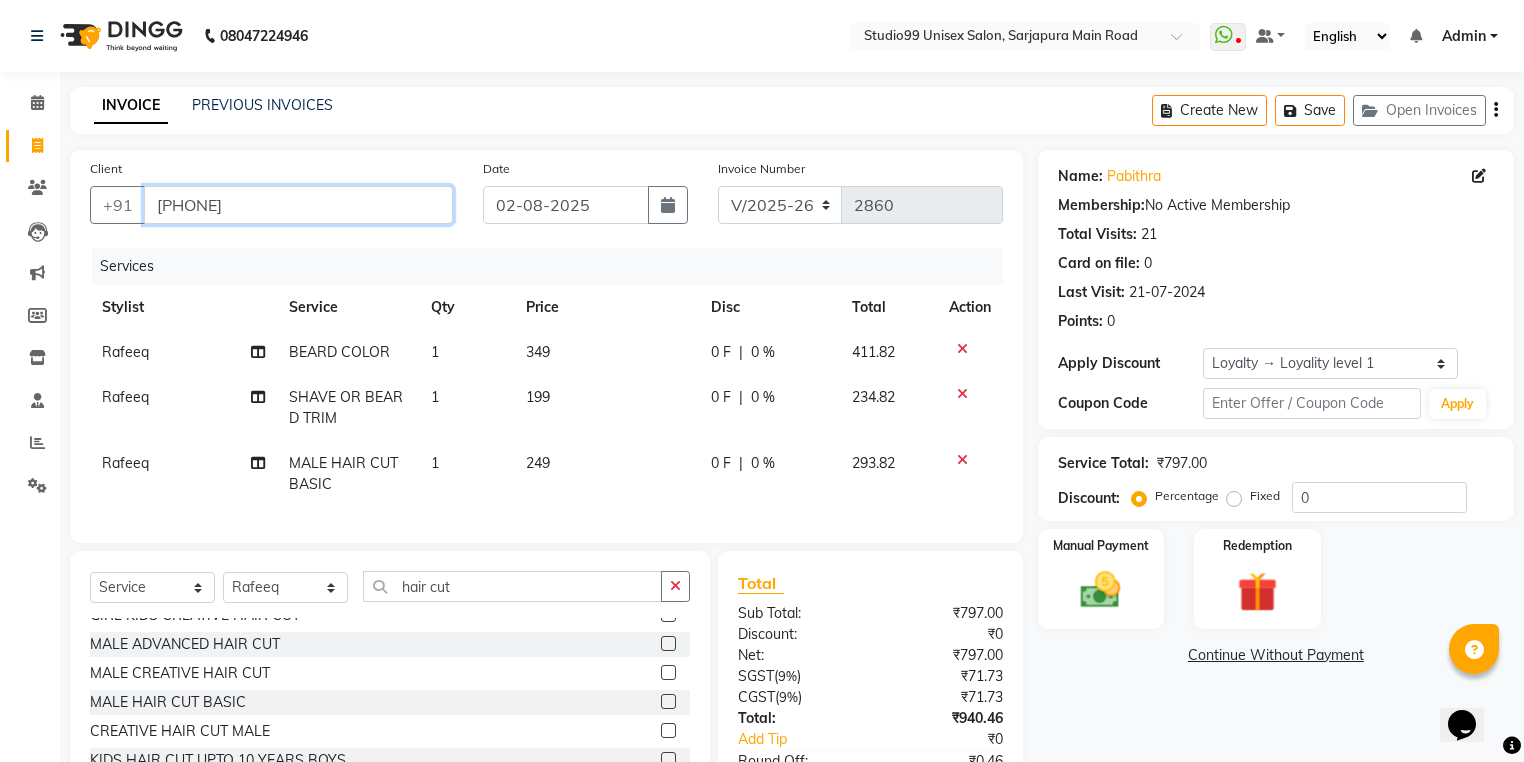 drag, startPoint x: 156, startPoint y: 208, endPoint x: 357, endPoint y: 208, distance: 201 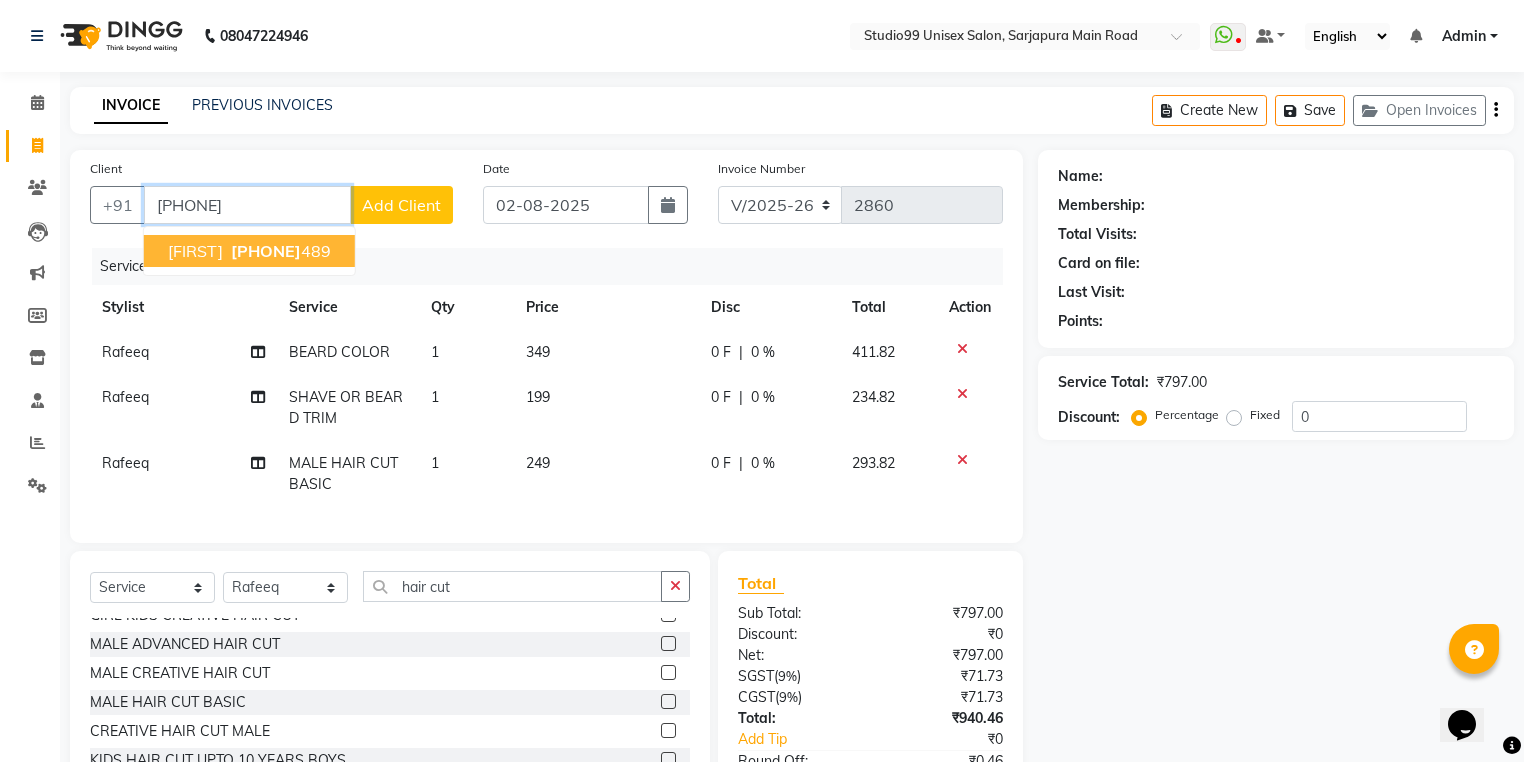 click on "[PHONE]" at bounding box center [266, 251] 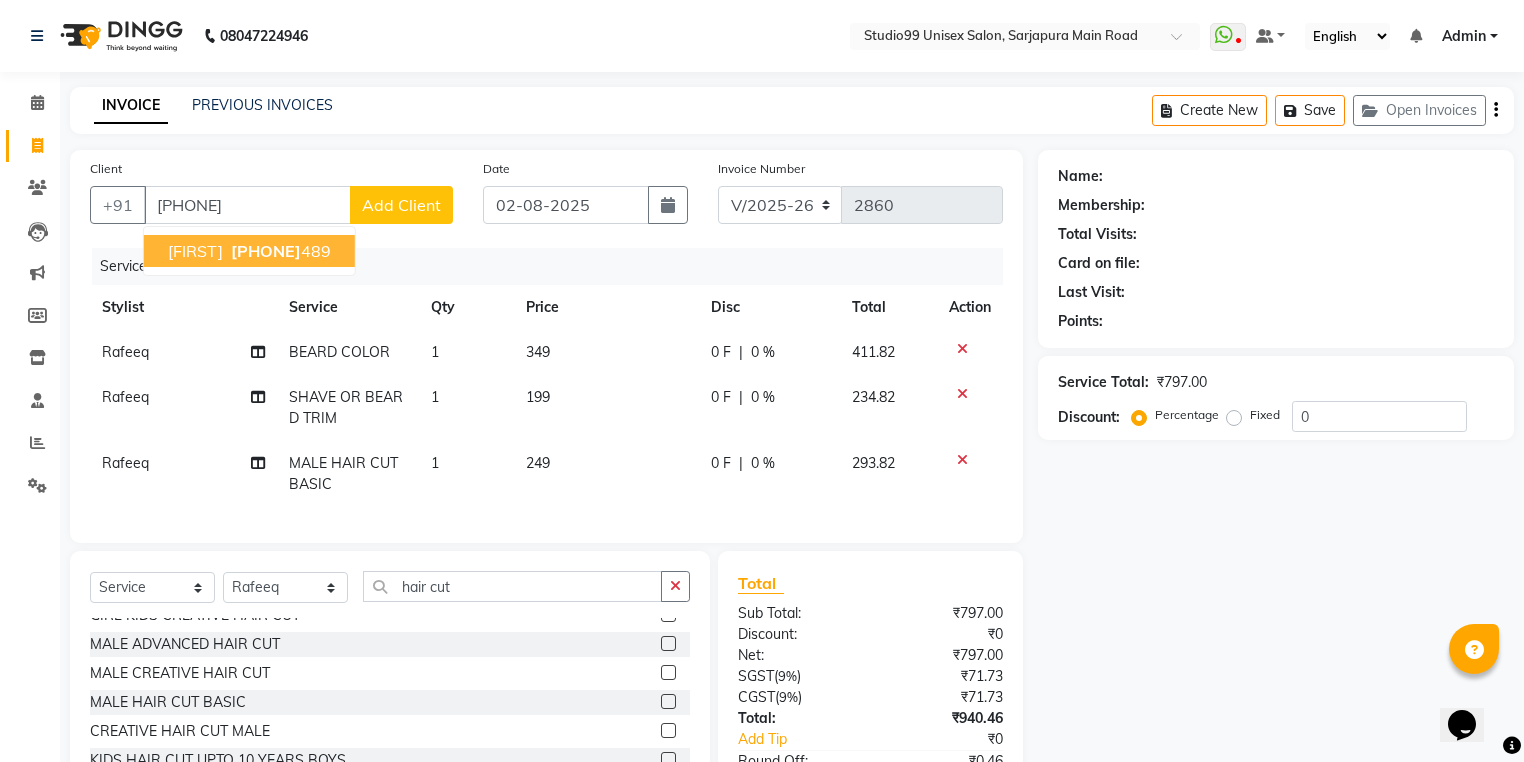 select on "2: Object" 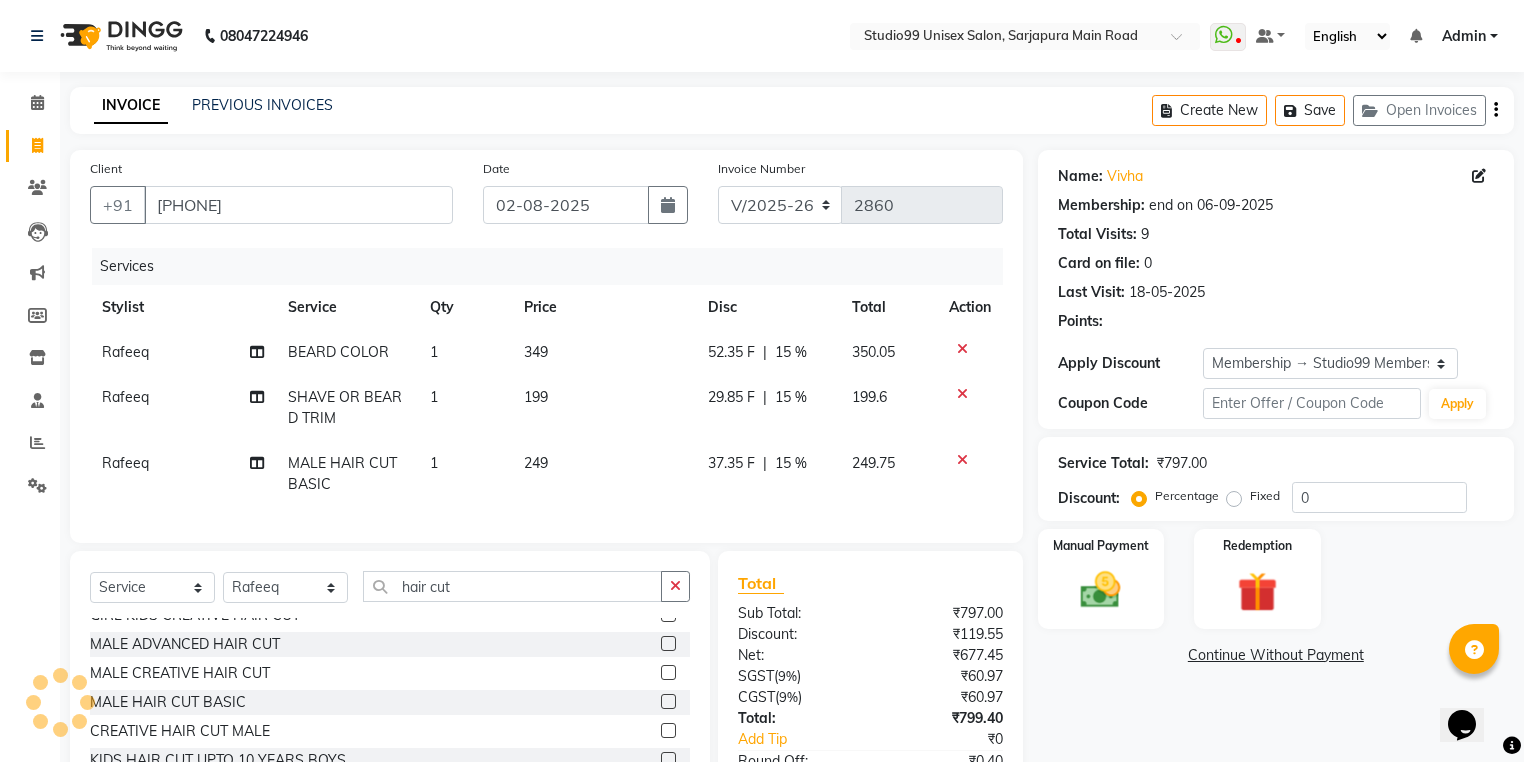 type on "15" 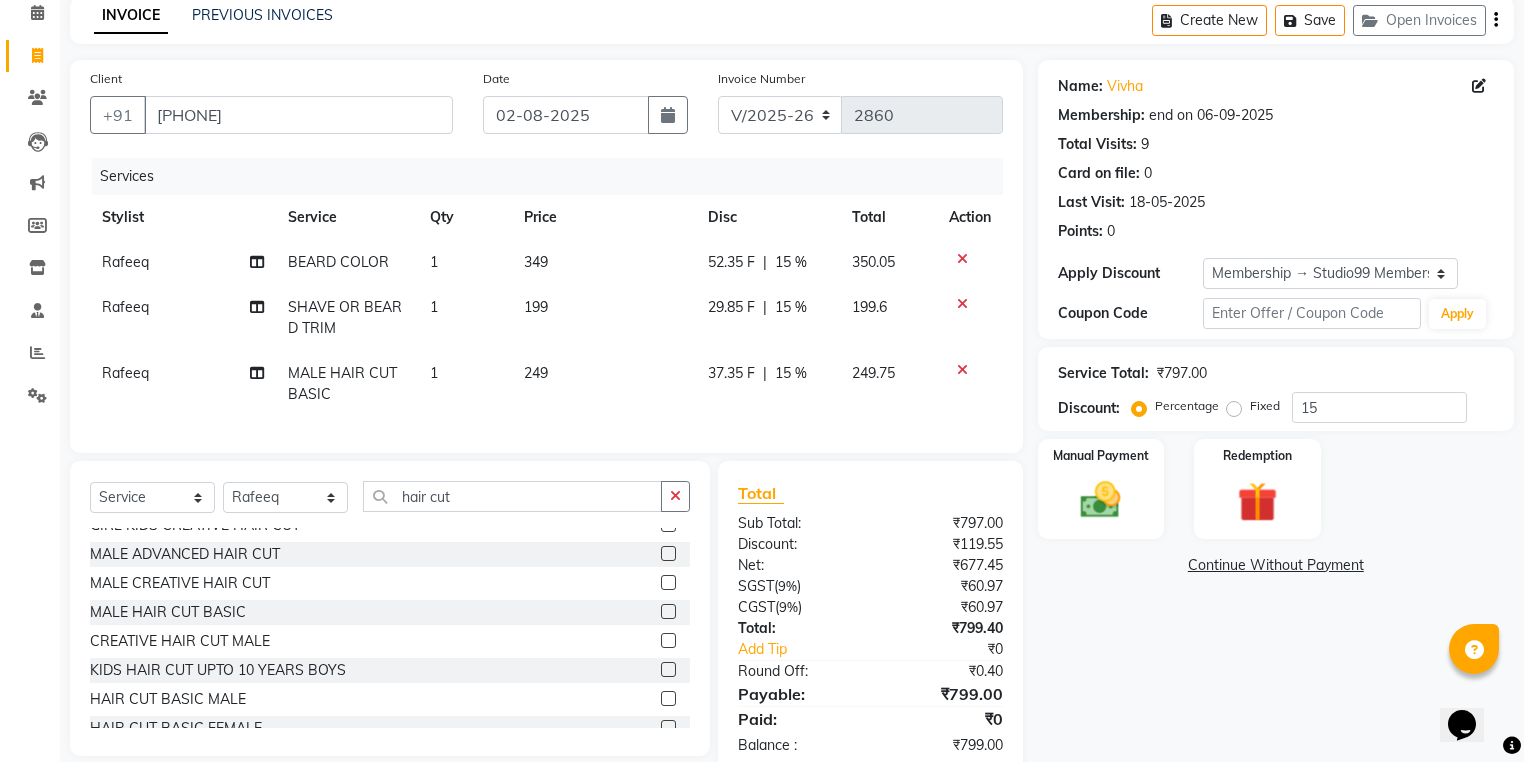scroll, scrollTop: 146, scrollLeft: 0, axis: vertical 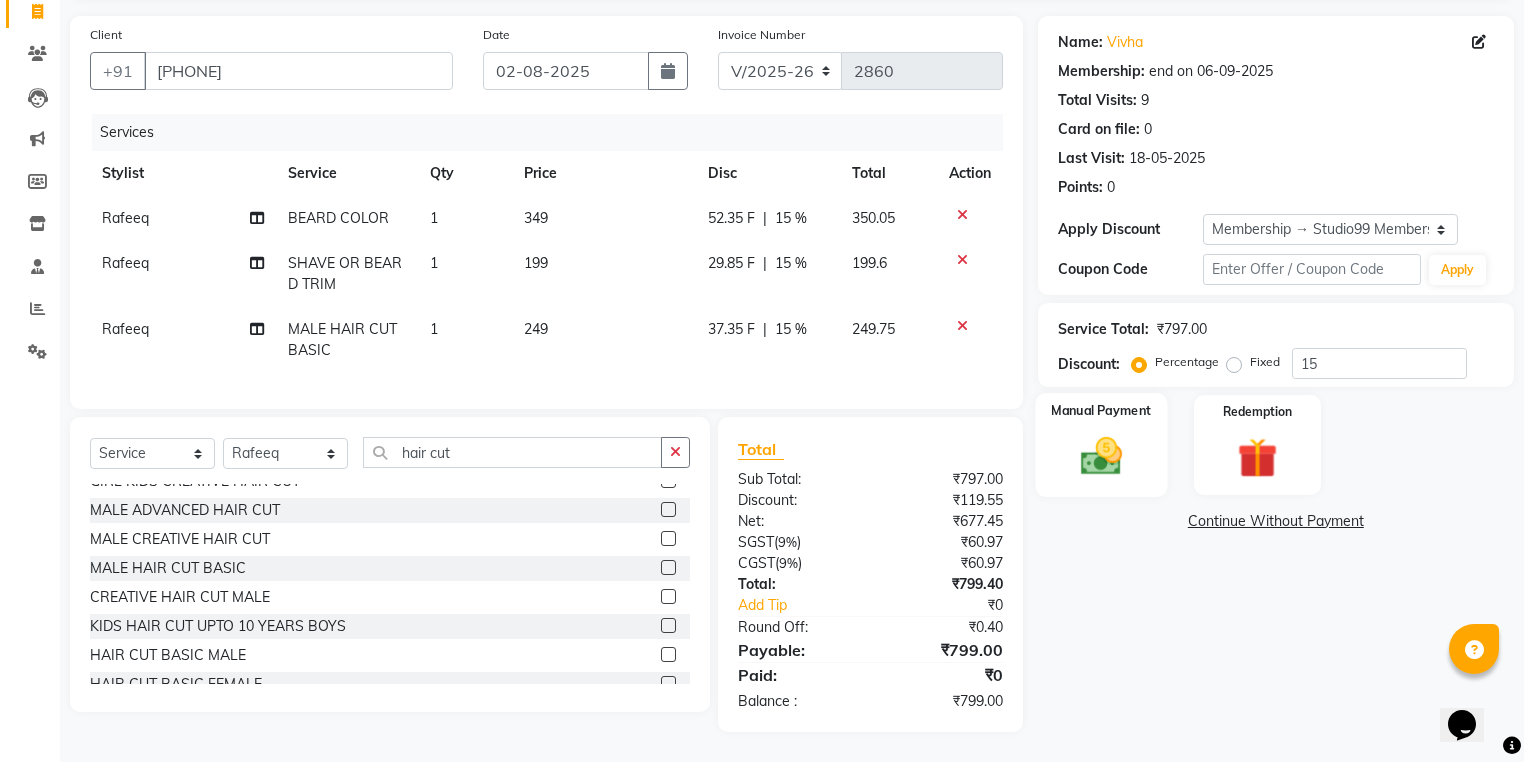 click 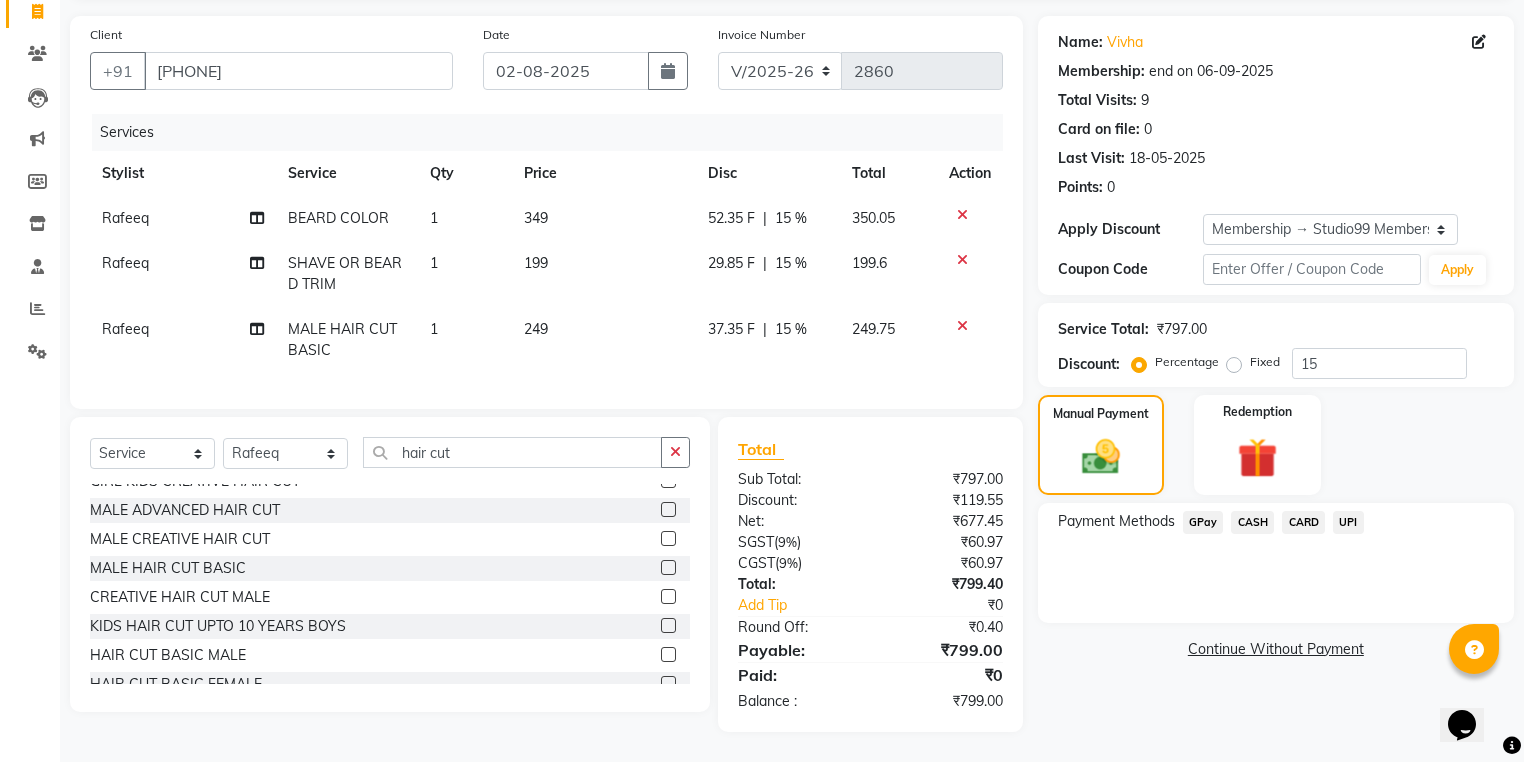 click on "UPI" 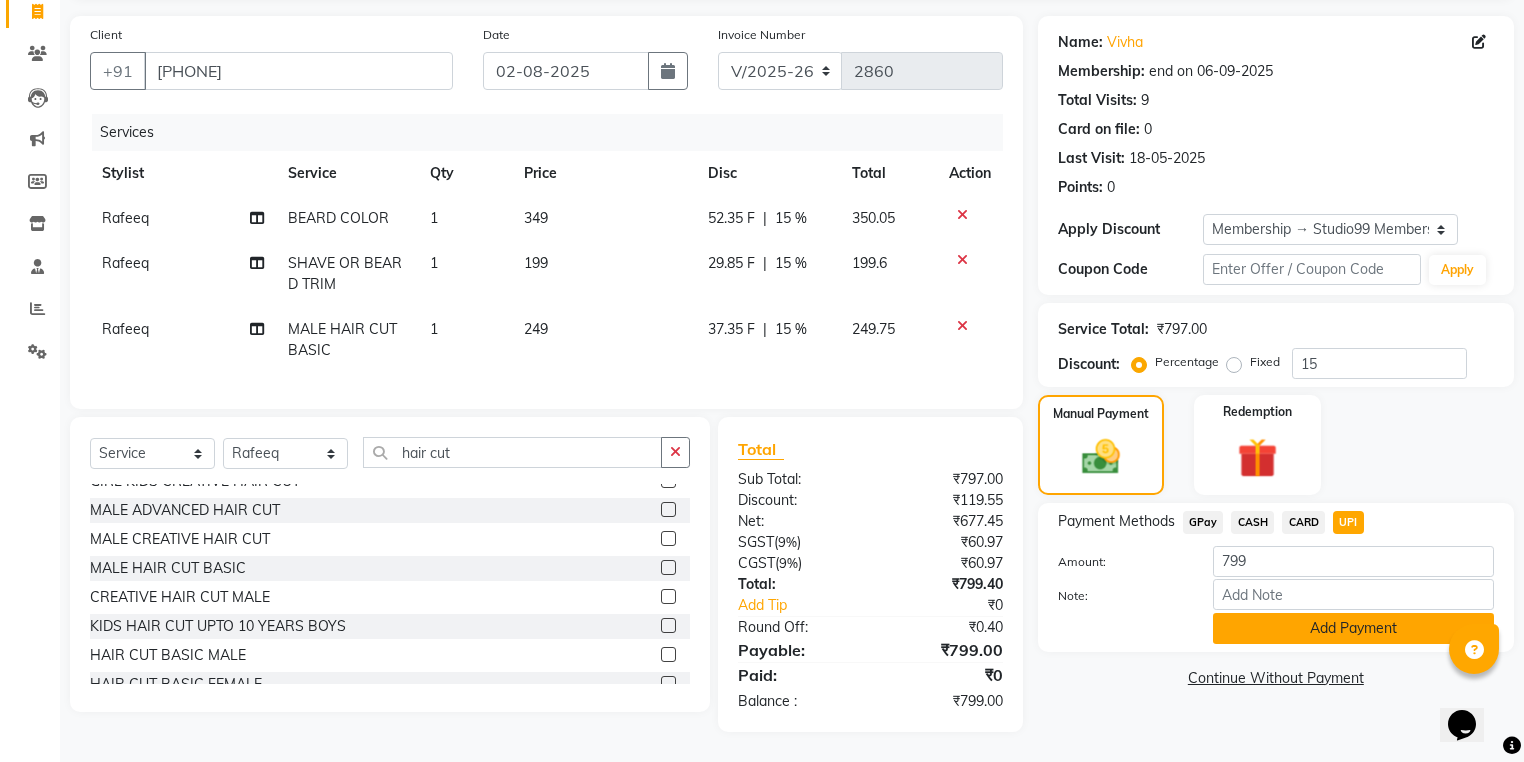 click on "Add Payment" 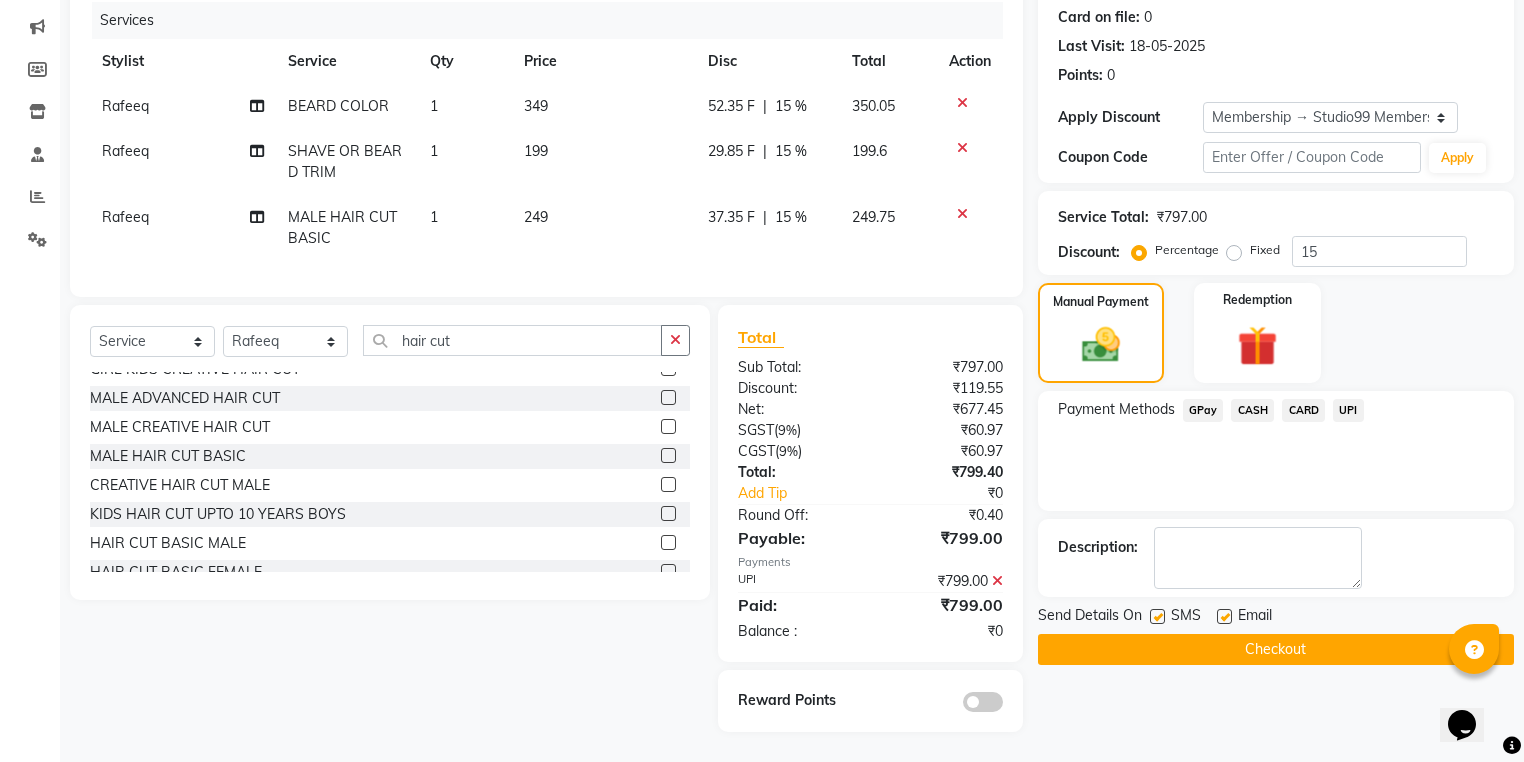 scroll, scrollTop: 259, scrollLeft: 0, axis: vertical 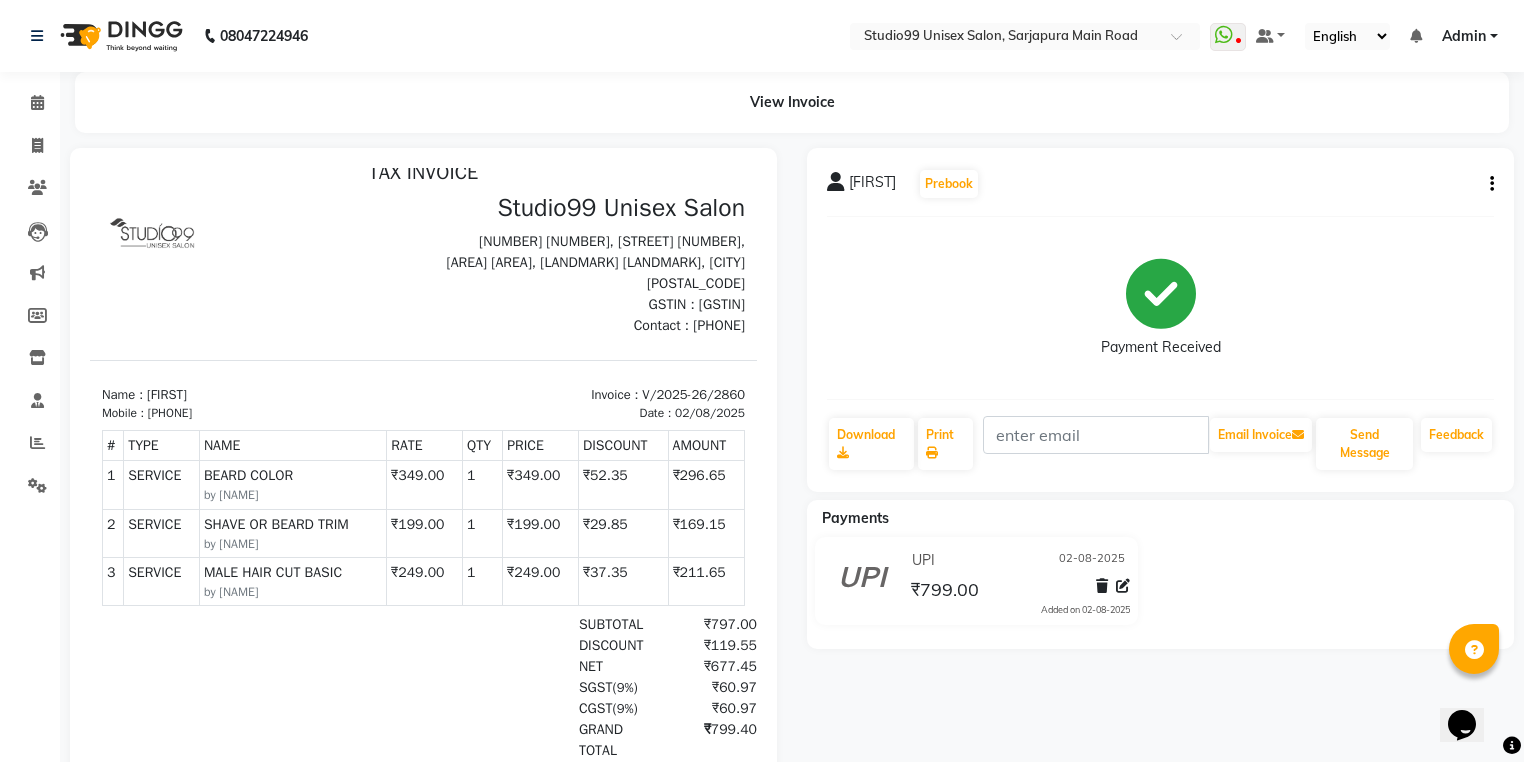 drag, startPoint x: 692, startPoint y: 665, endPoint x: 849, endPoint y: 834, distance: 230.67293 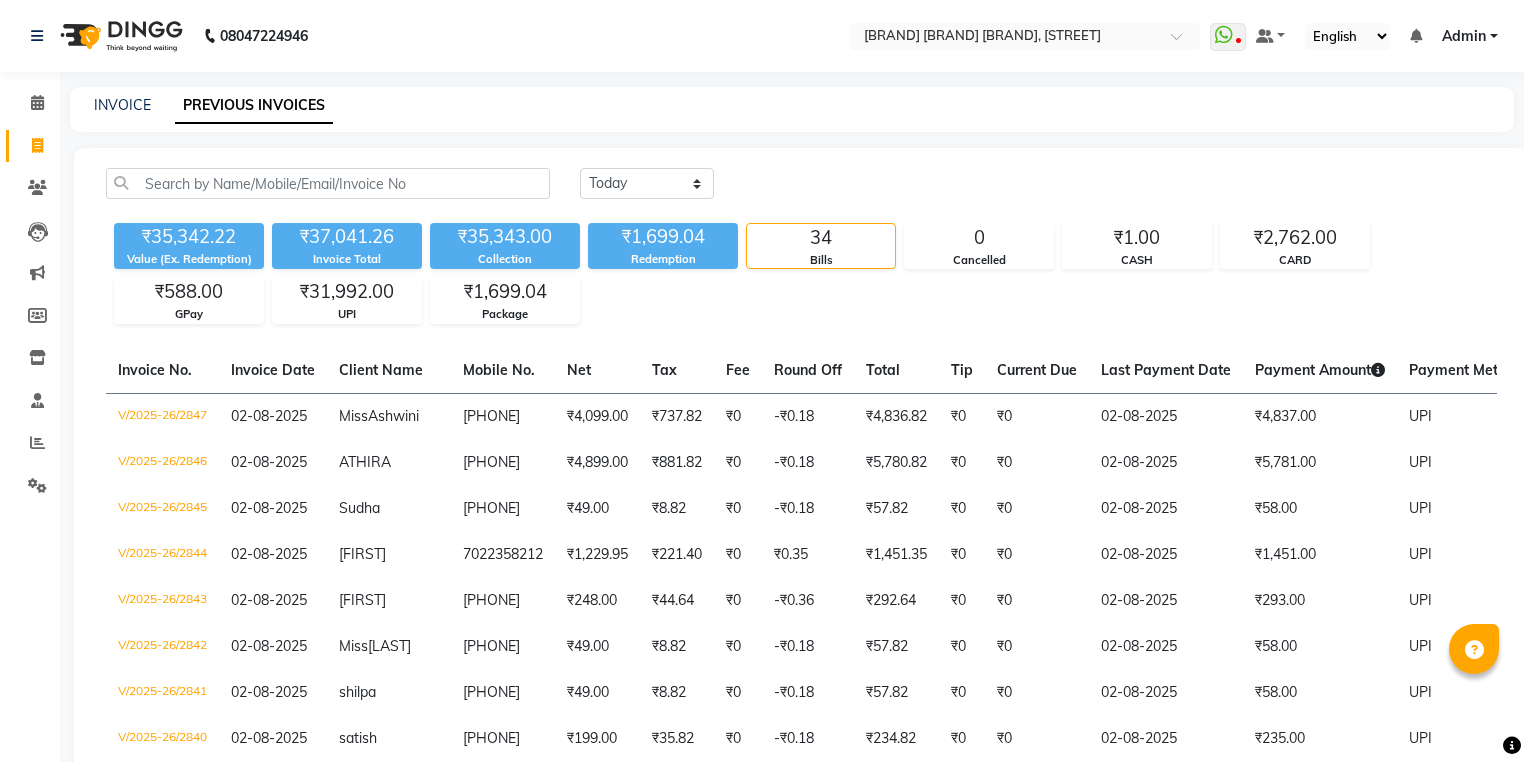 scroll, scrollTop: 0, scrollLeft: 0, axis: both 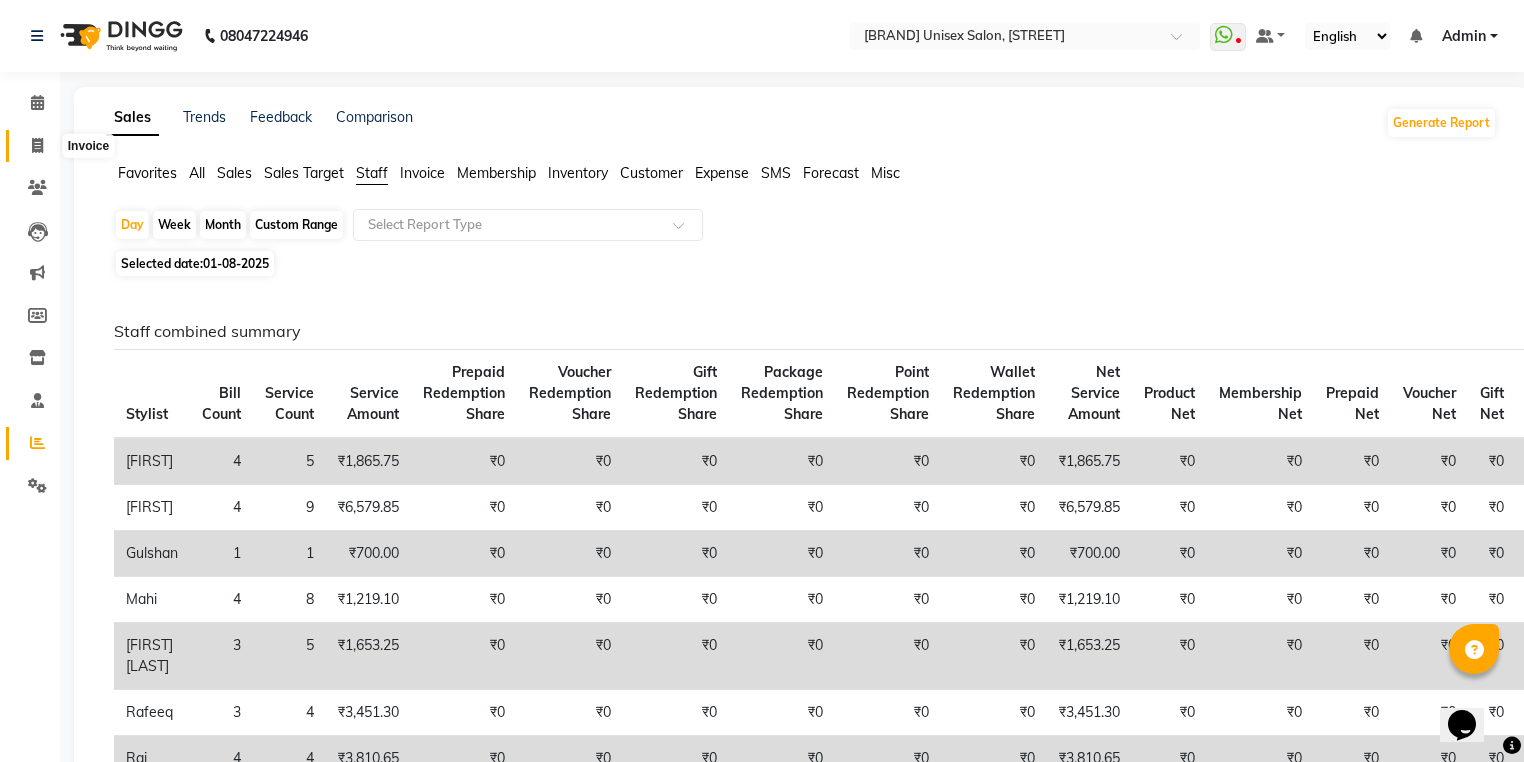 click 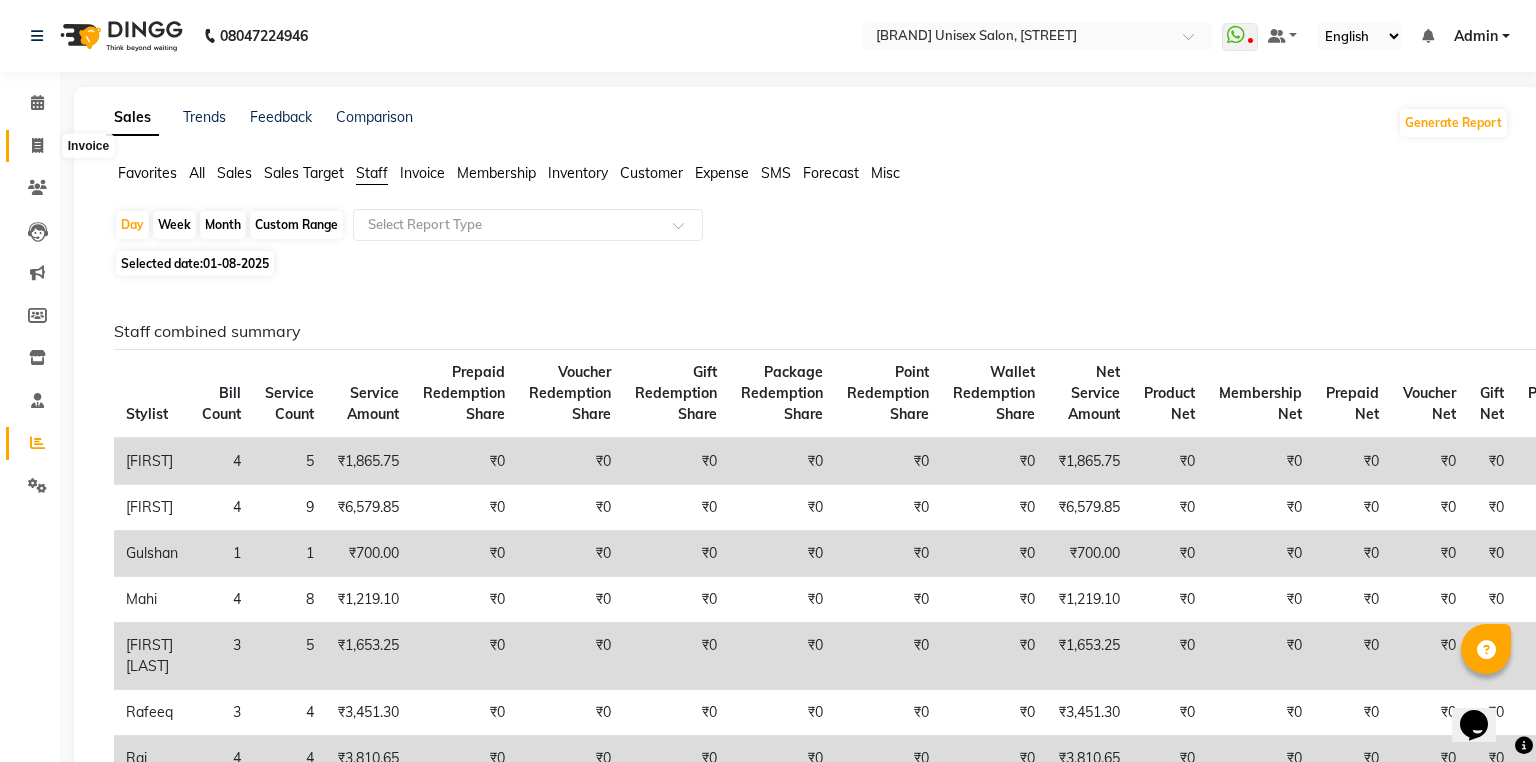 select on "6042" 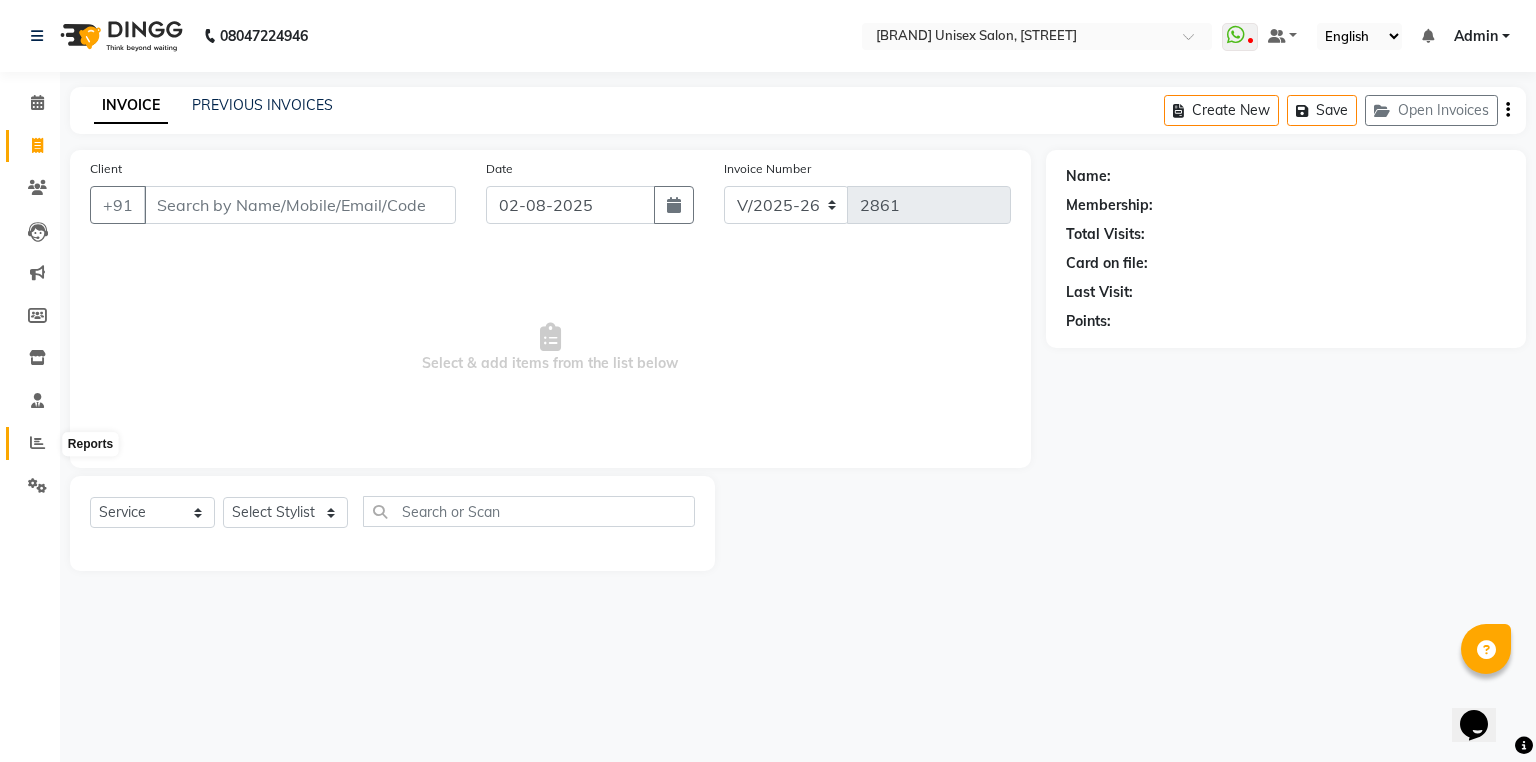click 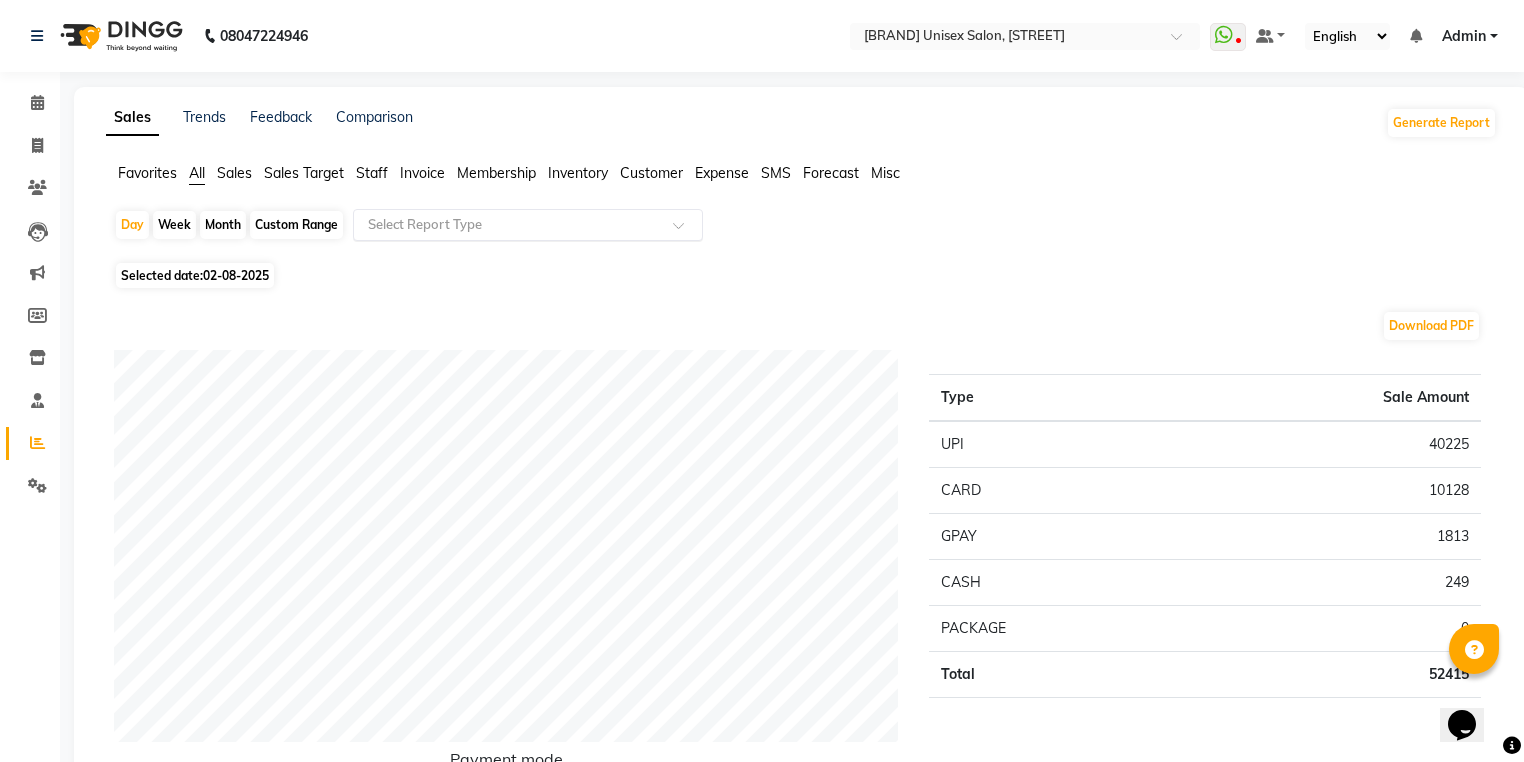 click 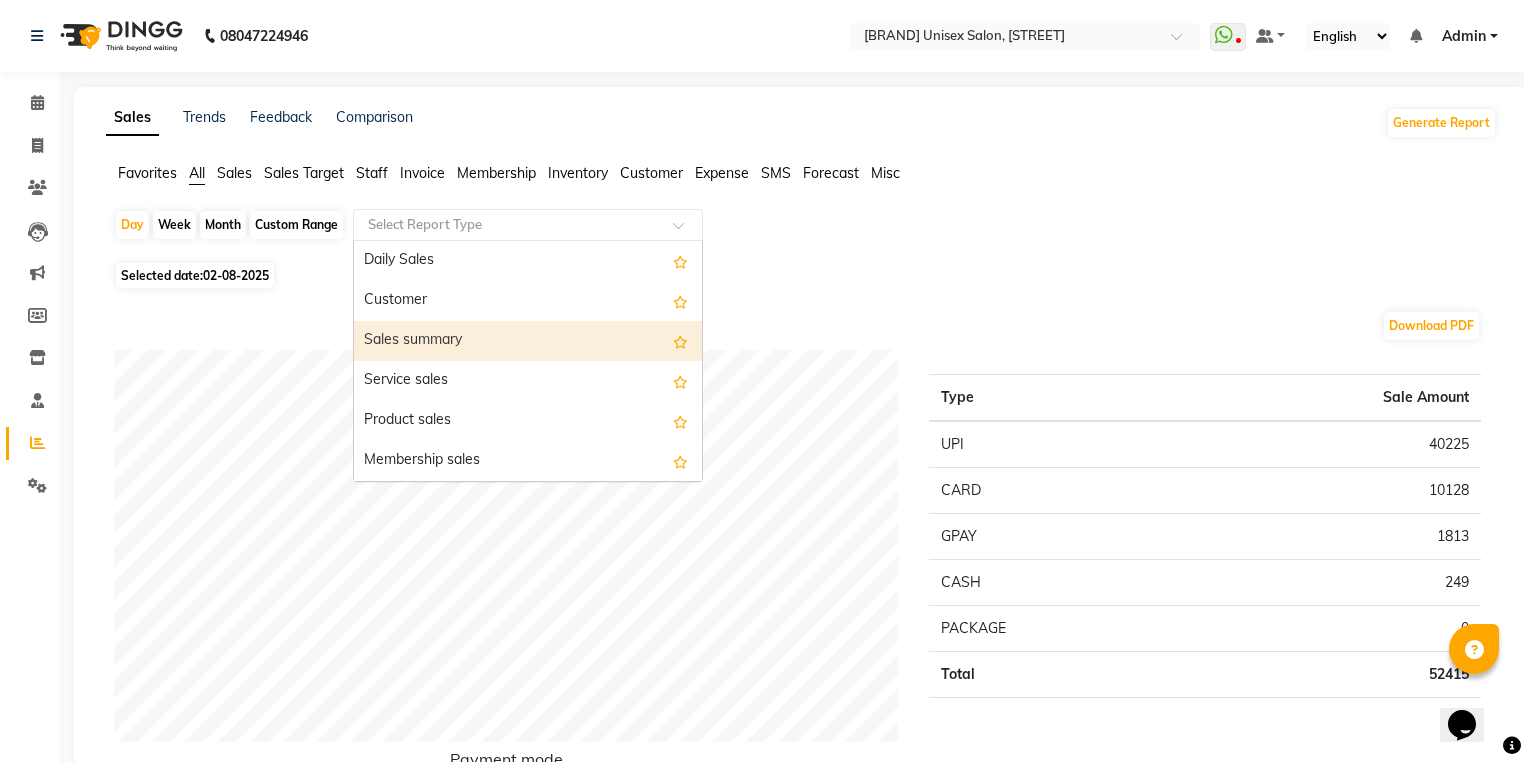 click on "Sales summary" at bounding box center (528, 341) 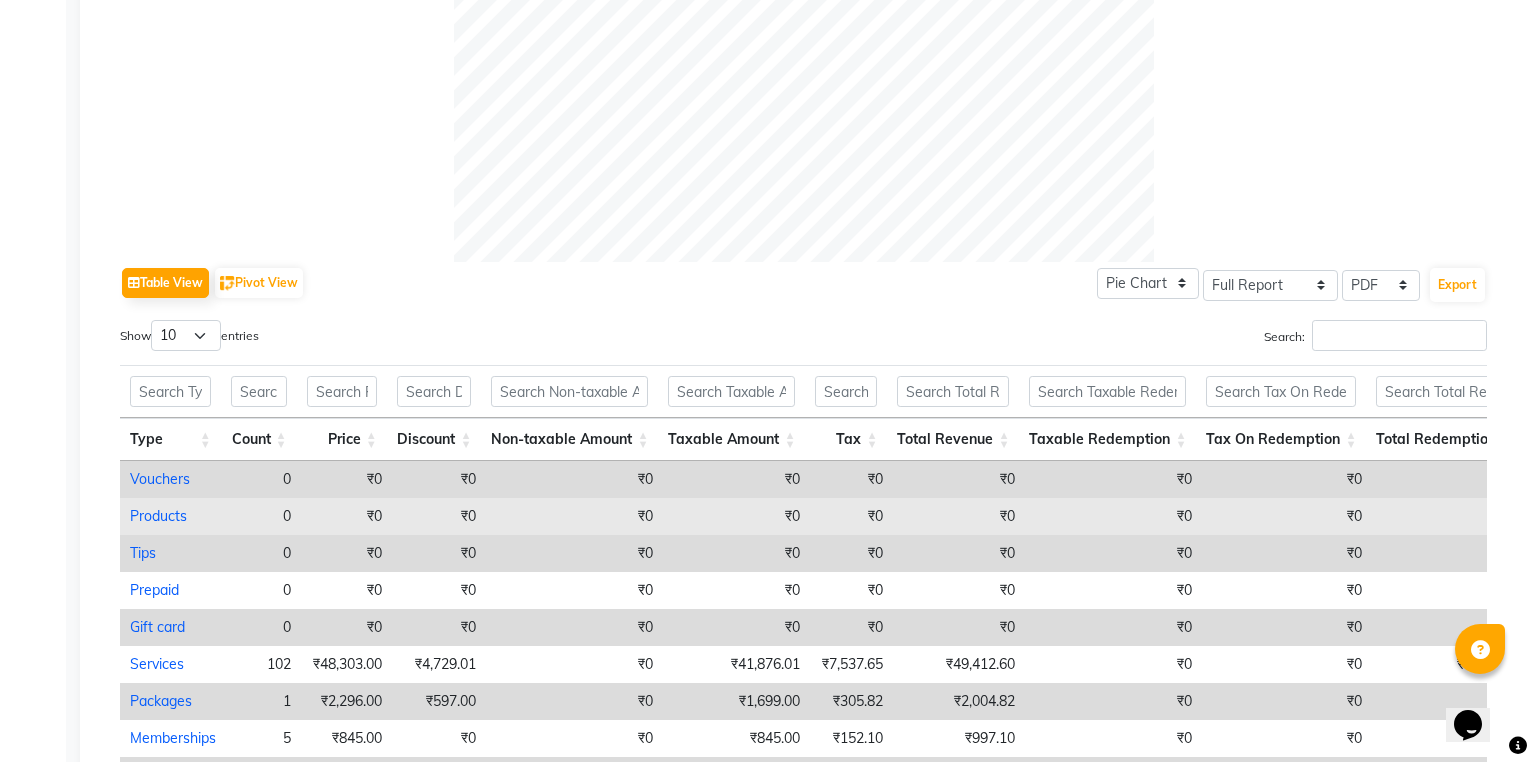 scroll, scrollTop: 800, scrollLeft: 0, axis: vertical 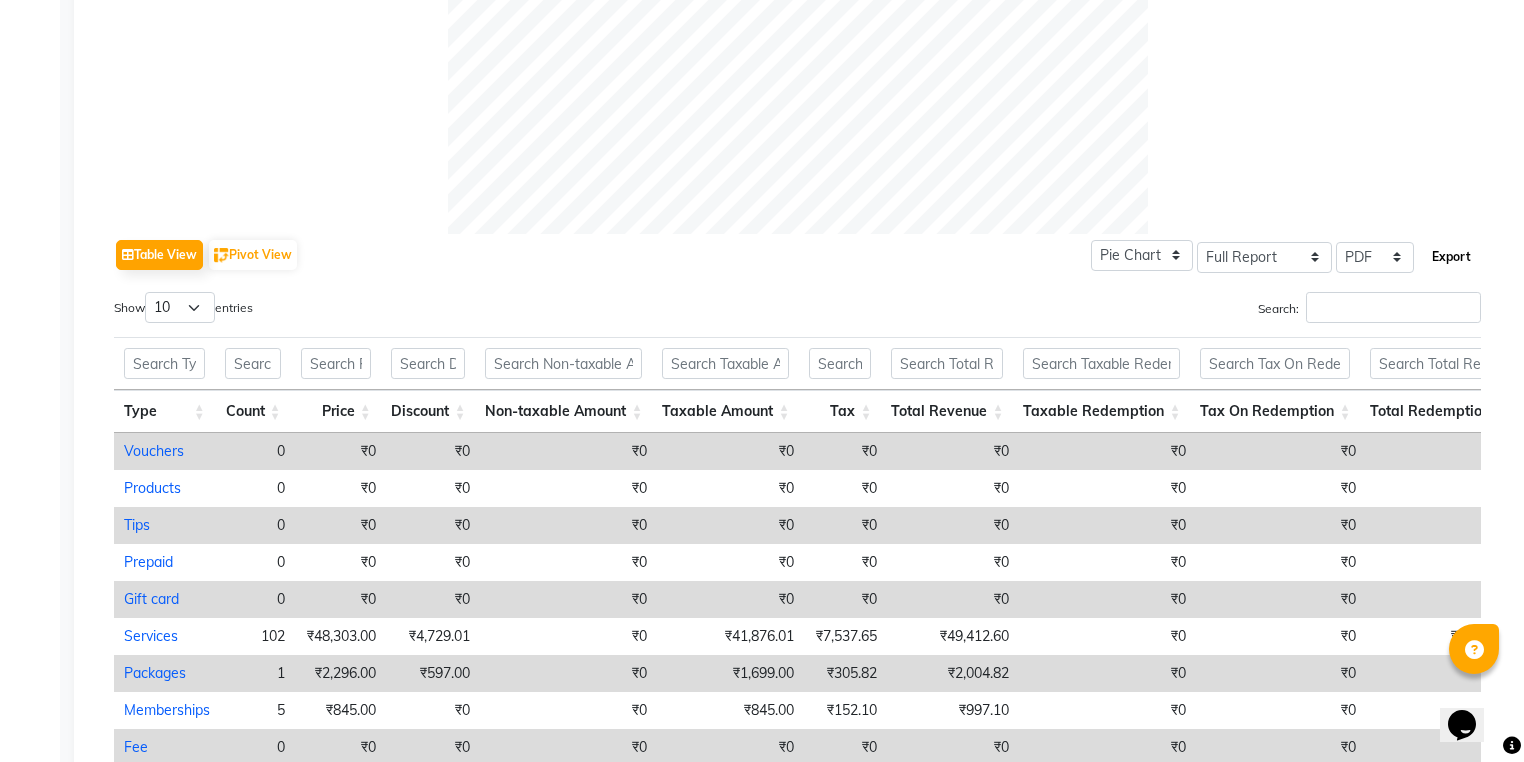 click on "Export" 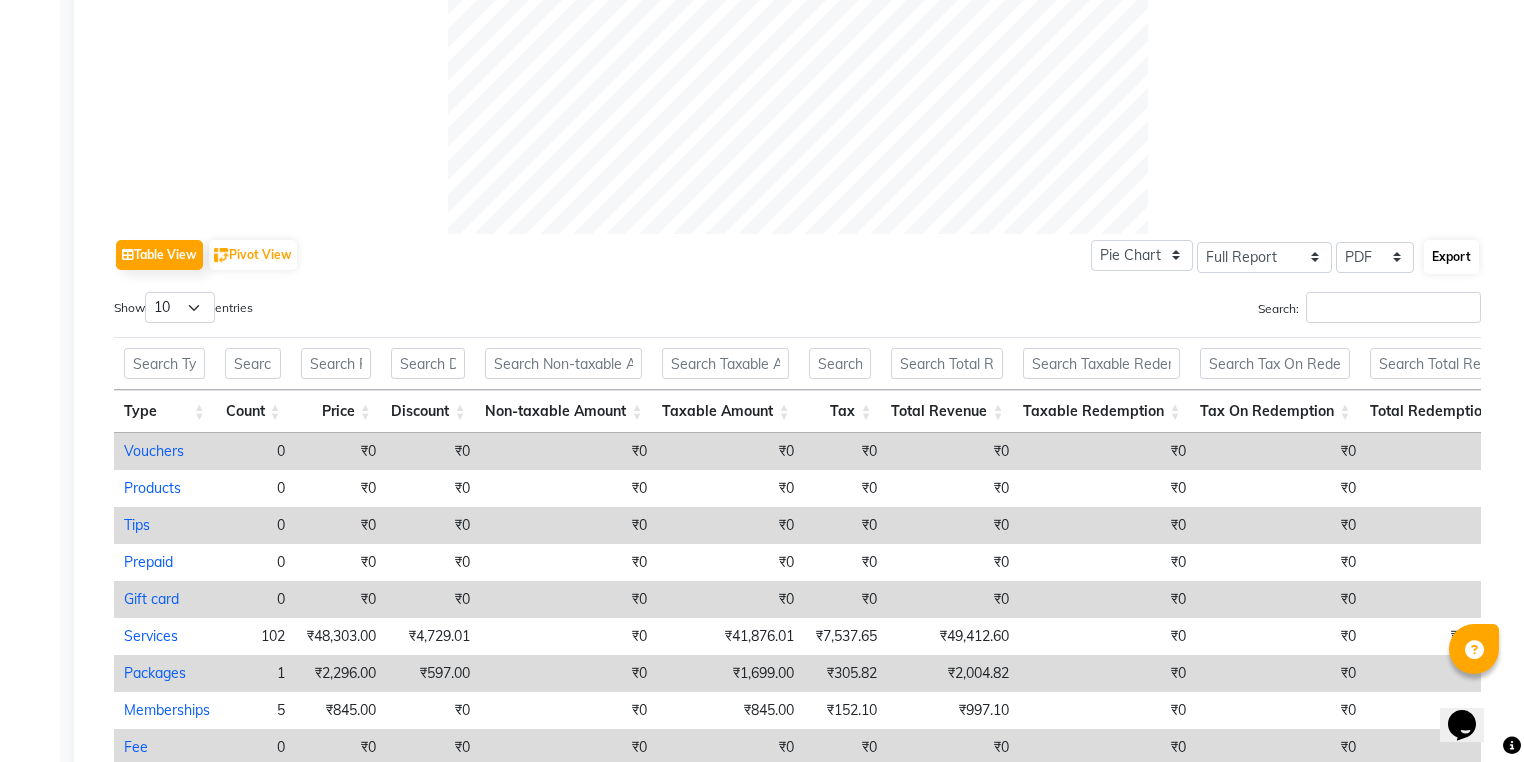 select on "monospace" 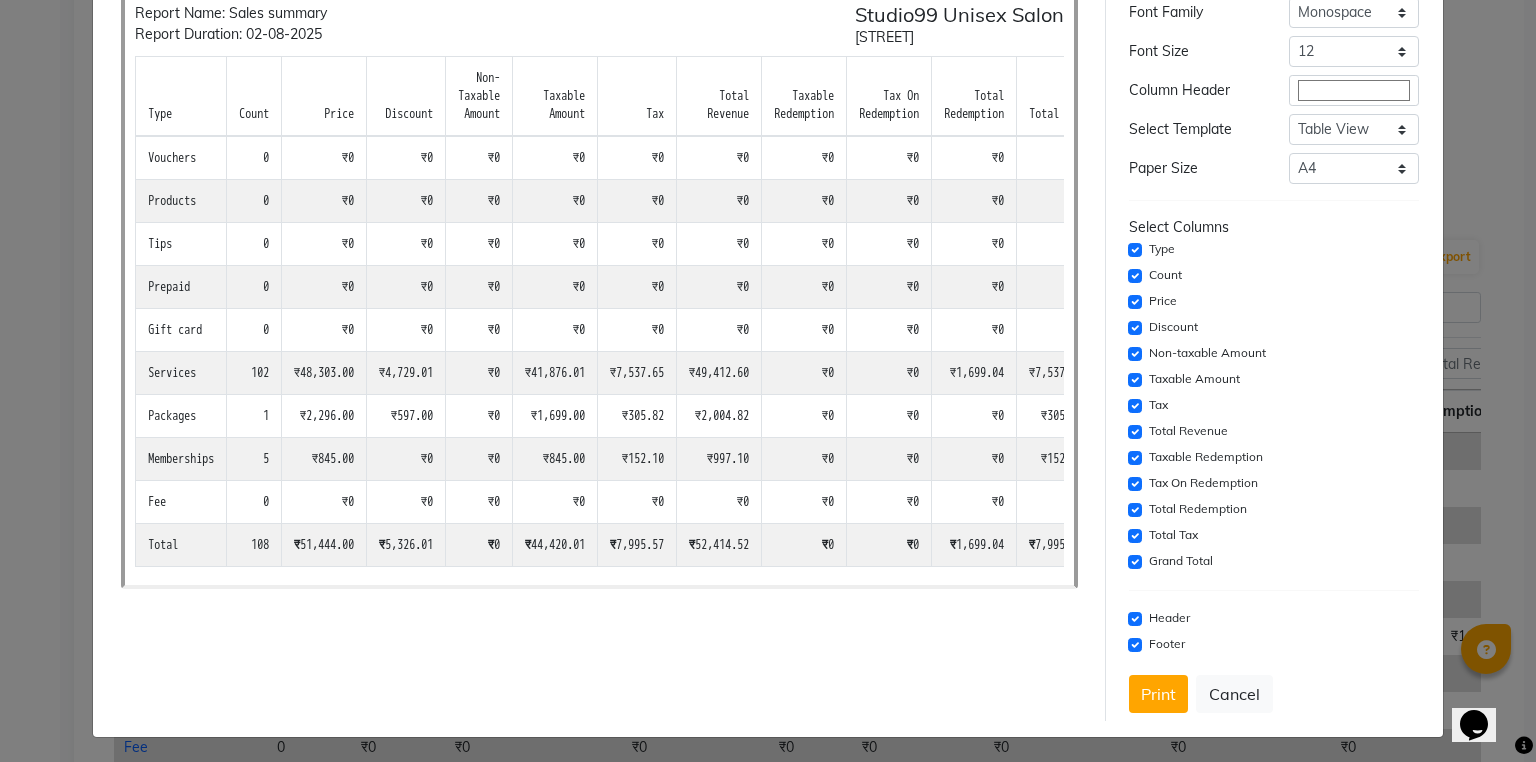 scroll, scrollTop: 118, scrollLeft: 0, axis: vertical 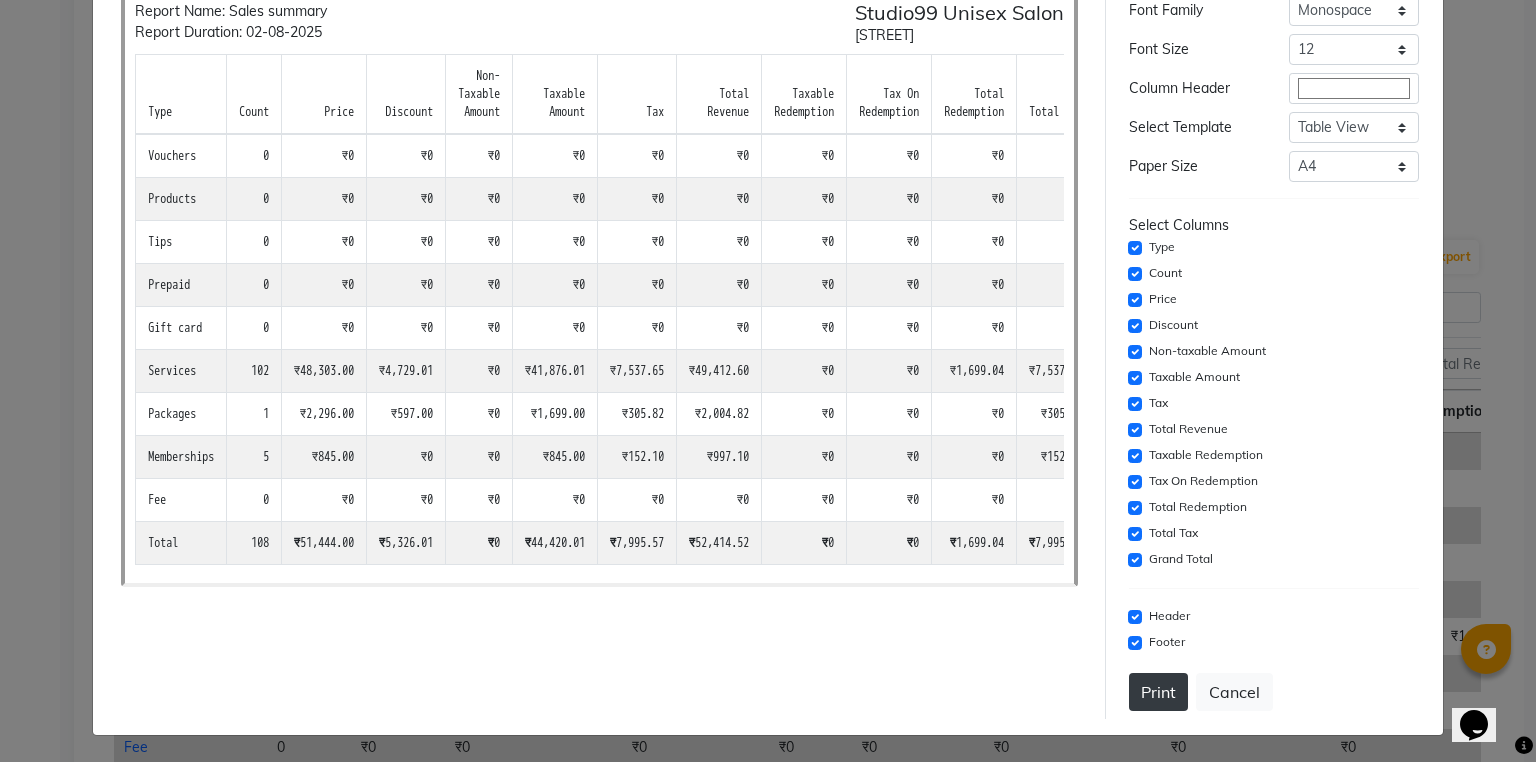 click on "Print" 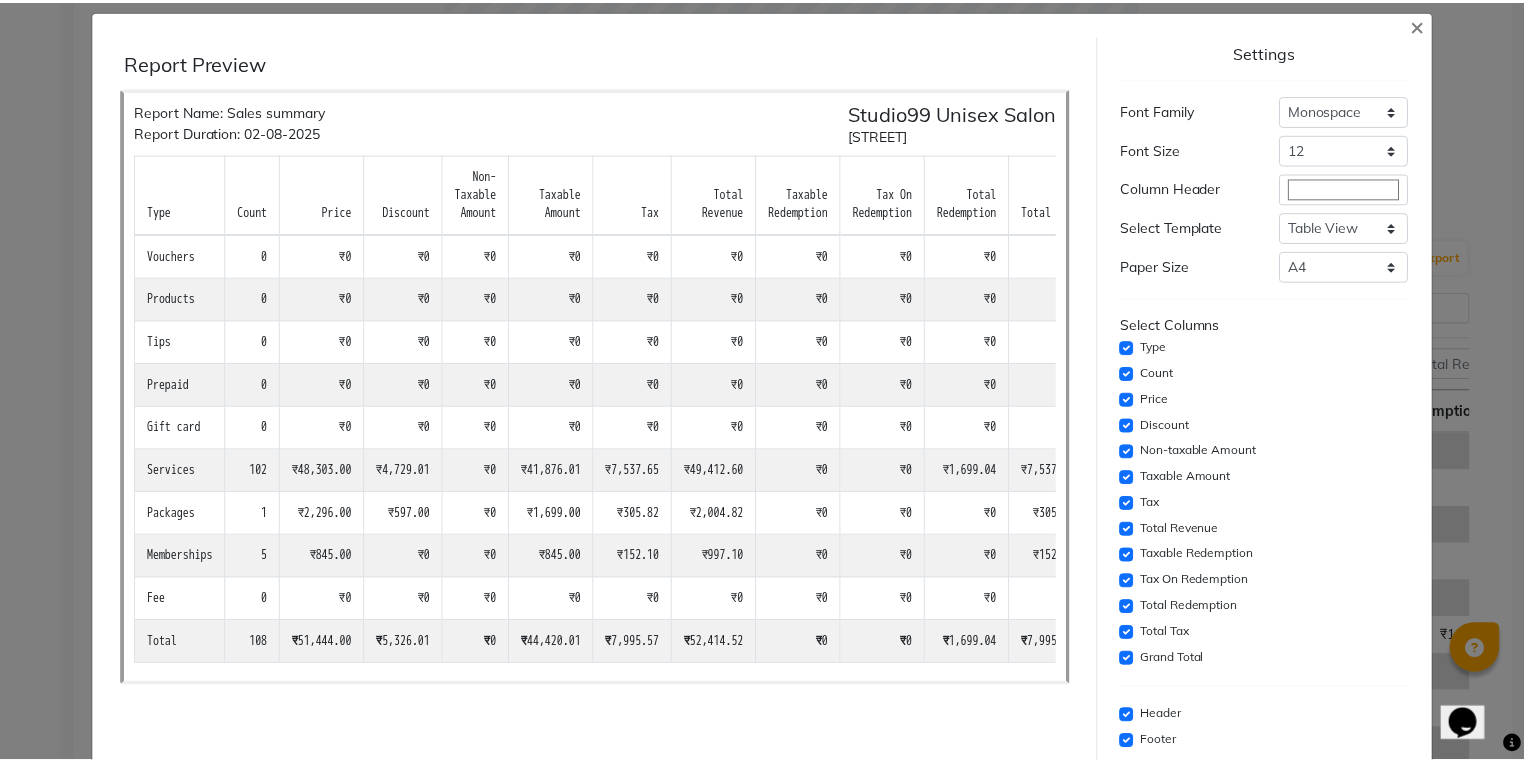 scroll, scrollTop: 0, scrollLeft: 0, axis: both 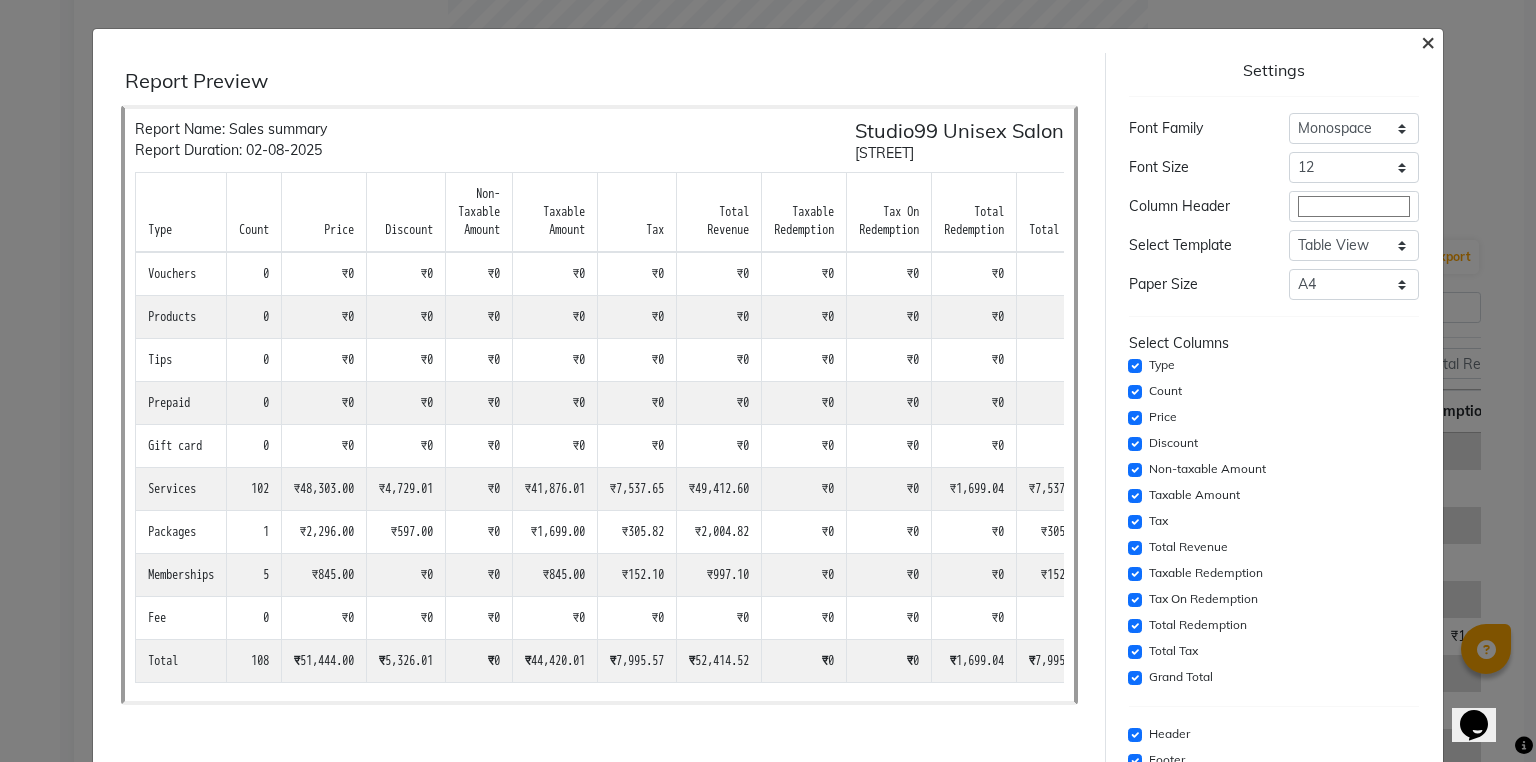 click on "×" 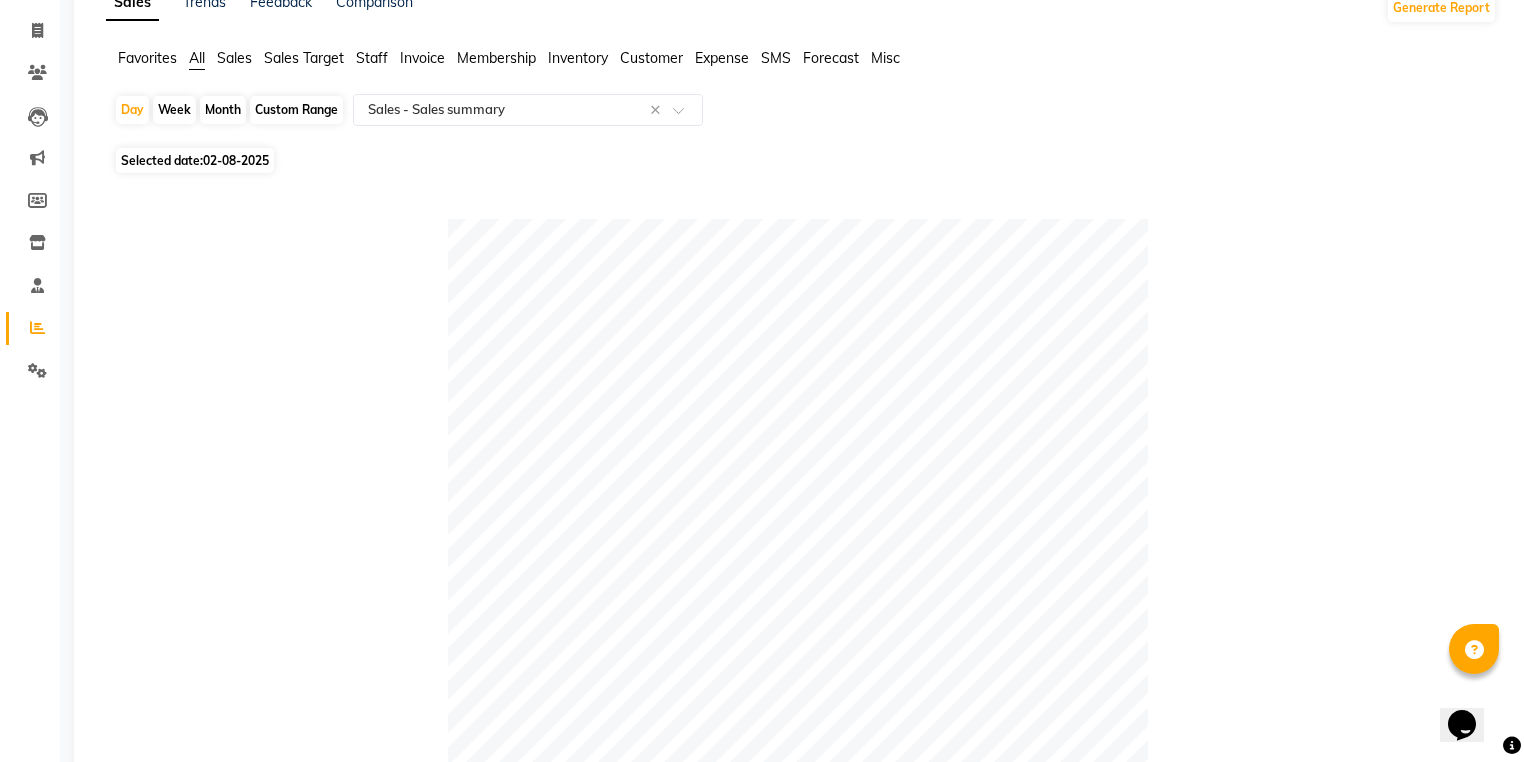 scroll, scrollTop: 80, scrollLeft: 0, axis: vertical 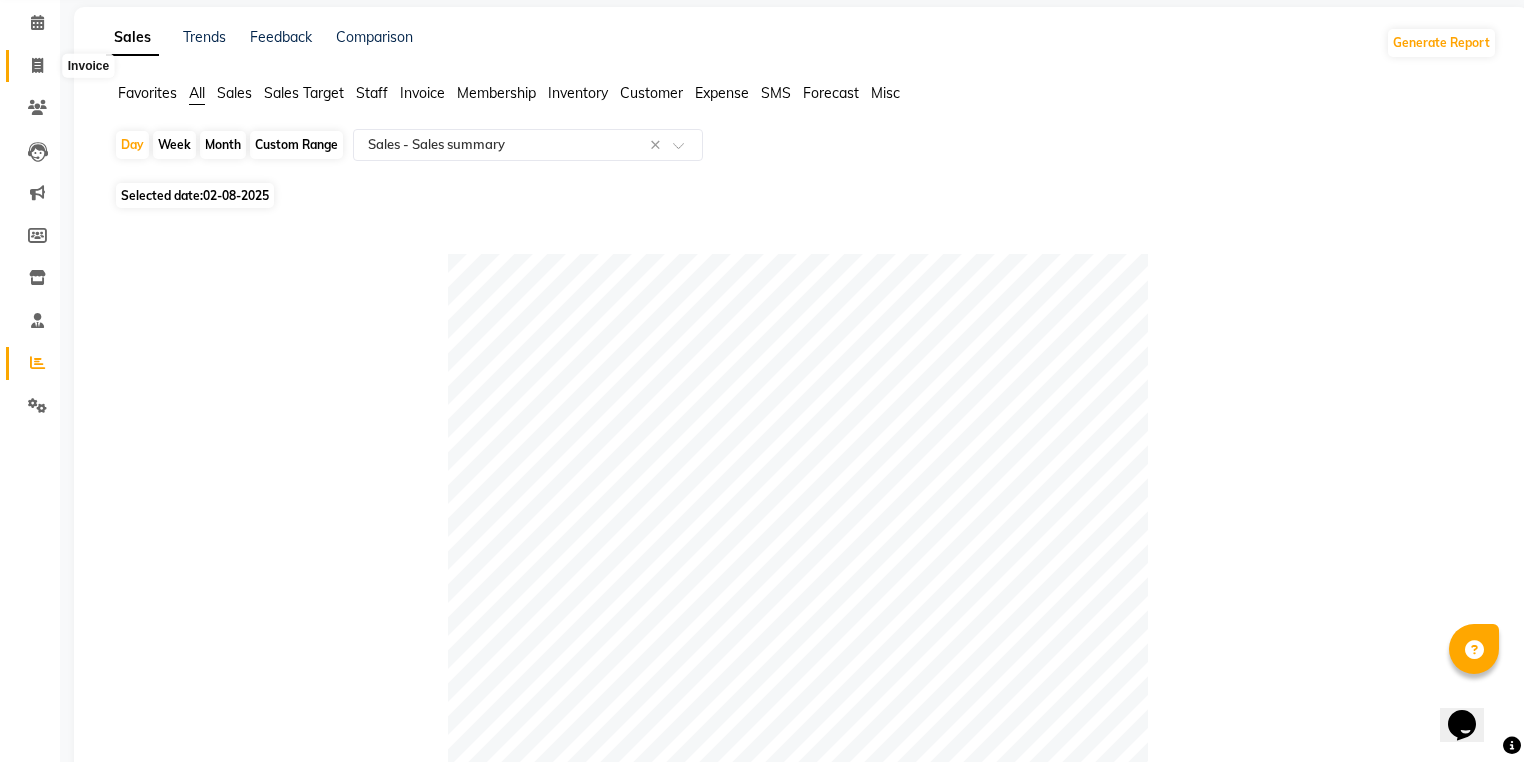 click 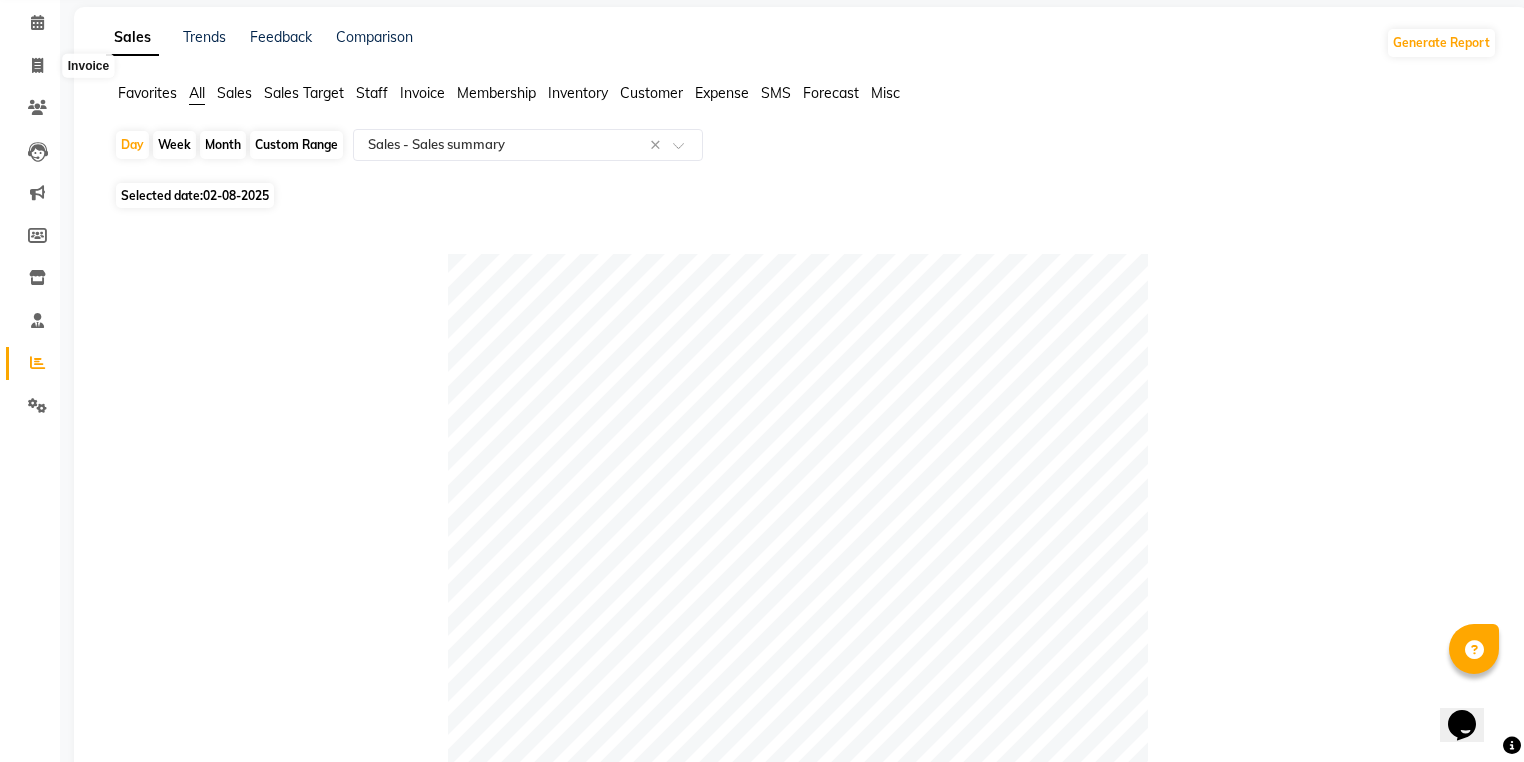 select on "6042" 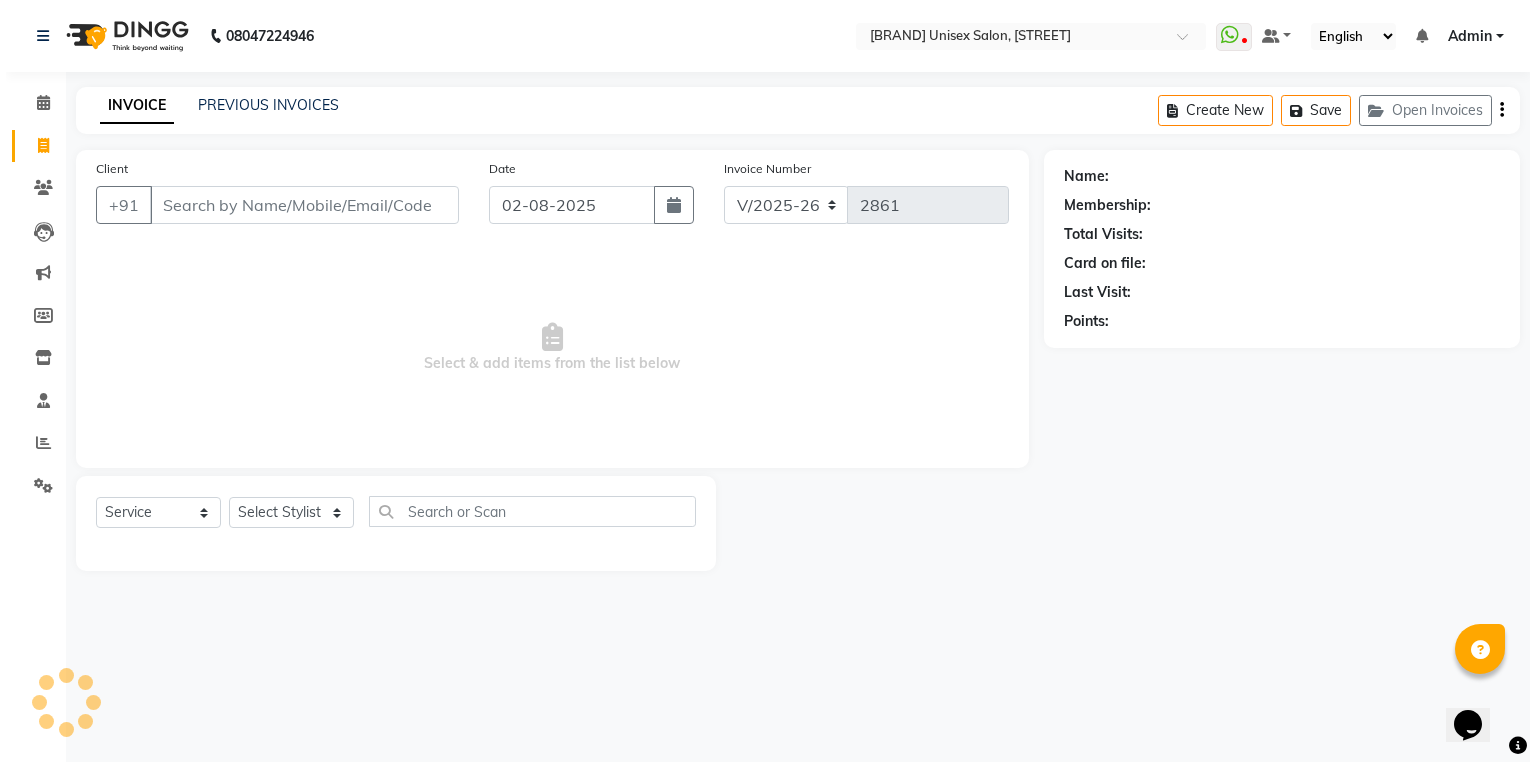 scroll, scrollTop: 0, scrollLeft: 0, axis: both 